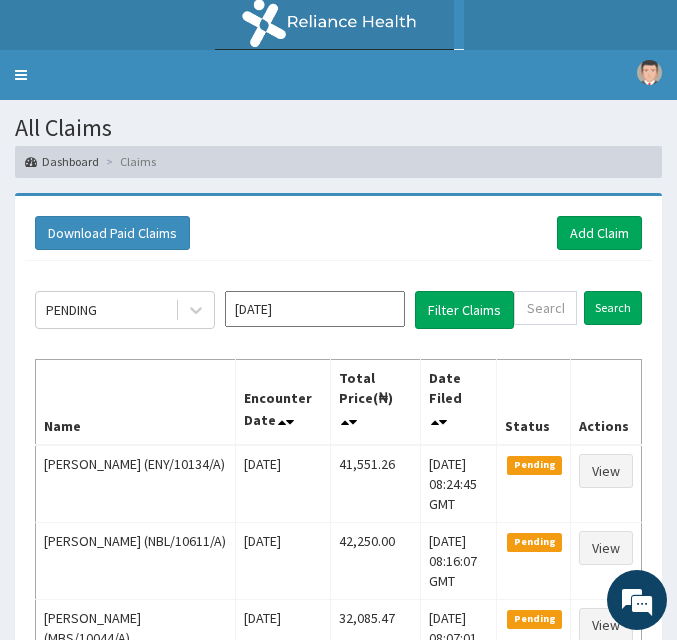 scroll, scrollTop: 0, scrollLeft: 0, axis: both 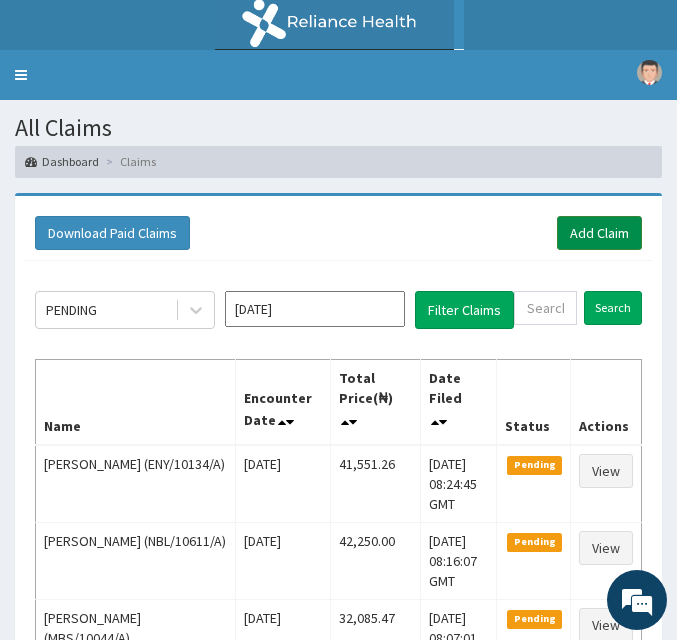 click on "Add Claim" at bounding box center (599, 233) 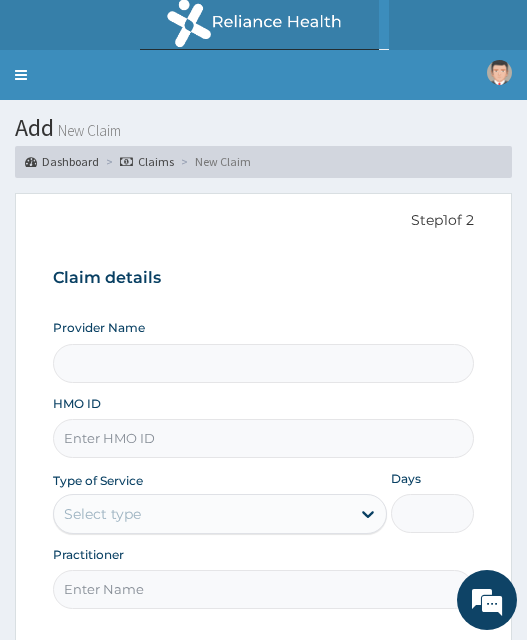 scroll, scrollTop: 0, scrollLeft: 0, axis: both 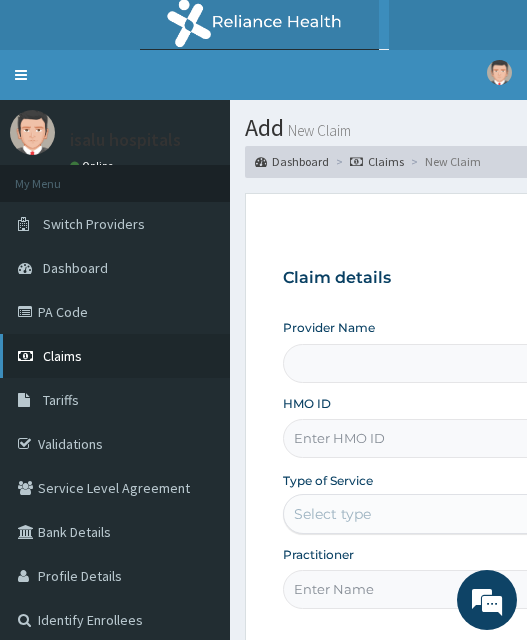 click on "Claims" at bounding box center [62, 356] 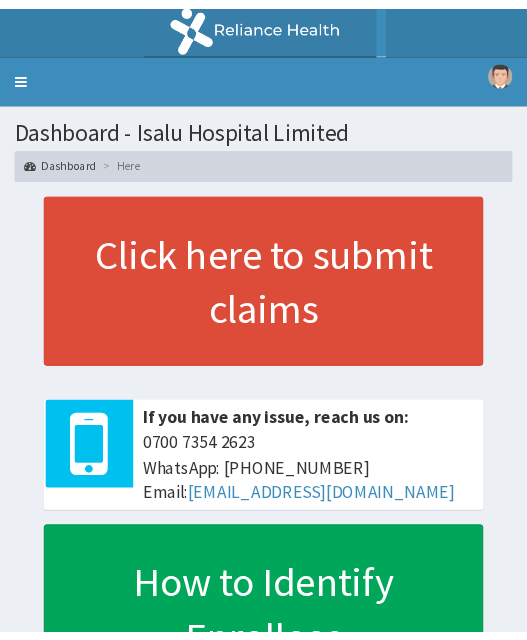 scroll, scrollTop: 0, scrollLeft: 0, axis: both 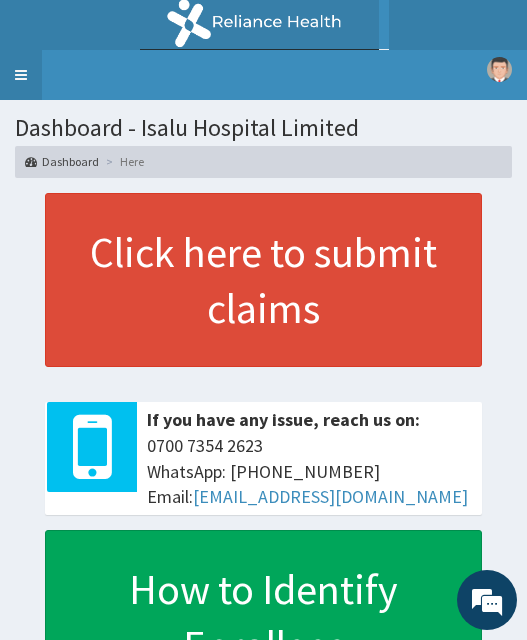 click on "Toggle navigation" at bounding box center [21, 75] 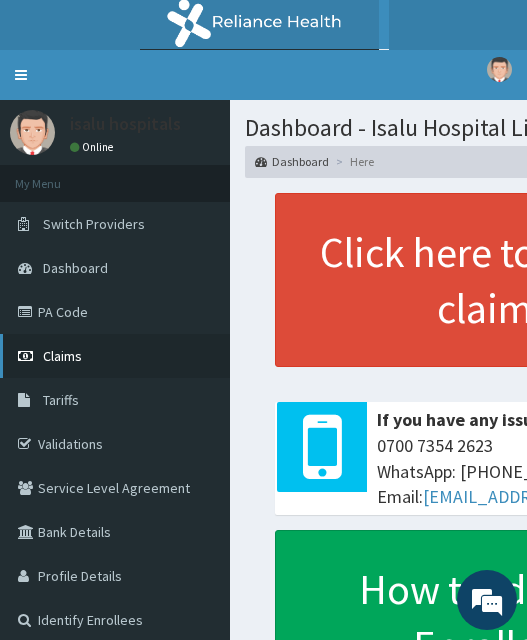 click on "Claims" at bounding box center [115, 356] 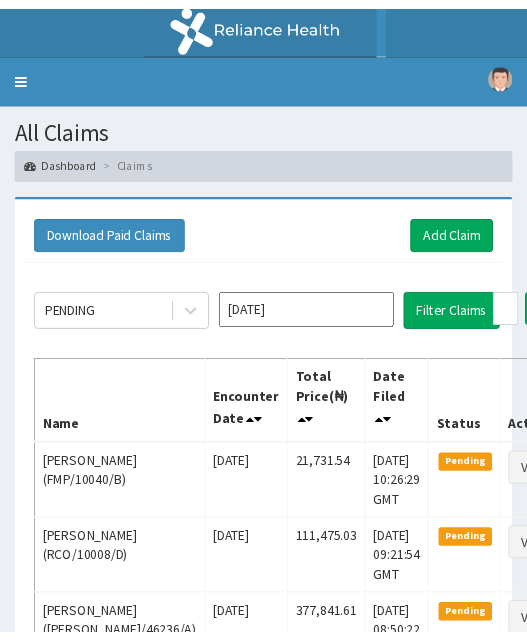 scroll, scrollTop: 0, scrollLeft: 0, axis: both 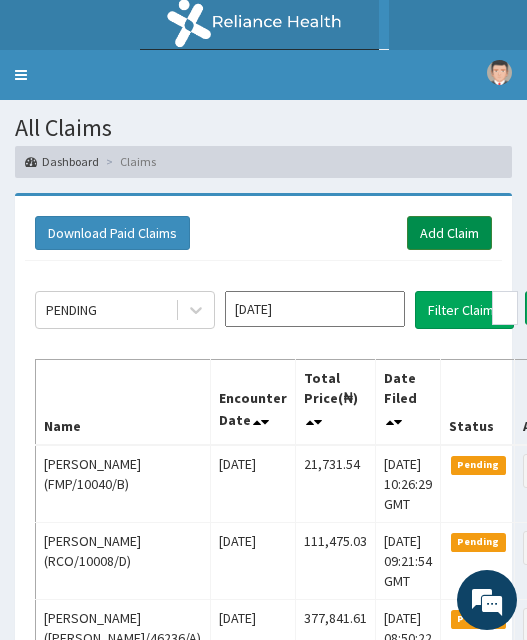click on "Add Claim" at bounding box center [449, 233] 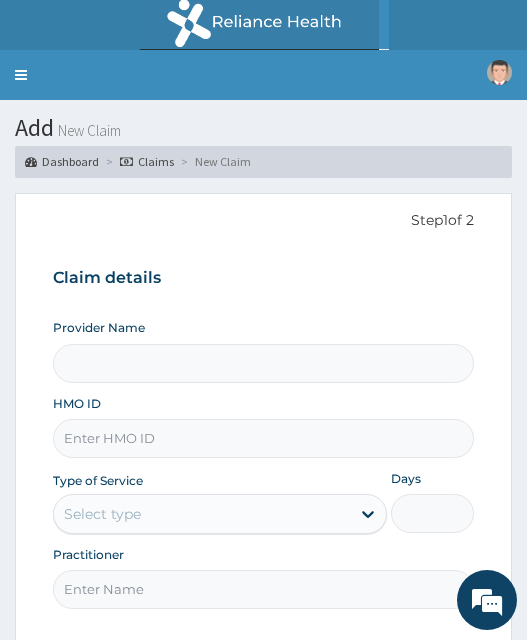 scroll, scrollTop: 0, scrollLeft: 0, axis: both 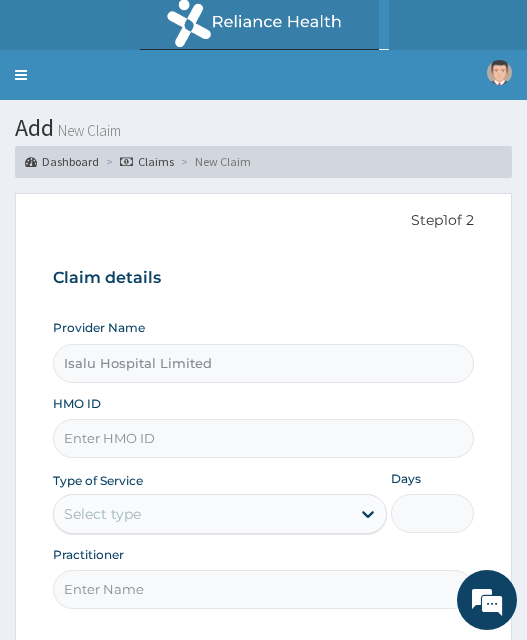 click on "HMO ID" at bounding box center (263, 438) 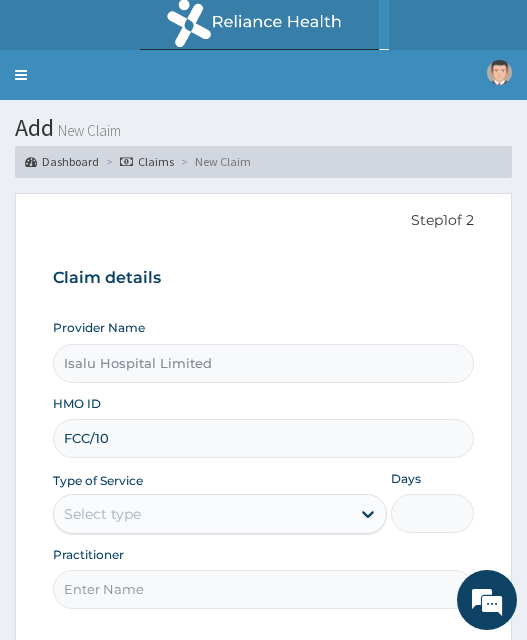 scroll, scrollTop: 0, scrollLeft: 0, axis: both 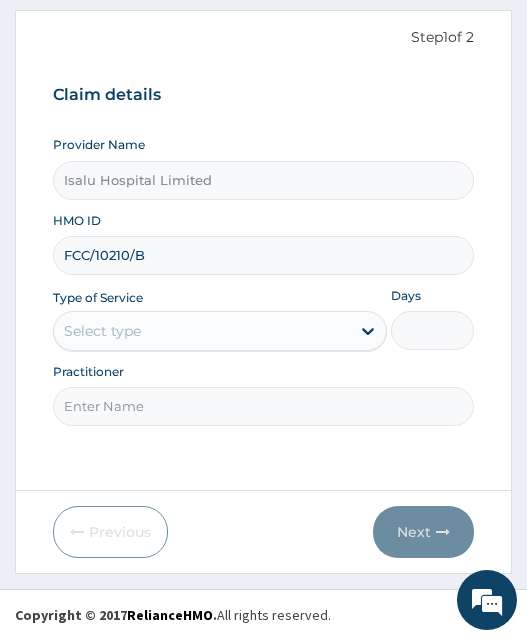 type on "FCC/10210/B" 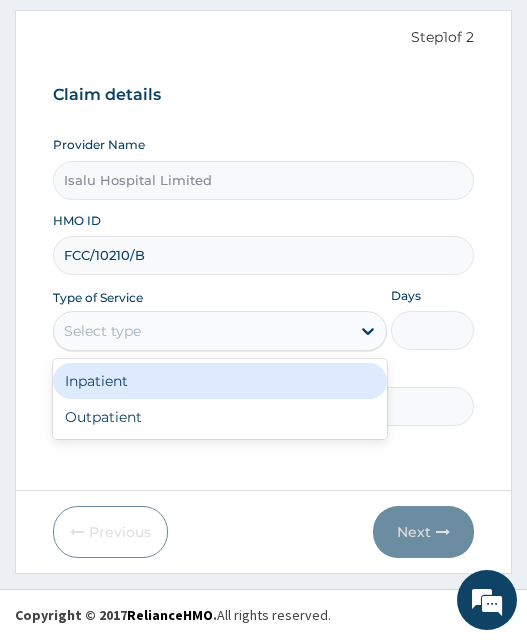 click on "Select type" at bounding box center [201, 331] 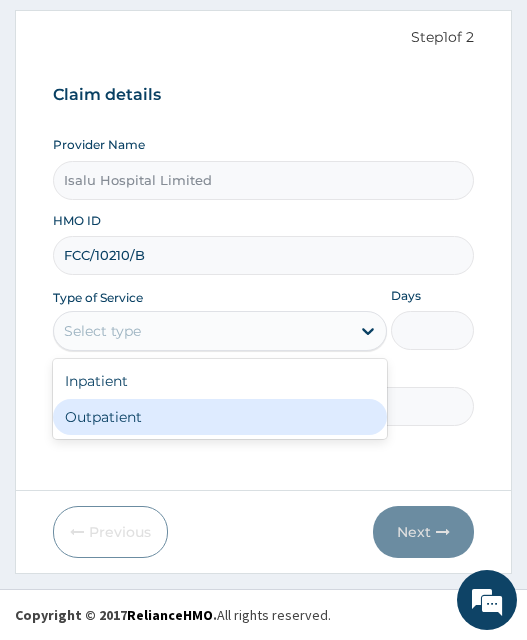 click on "Outpatient" at bounding box center [219, 417] 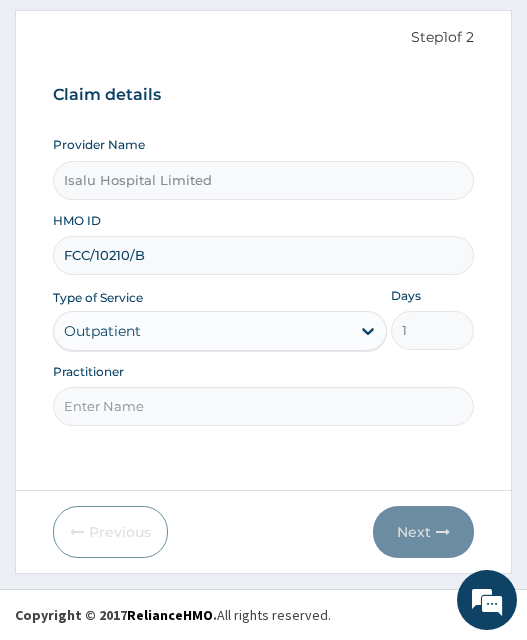 click on "Practitioner" at bounding box center [263, 406] 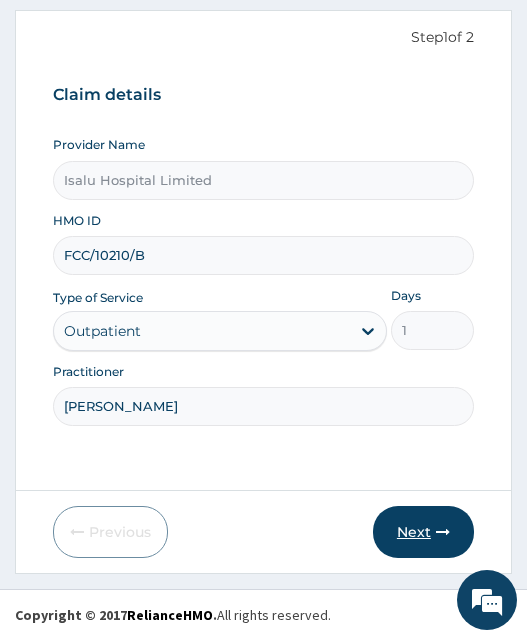 type on "[PERSON_NAME]" 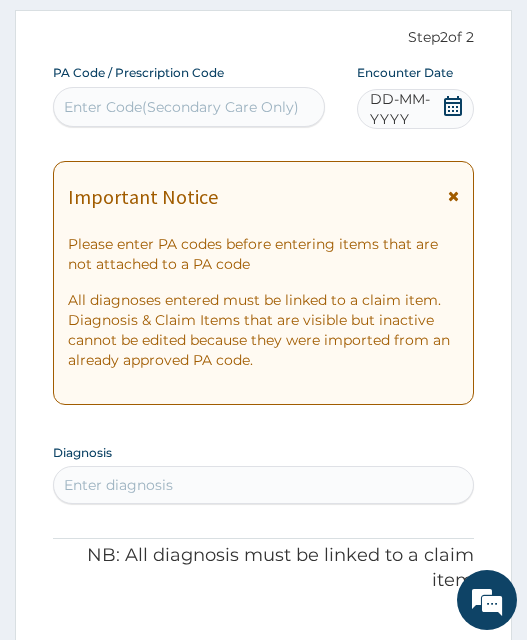 click 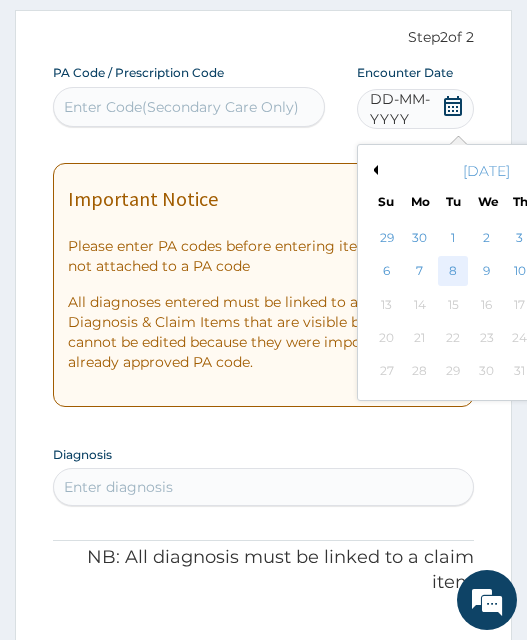 click on "8" at bounding box center (454, 272) 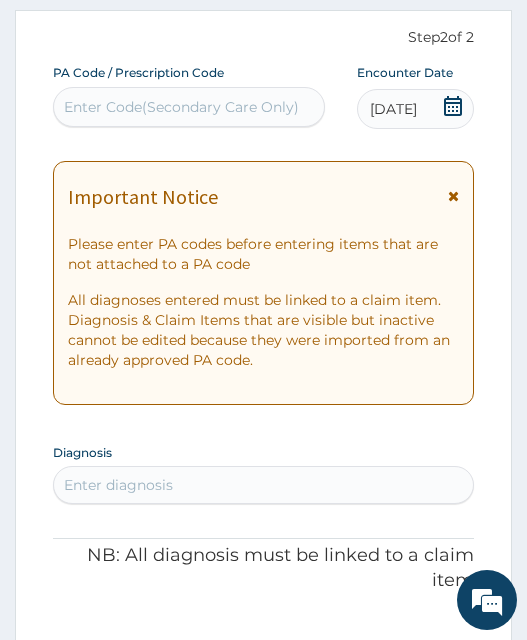scroll, scrollTop: 583, scrollLeft: 0, axis: vertical 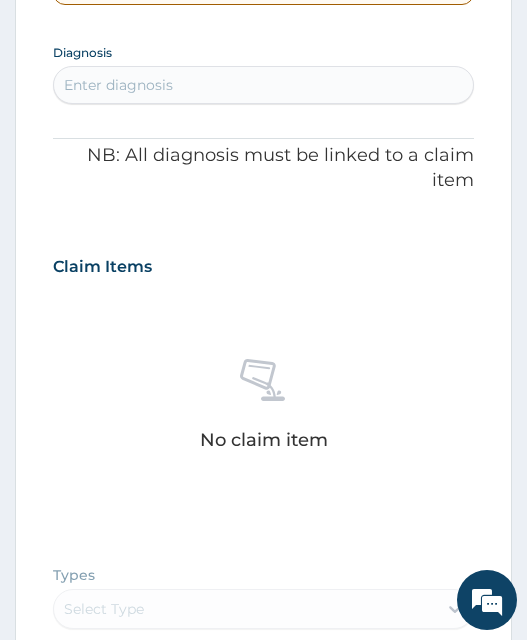 click on "Enter diagnosis" at bounding box center (263, 85) 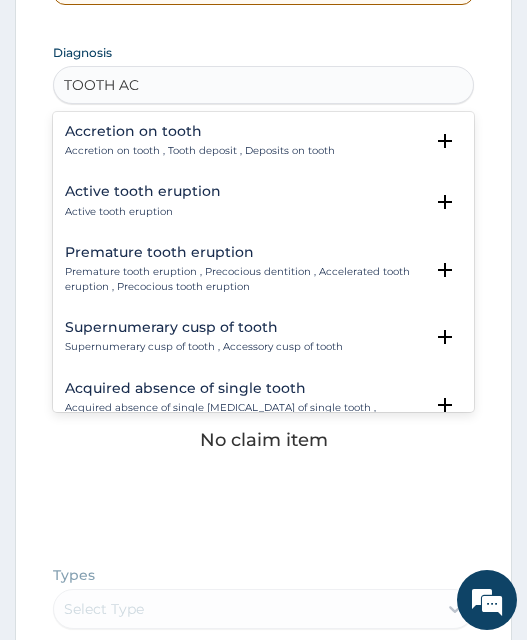 type on "TOOTH A" 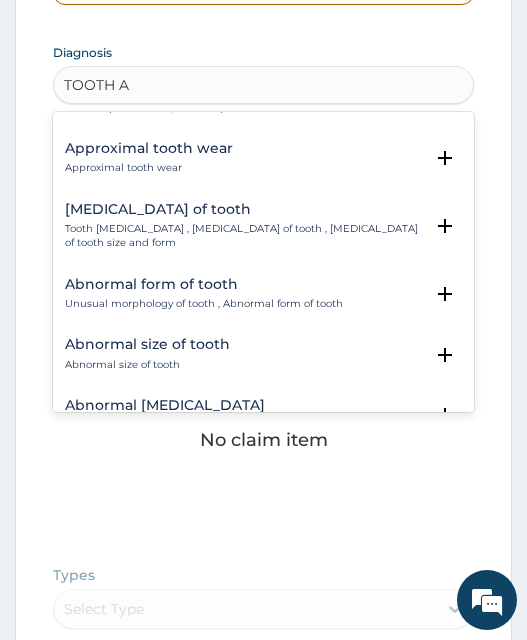 scroll, scrollTop: 1000, scrollLeft: 0, axis: vertical 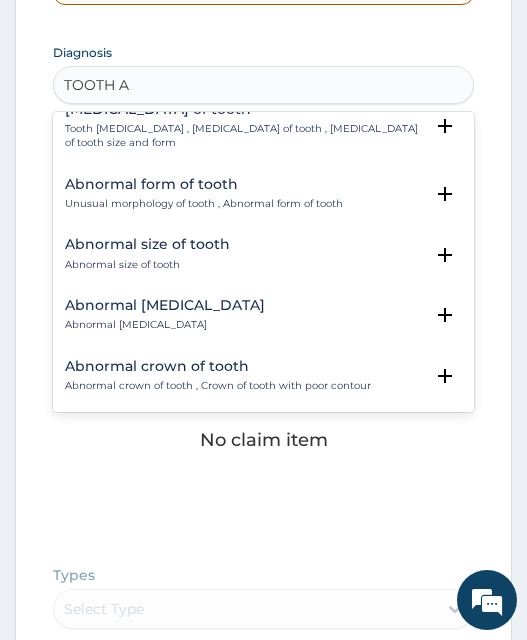 click on "Abnormal tooth mobility" at bounding box center (165, 305) 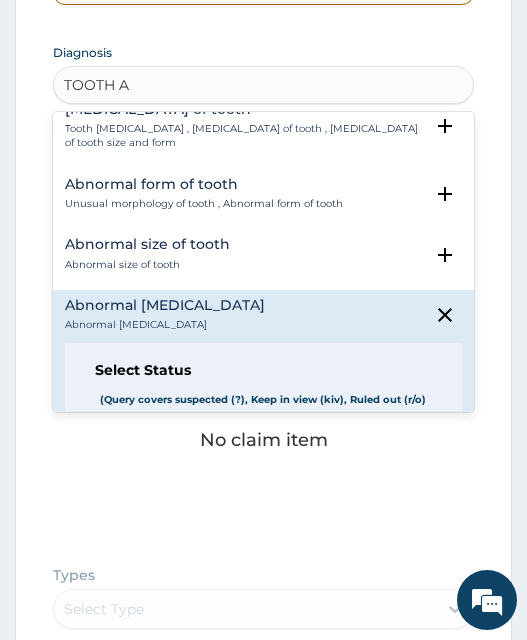 click on "Confirmed" at bounding box center (168, 458) 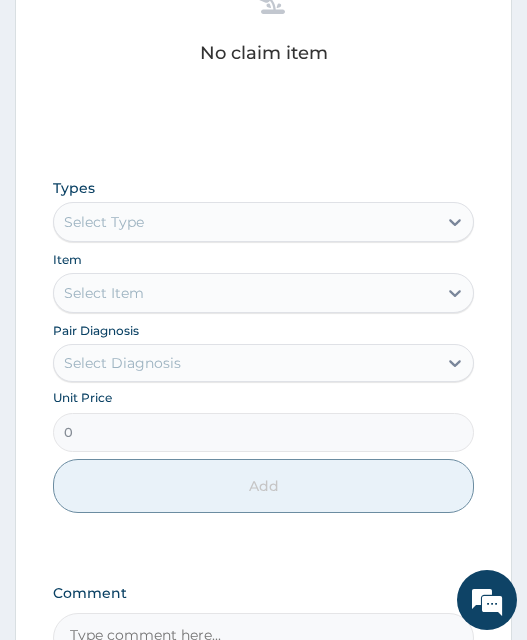 scroll, scrollTop: 983, scrollLeft: 0, axis: vertical 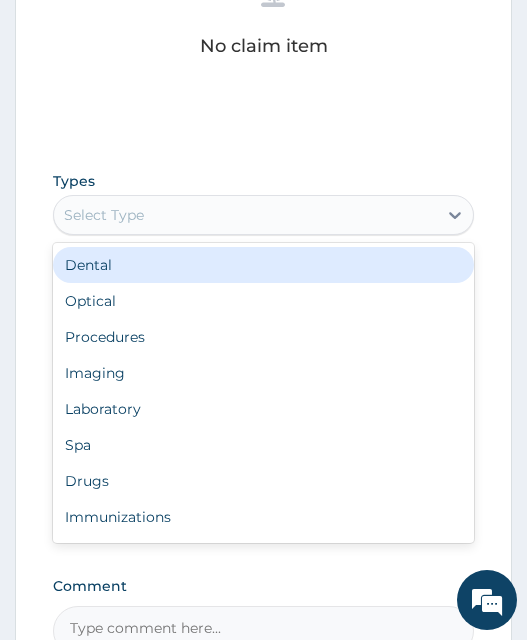 drag, startPoint x: 141, startPoint y: 203, endPoint x: 139, endPoint y: 269, distance: 66.0303 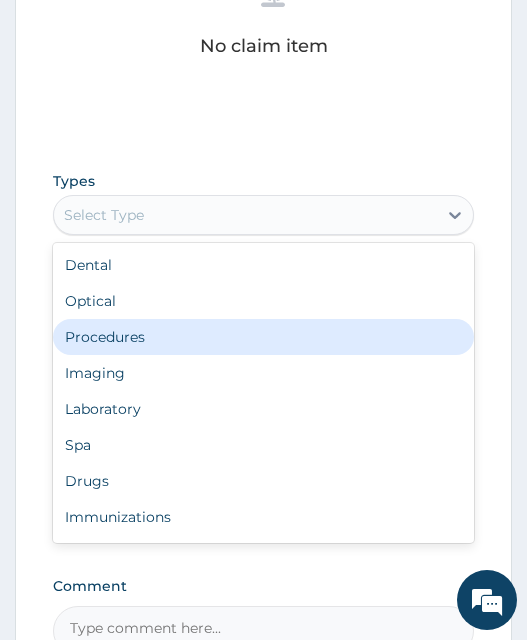 click on "Procedures" at bounding box center [263, 337] 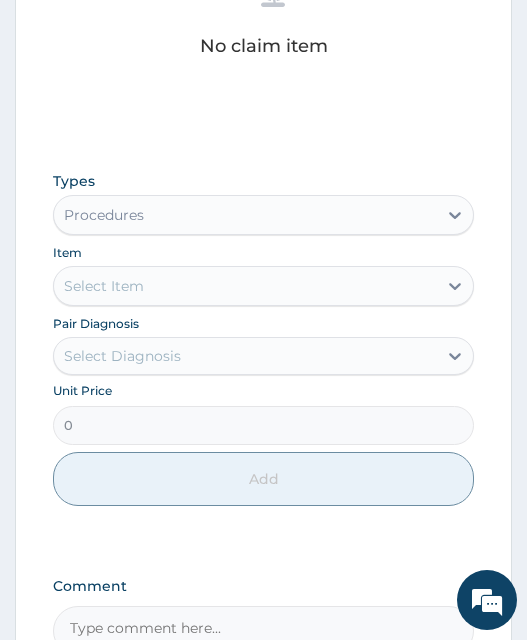 click on "Select Item" at bounding box center [245, 286] 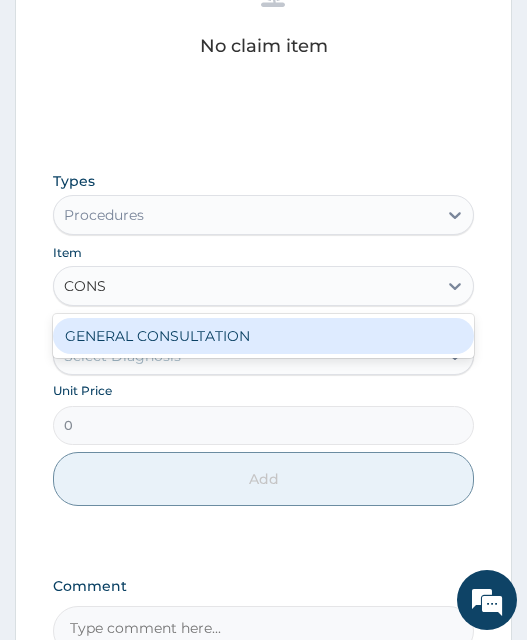 type on "CONSU" 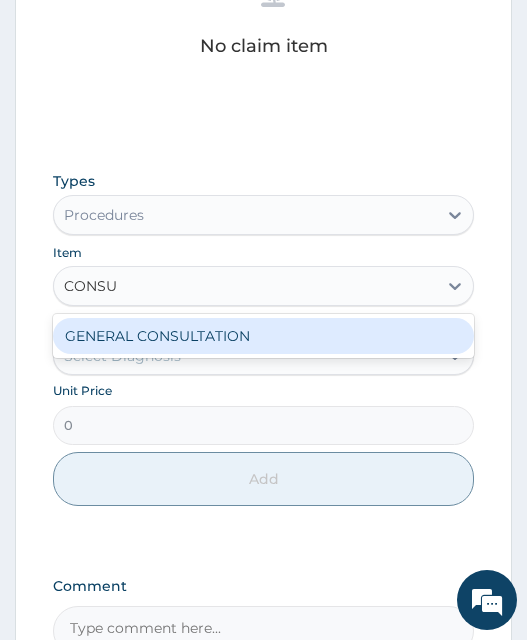 click on "GENERAL CONSULTATION" at bounding box center (263, 336) 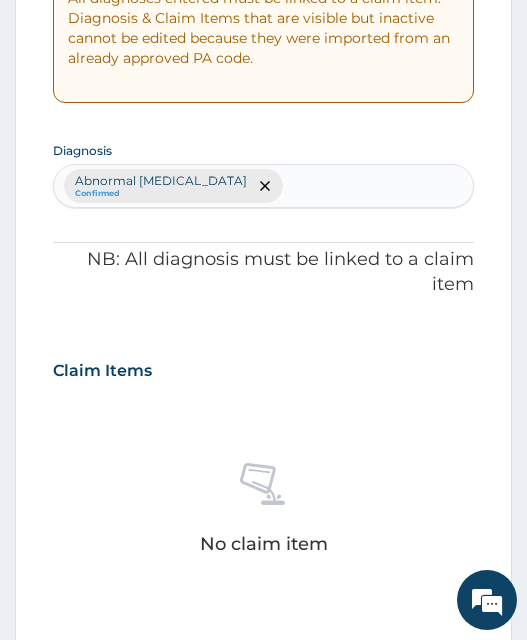 scroll, scrollTop: 483, scrollLeft: 0, axis: vertical 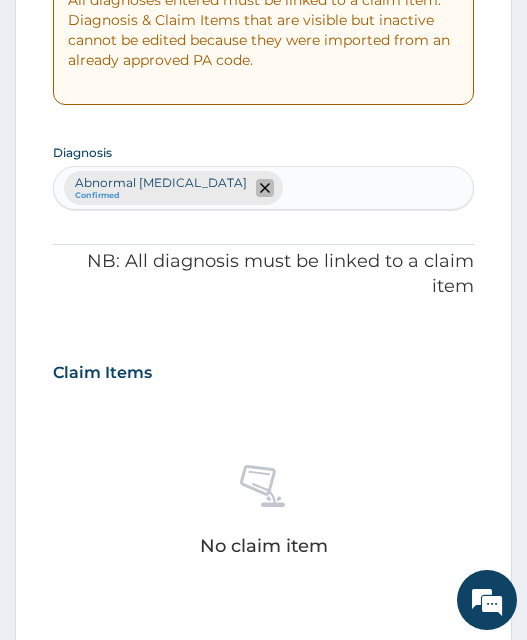 click 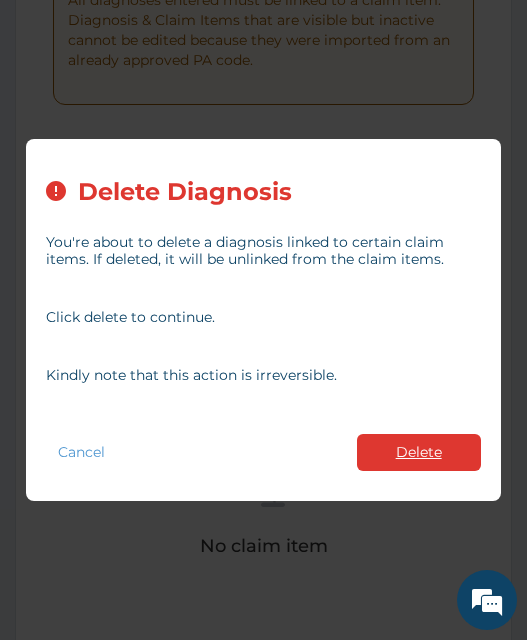 click on "Delete" at bounding box center [419, 452] 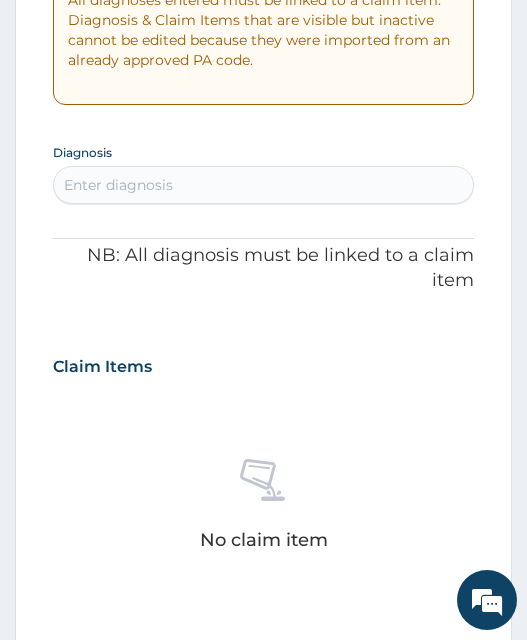 click on "Enter diagnosis" at bounding box center [263, 185] 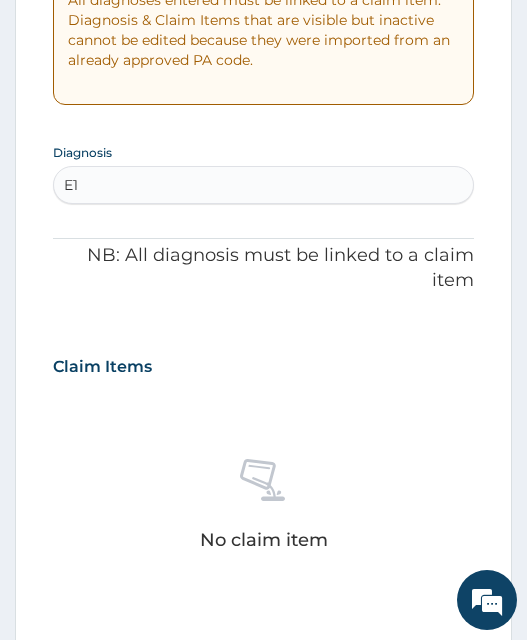 type on "E" 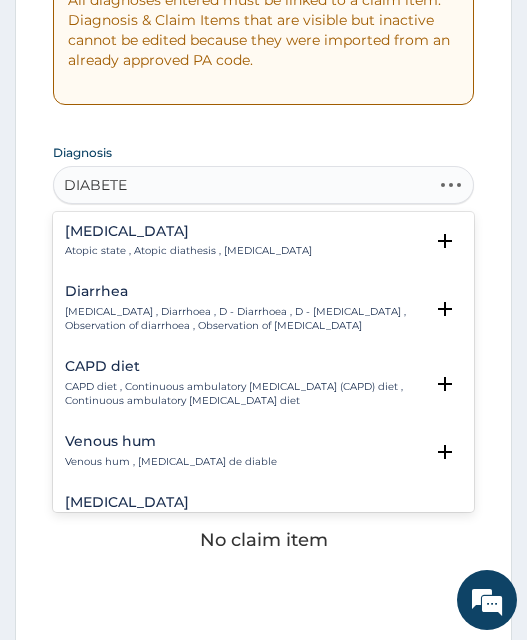 type on "DIABETES" 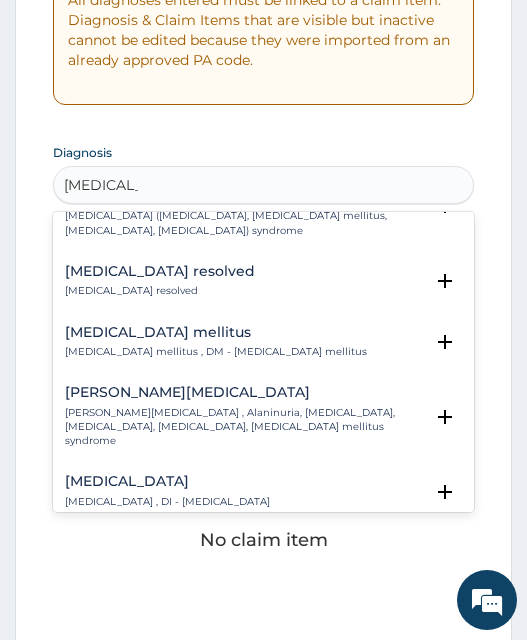 scroll, scrollTop: 200, scrollLeft: 0, axis: vertical 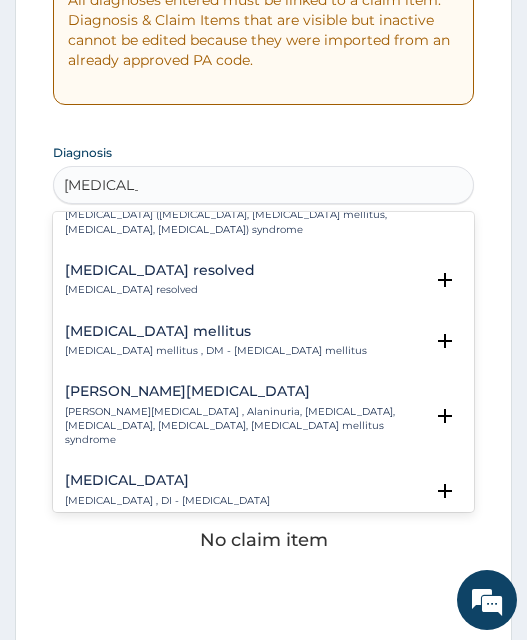 click on "Diabetes mellitus Diabetes mellitus , DM - Diabetes mellitus" at bounding box center [216, 341] 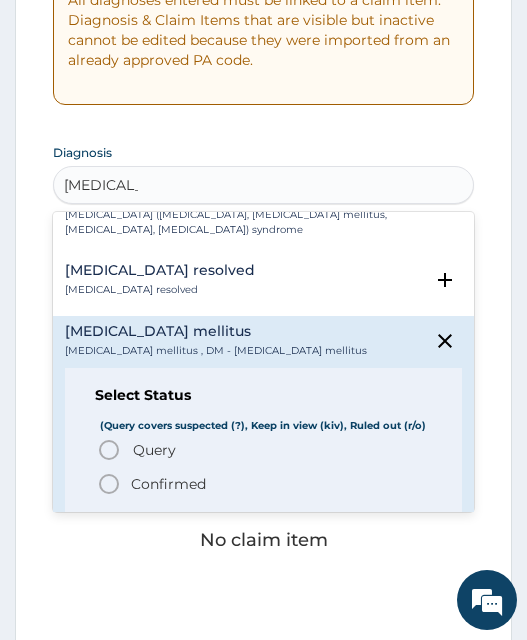 click on "Confirmed" at bounding box center (168, 484) 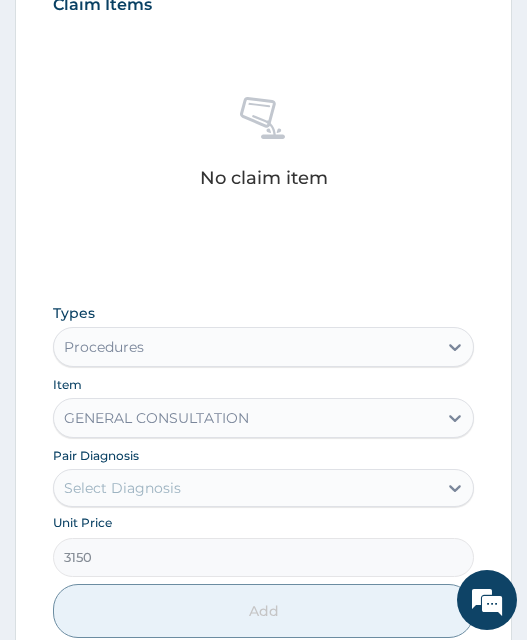 scroll, scrollTop: 883, scrollLeft: 0, axis: vertical 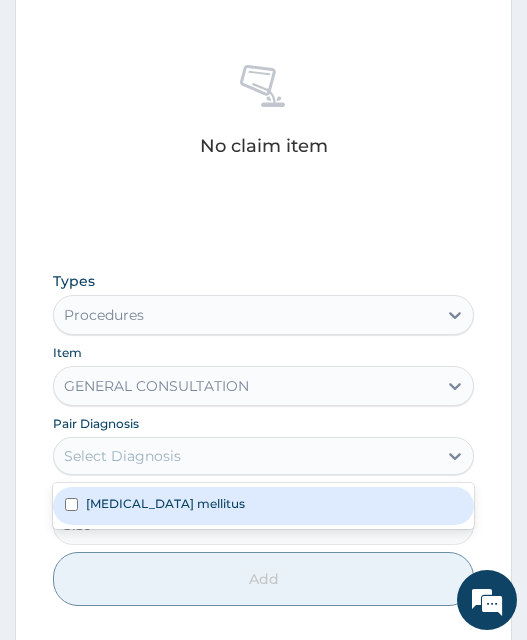 click on "Select Diagnosis" at bounding box center [122, 456] 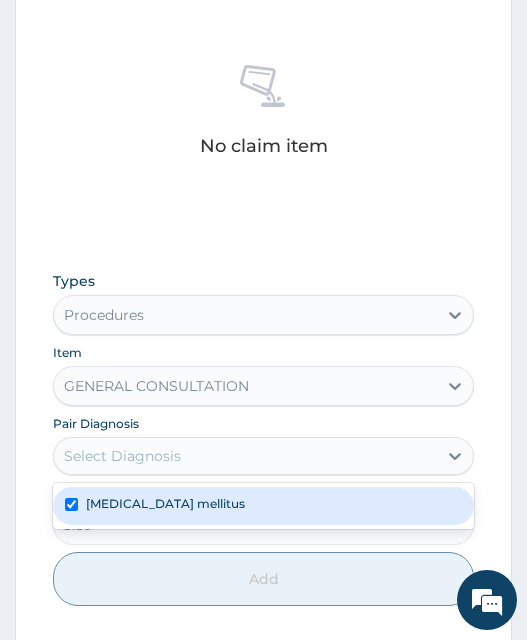 checkbox on "true" 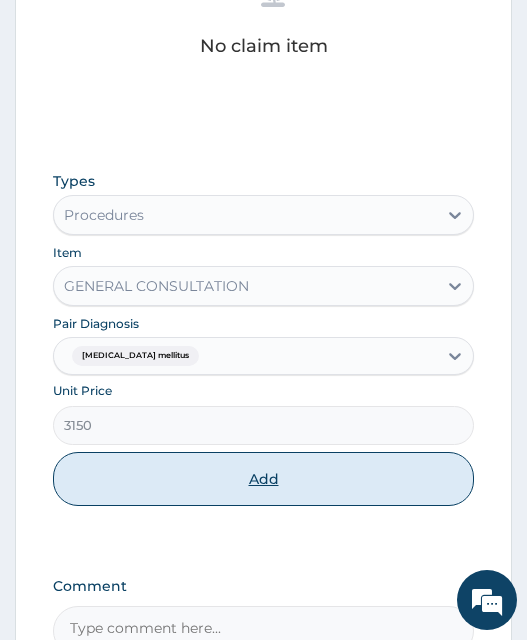 click on "Add" at bounding box center (263, 479) 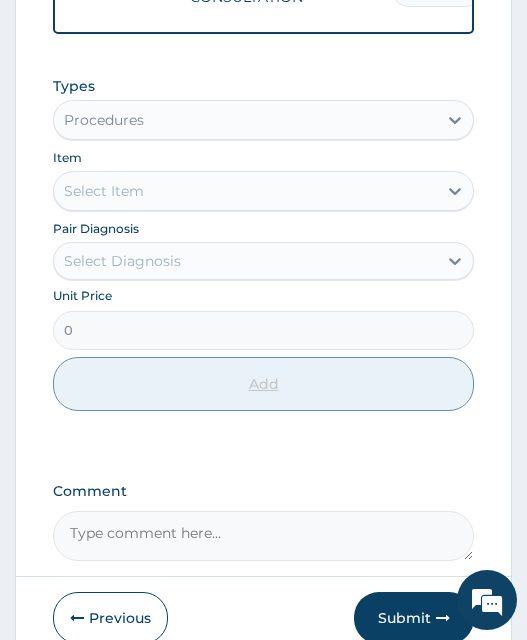 scroll, scrollTop: 951, scrollLeft: 0, axis: vertical 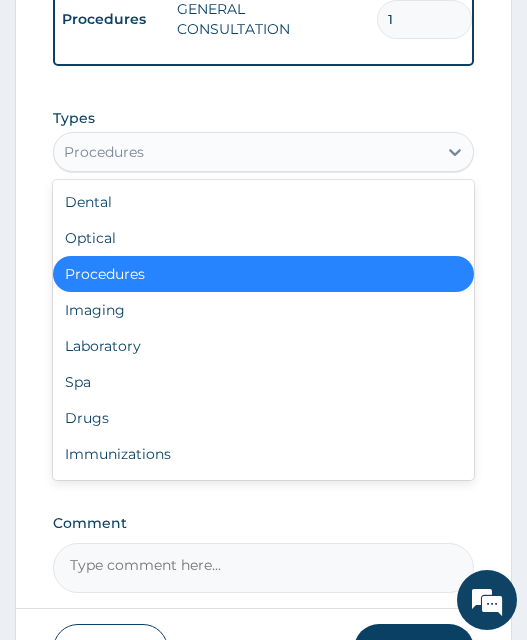 click on "Procedures" at bounding box center (245, 152) 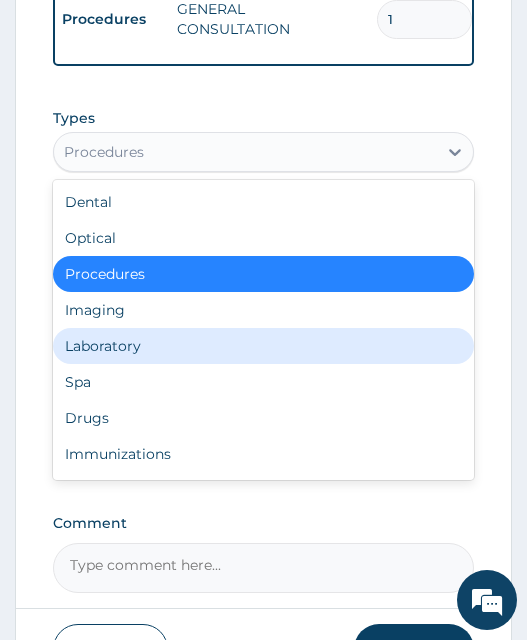 click on "Laboratory" at bounding box center (263, 346) 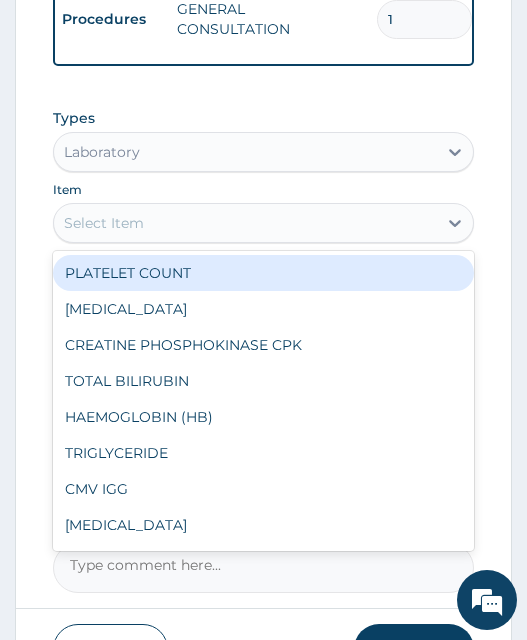 click on "Select Item" at bounding box center (245, 223) 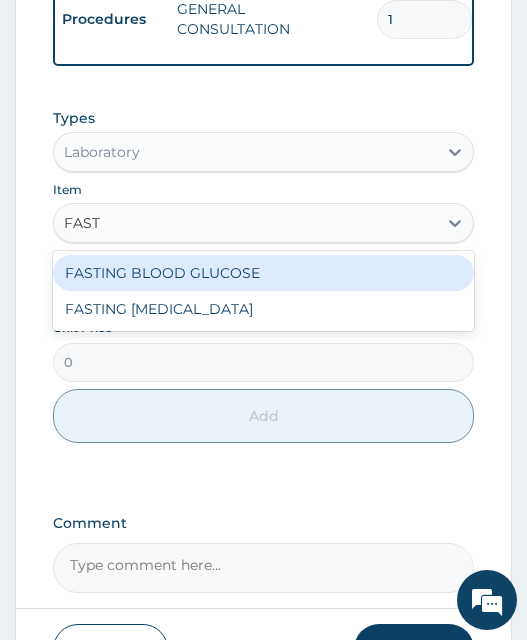type on "FASTI" 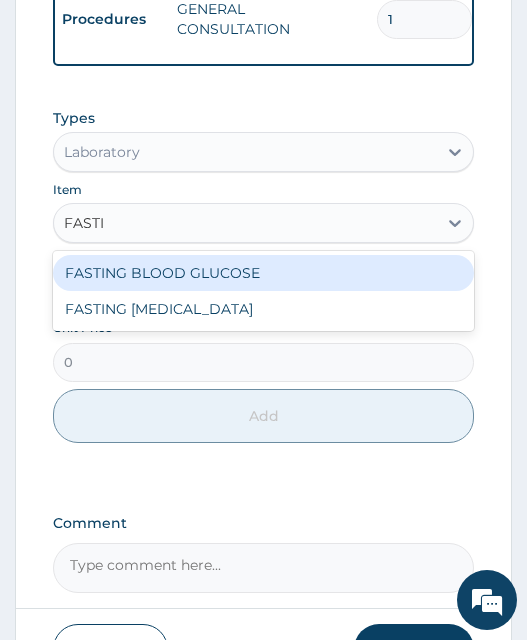 click on "FASTING BLOOD GLUCOSE" at bounding box center (263, 273) 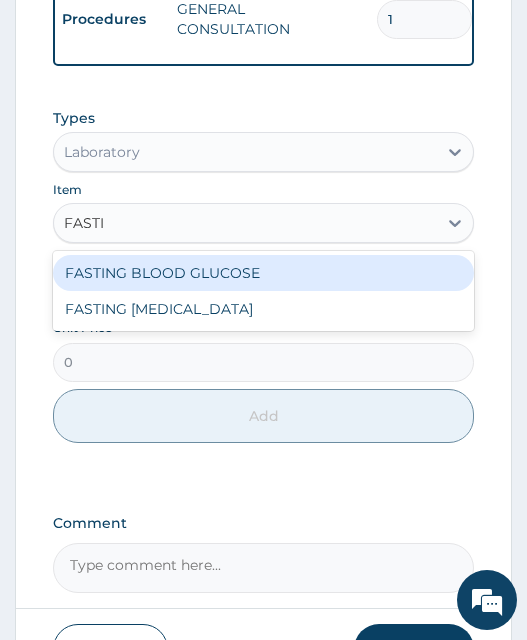 type 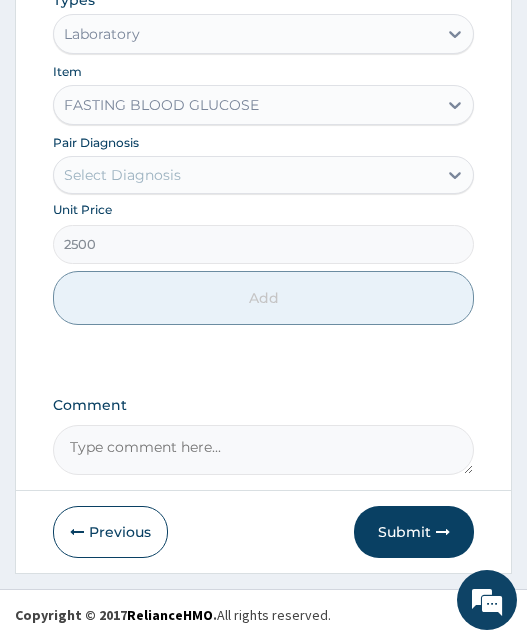 scroll, scrollTop: 1084, scrollLeft: 0, axis: vertical 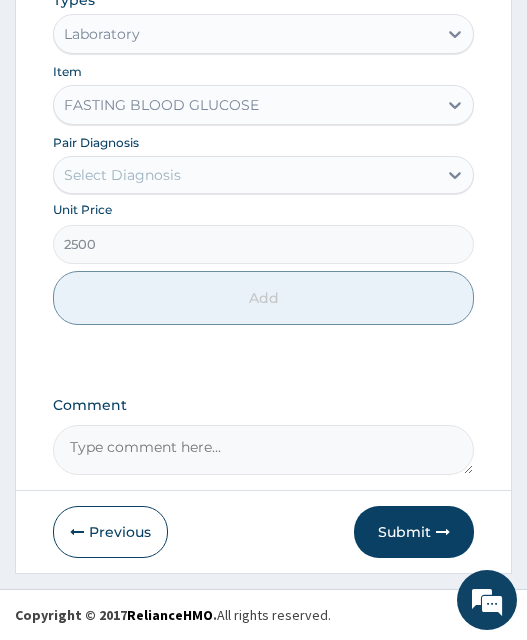 click on "Select Diagnosis" at bounding box center [122, 175] 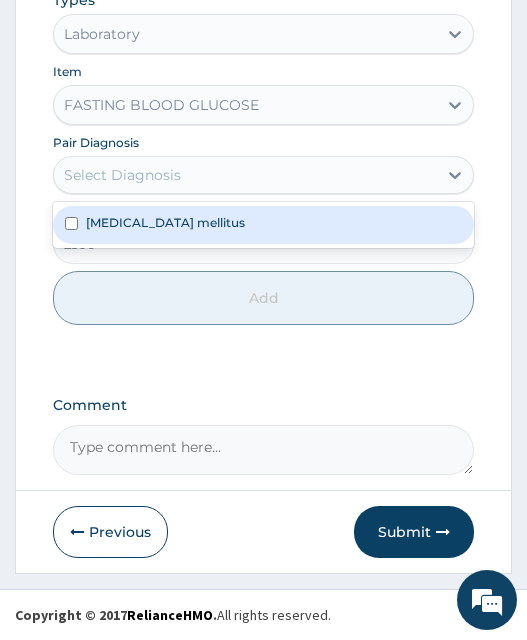 click on "Diabetes mellitus" at bounding box center [165, 222] 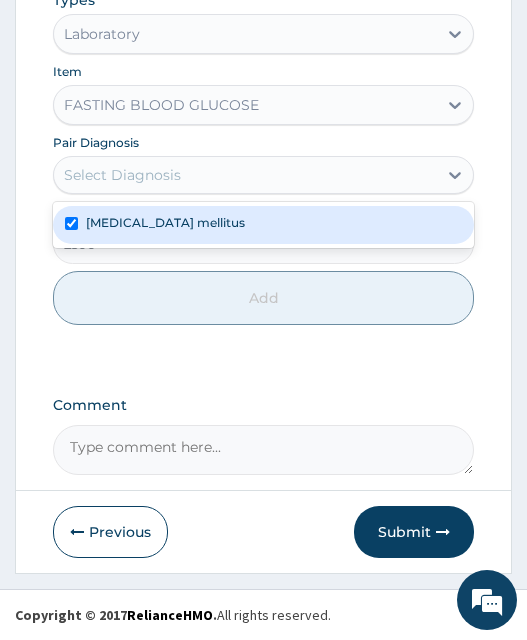 checkbox on "true" 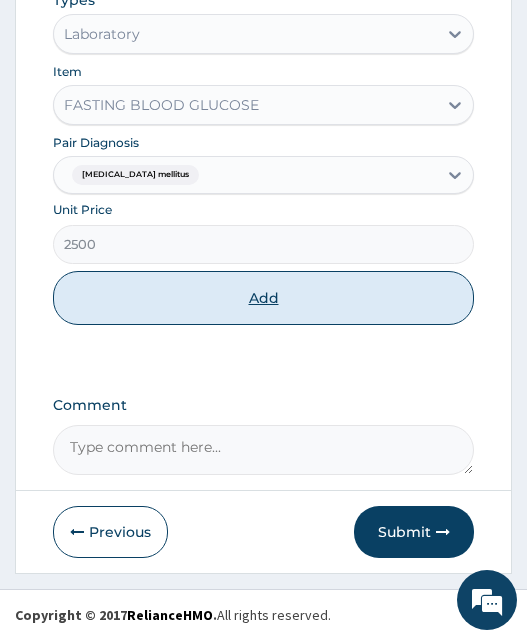 click on "Add" at bounding box center [263, 298] 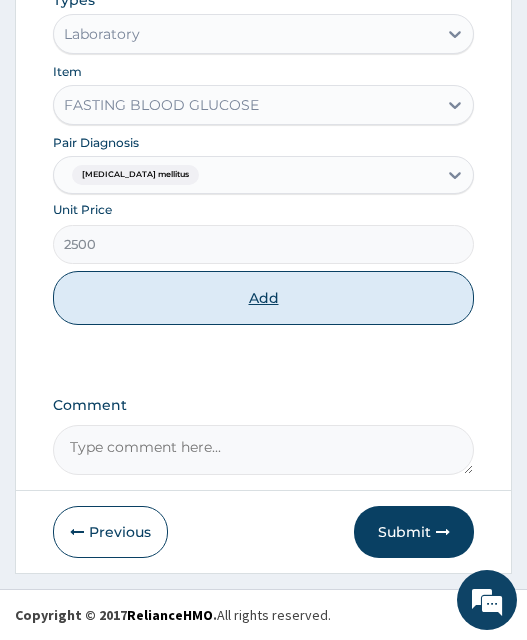 type on "0" 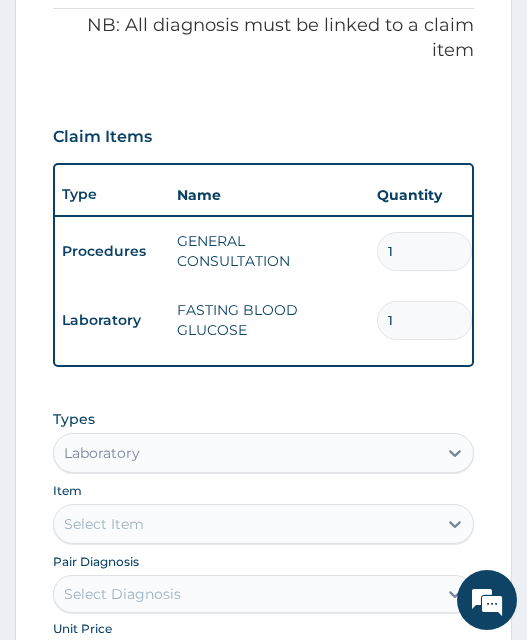 scroll, scrollTop: 1153, scrollLeft: 0, axis: vertical 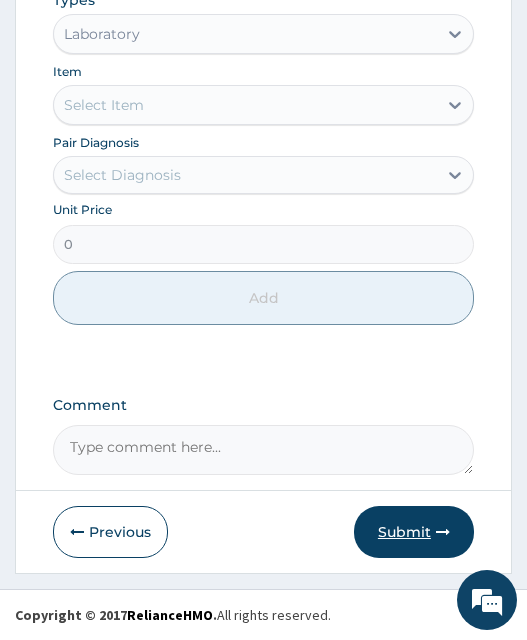 click on "Submit" at bounding box center (414, 532) 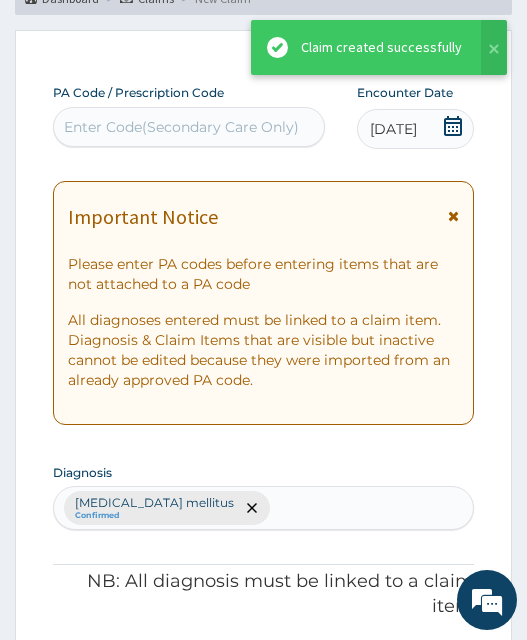 scroll, scrollTop: 1153, scrollLeft: 0, axis: vertical 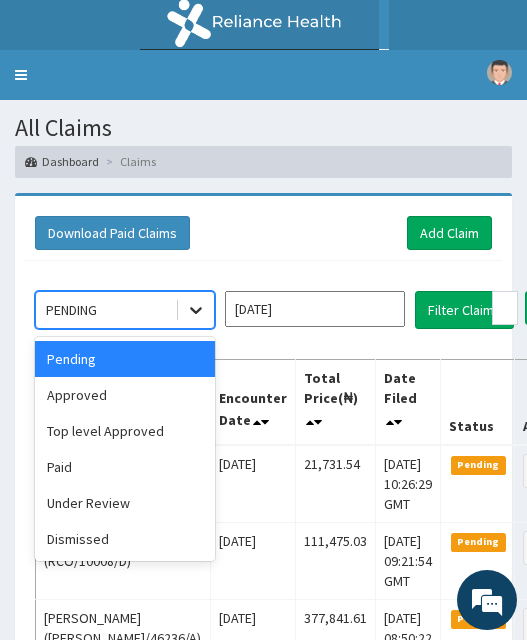 click 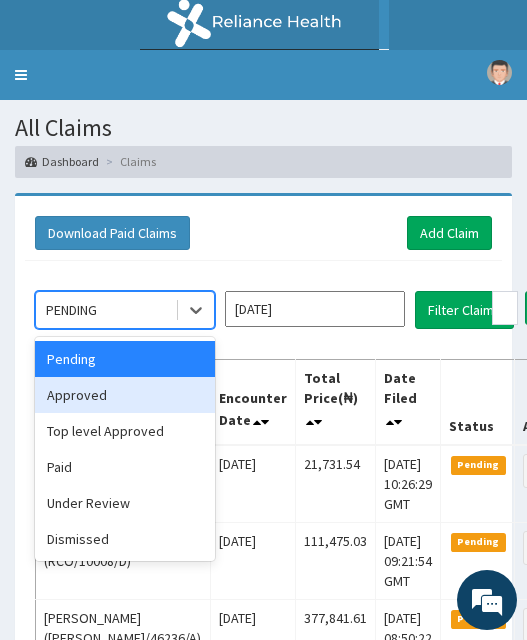 click on "Approved" at bounding box center [125, 395] 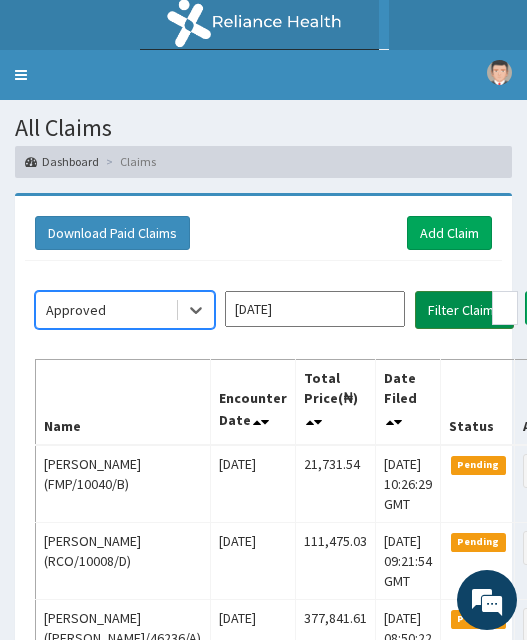 click on "Filter Claims" at bounding box center [464, 310] 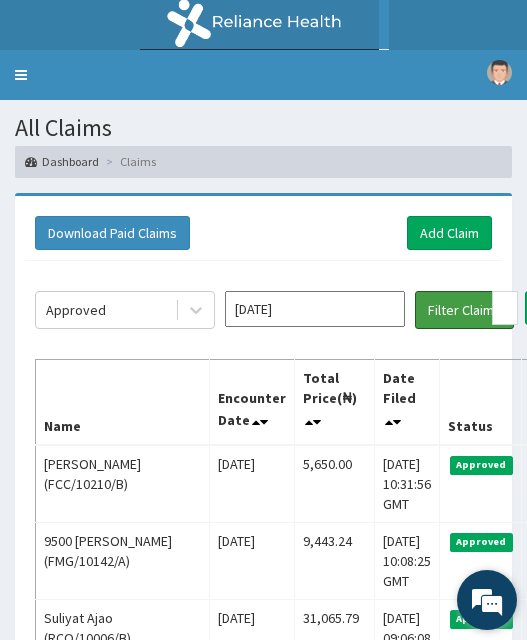 scroll, scrollTop: 0, scrollLeft: 0, axis: both 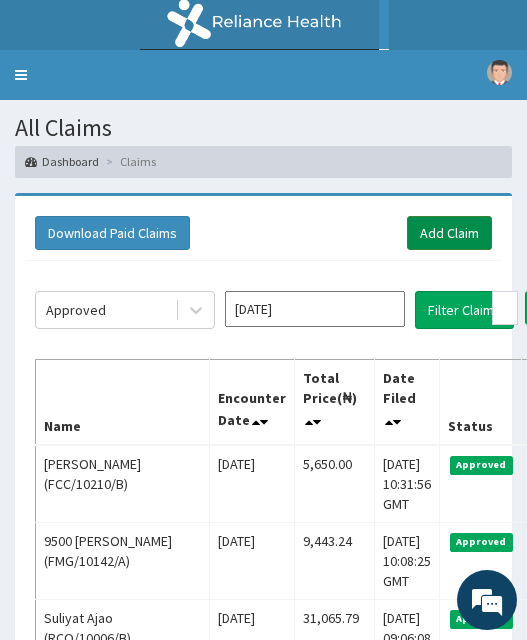 click on "Add Claim" at bounding box center (449, 233) 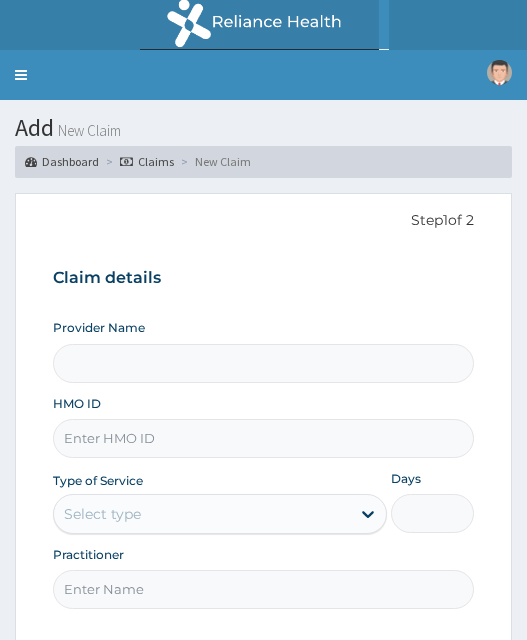 scroll, scrollTop: 0, scrollLeft: 0, axis: both 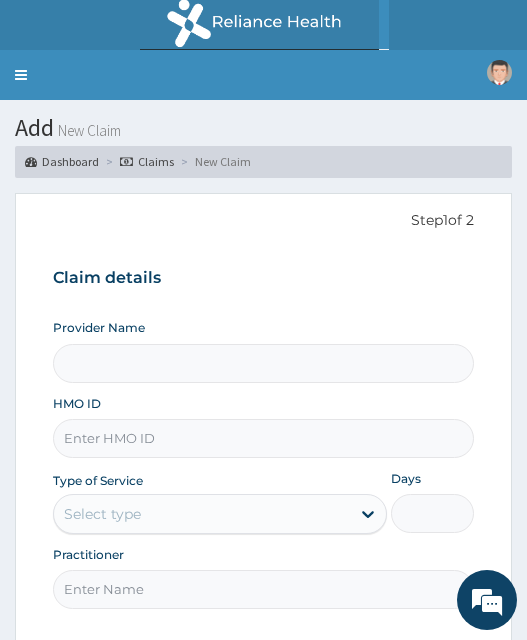 click on "HMO ID" at bounding box center [263, 438] 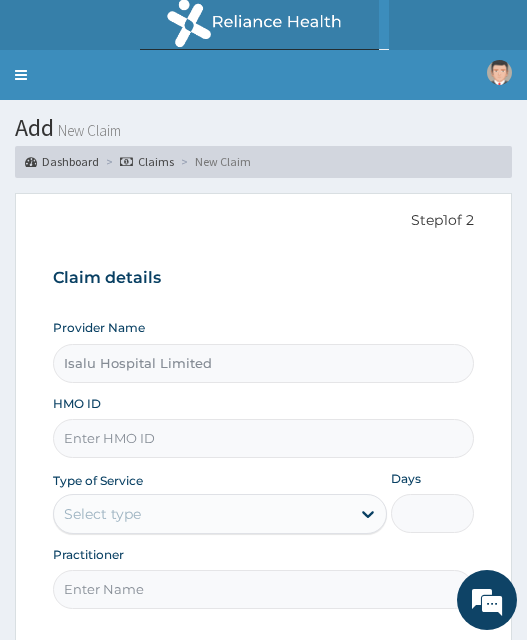paste on "FKM/10157/A" 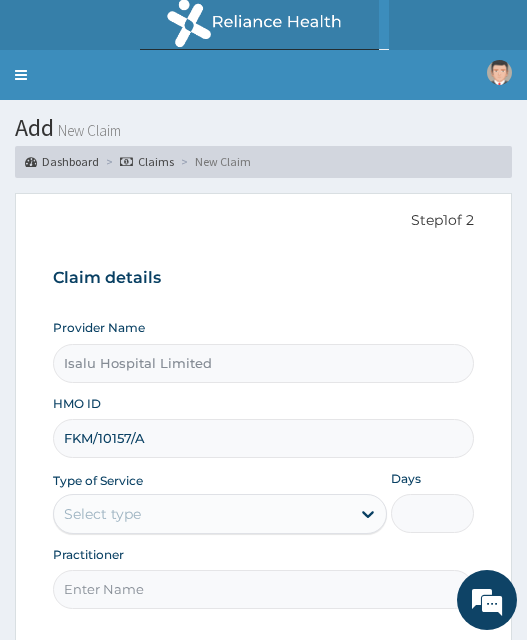 type on "FKM/10157/A" 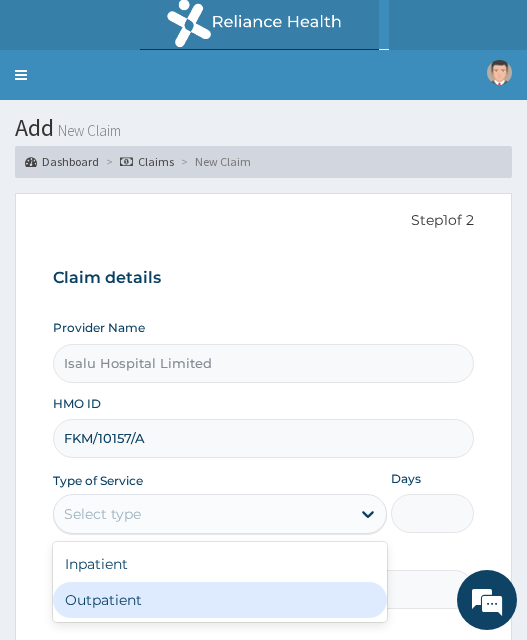 click on "Outpatient" at bounding box center (219, 600) 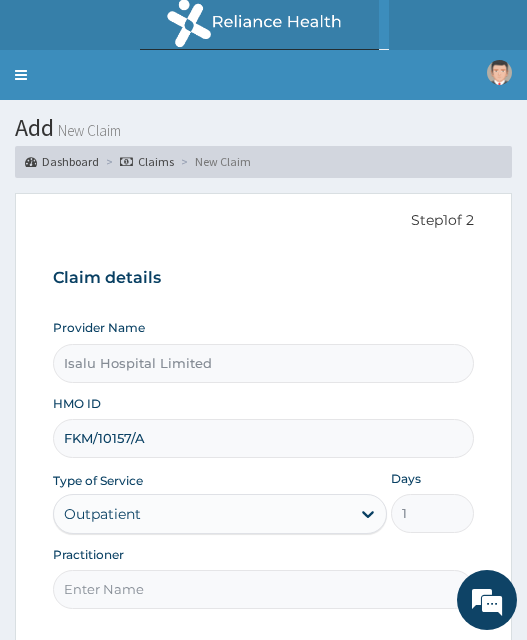 scroll, scrollTop: 0, scrollLeft: 0, axis: both 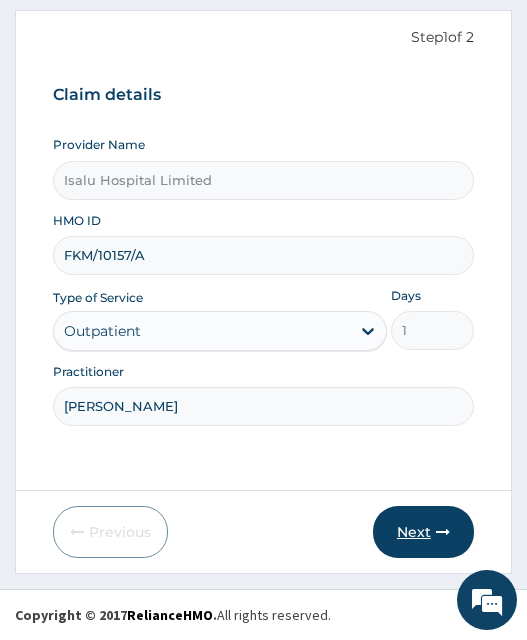 type on "DR ADESIYAN" 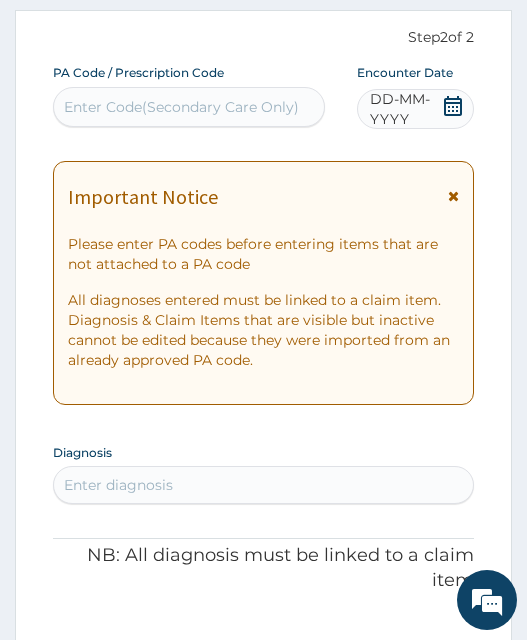 click 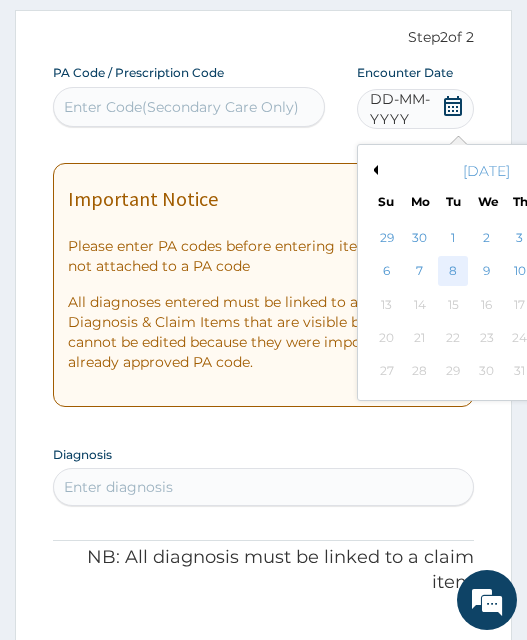 click on "8" at bounding box center (454, 272) 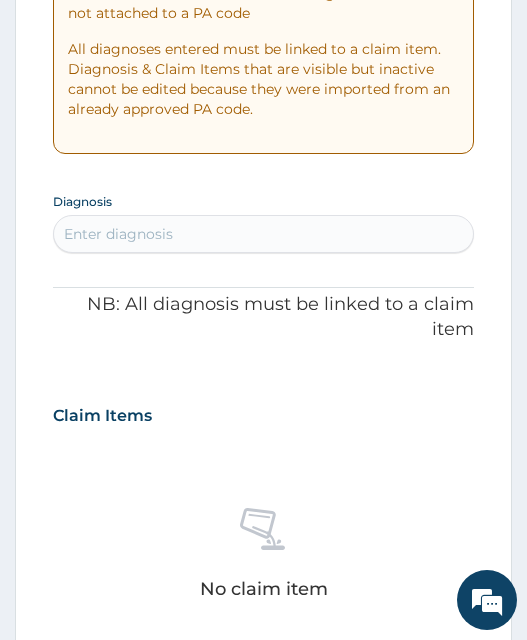 scroll, scrollTop: 483, scrollLeft: 0, axis: vertical 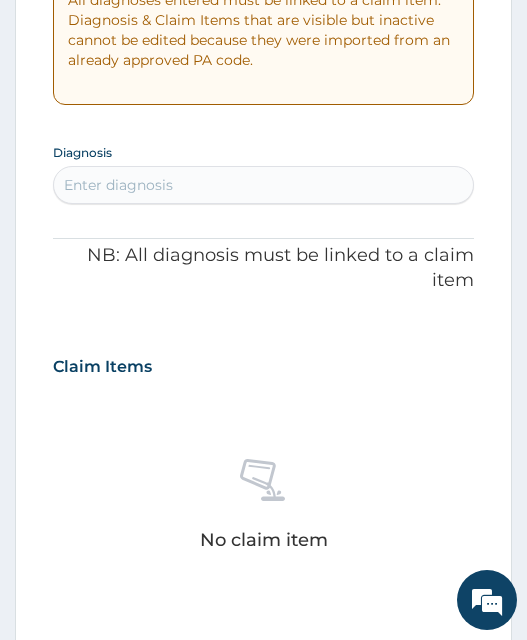 click on "Enter diagnosis" at bounding box center (263, 185) 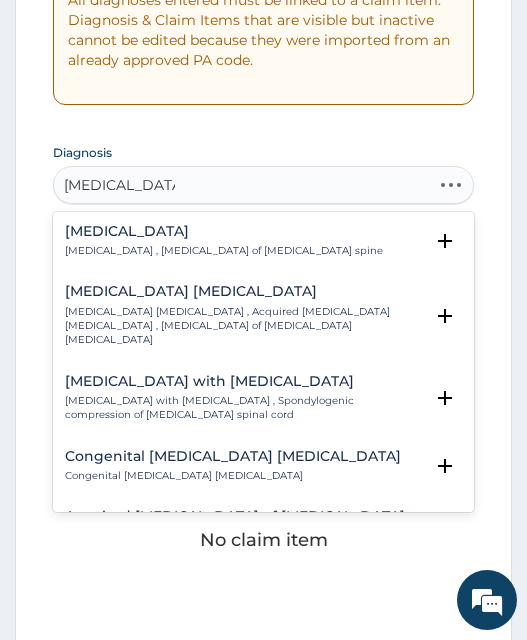 type on "LUMBAR SPOND" 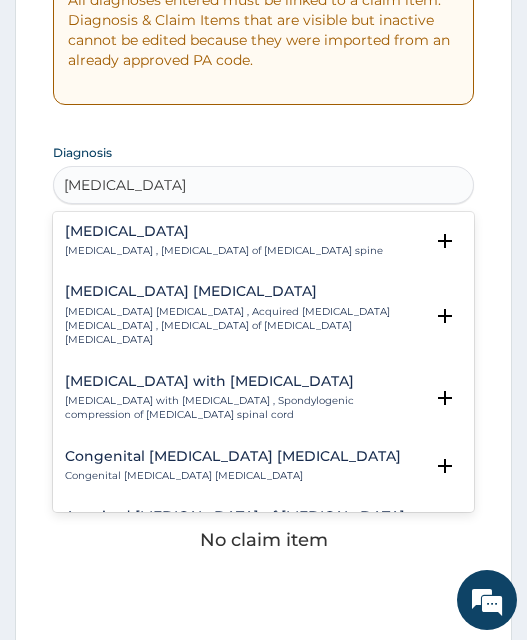 click on "Lumbar spondylosis , Osteoarthritis of lumbar spine" at bounding box center (224, 251) 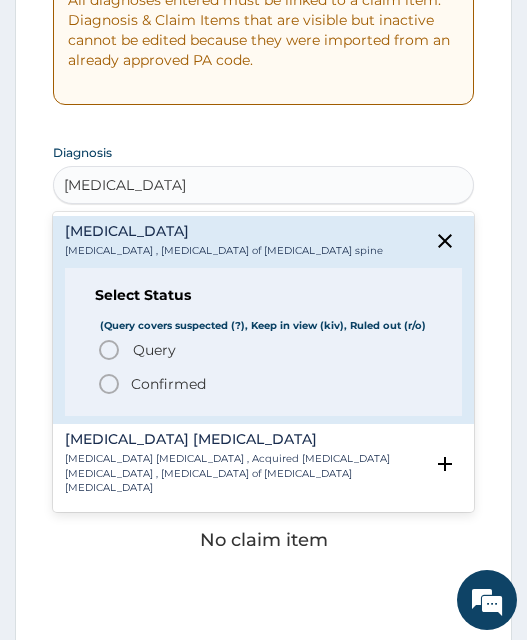 click on "Confirmed" at bounding box center (168, 384) 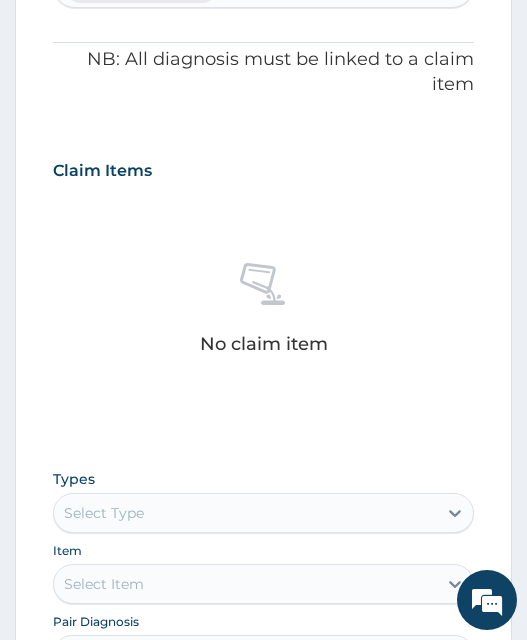 scroll, scrollTop: 783, scrollLeft: 0, axis: vertical 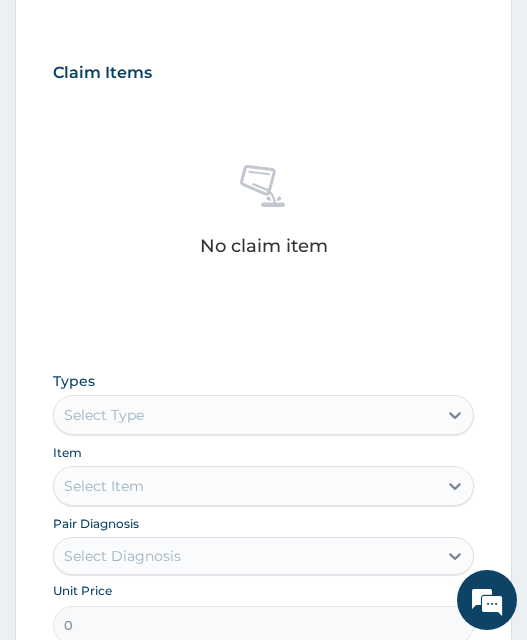 click on "Select Type" at bounding box center [245, 415] 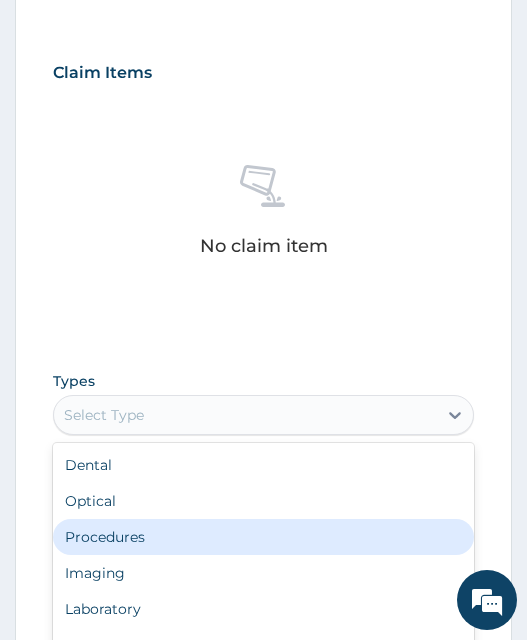 click on "Procedures" at bounding box center [263, 537] 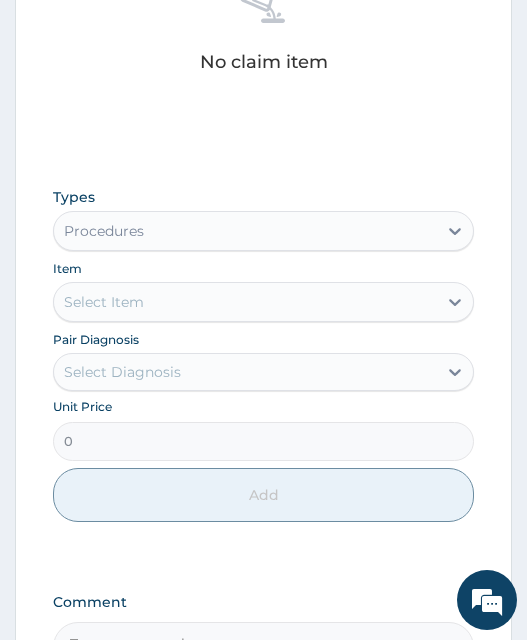 scroll, scrollTop: 983, scrollLeft: 0, axis: vertical 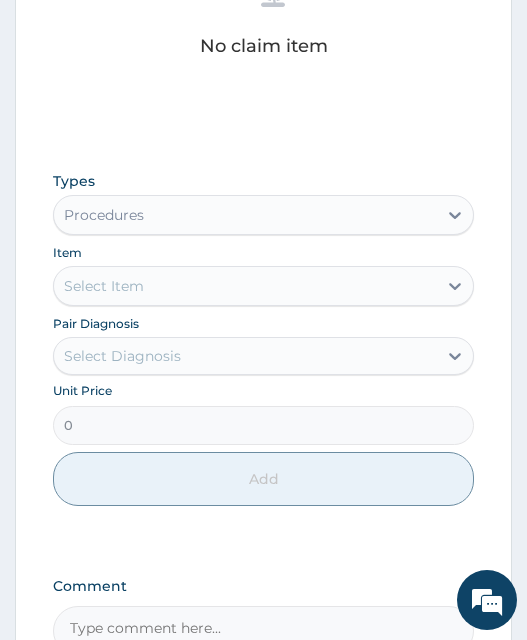 click on "Select Item" at bounding box center (245, 286) 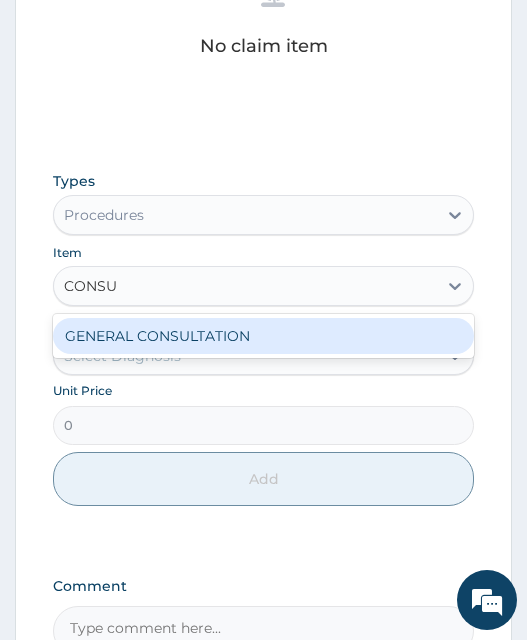 type on "CONSUL" 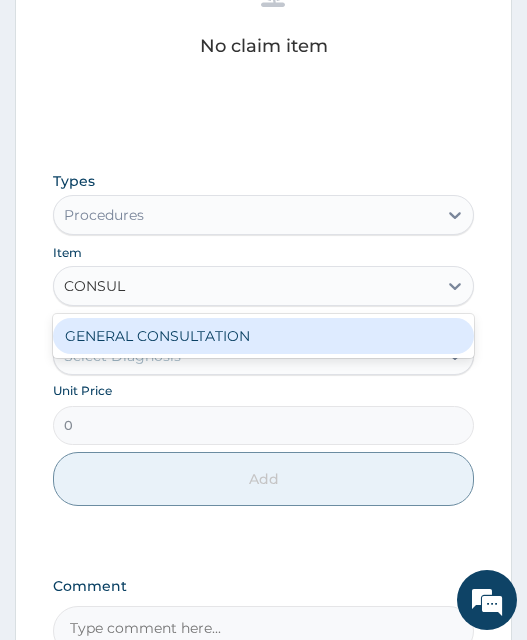 click on "GENERAL CONSULTATION" at bounding box center (263, 336) 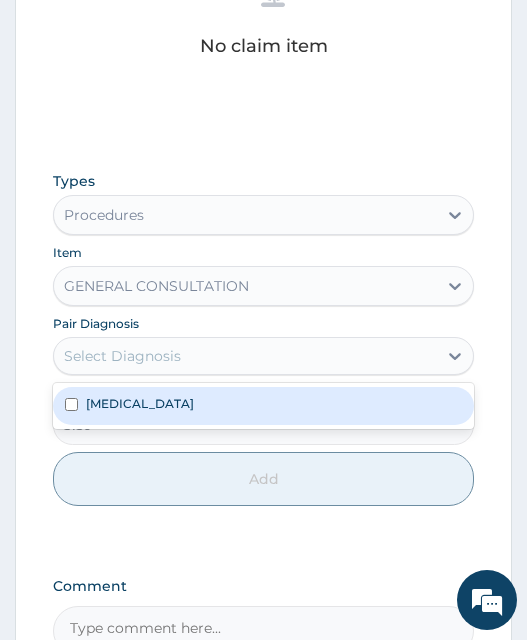 click on "Select Diagnosis" at bounding box center [245, 356] 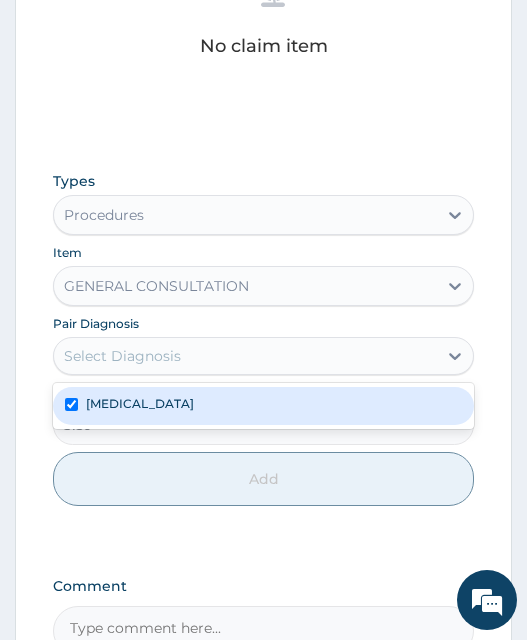 checkbox on "true" 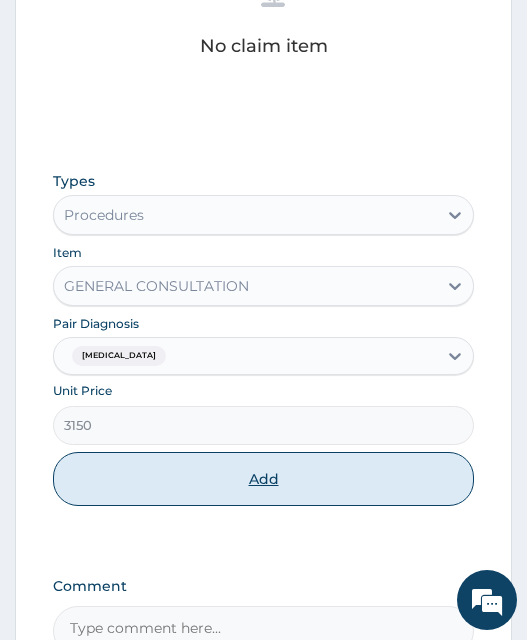 click on "Add" at bounding box center (263, 479) 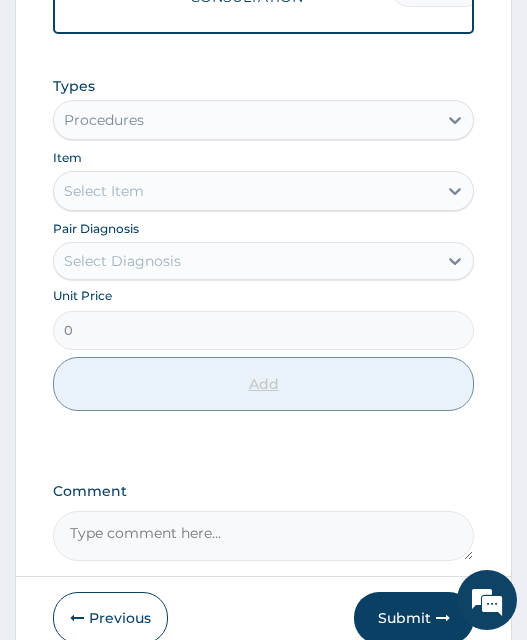 scroll, scrollTop: 951, scrollLeft: 0, axis: vertical 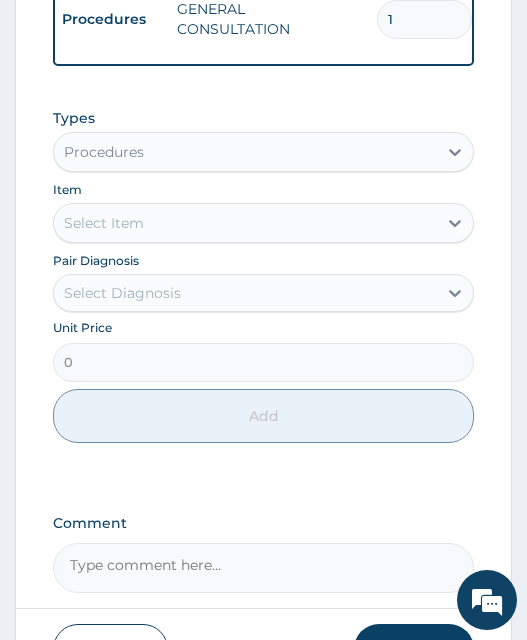 click on "Procedures" at bounding box center [245, 152] 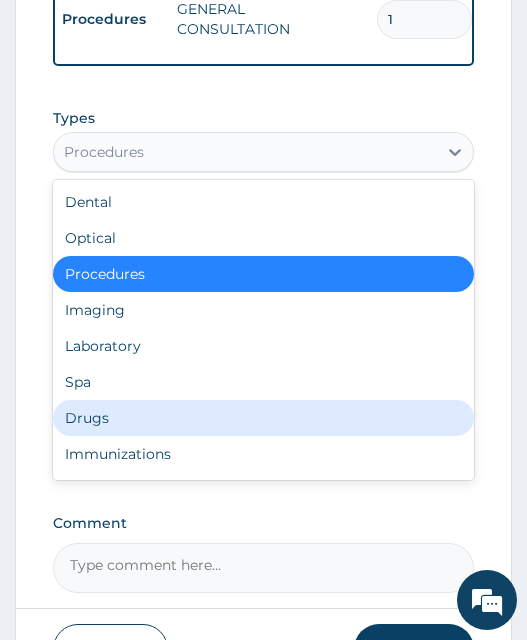 click on "Drugs" at bounding box center (263, 418) 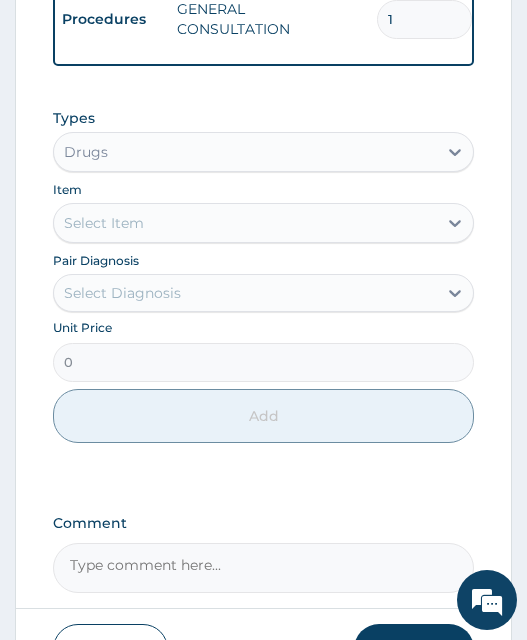 click on "Select Item" at bounding box center [245, 223] 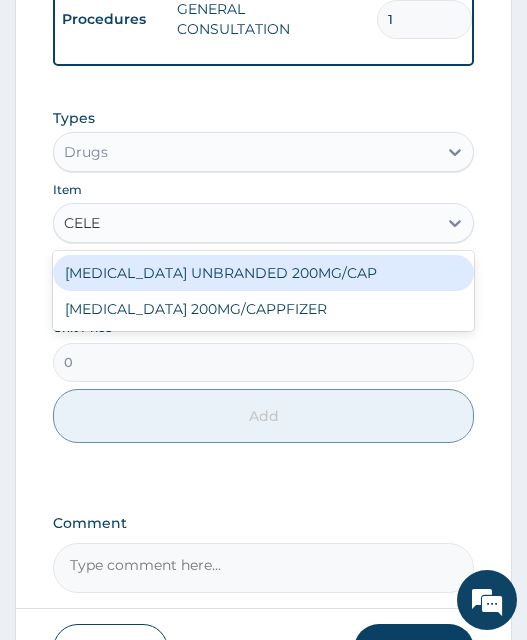 type on "CELEB" 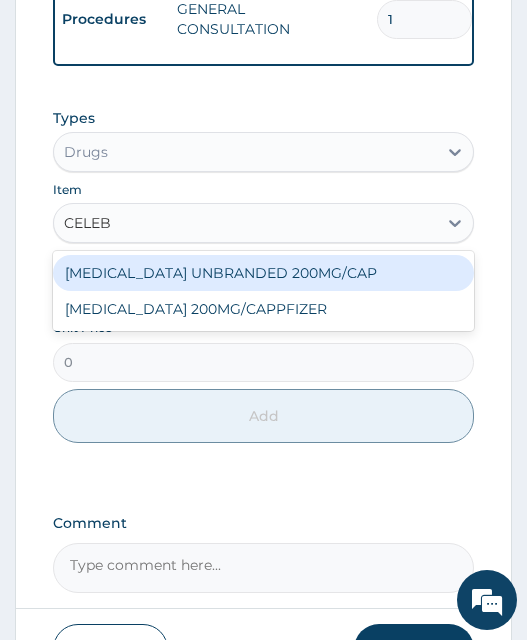 click on "[MEDICAL_DATA] UNBRANDED 200MG/CAP" at bounding box center [263, 273] 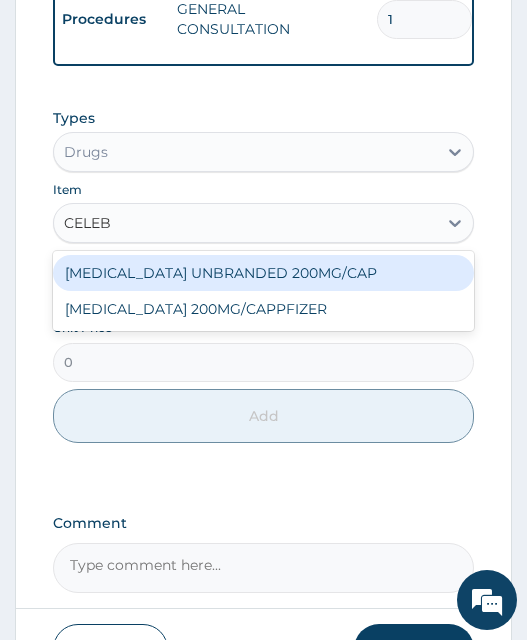 type 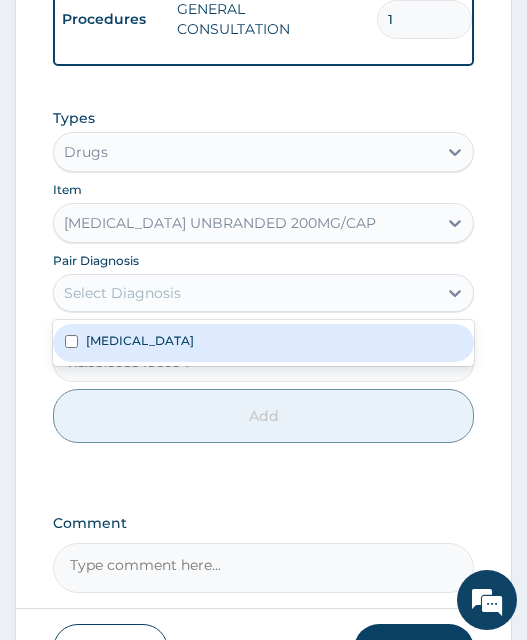 click on "Select Diagnosis" at bounding box center [263, 293] 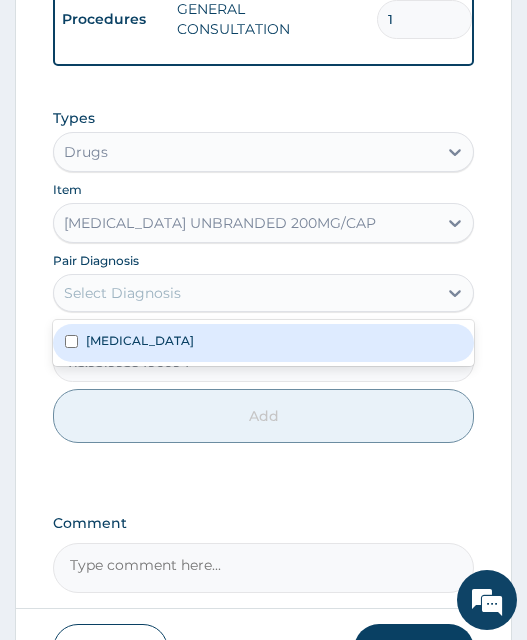 click on "Lumbar spondylosis" at bounding box center (140, 340) 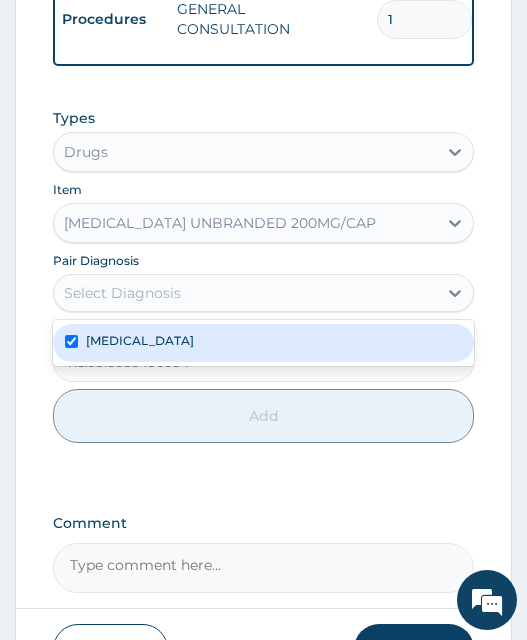 checkbox on "true" 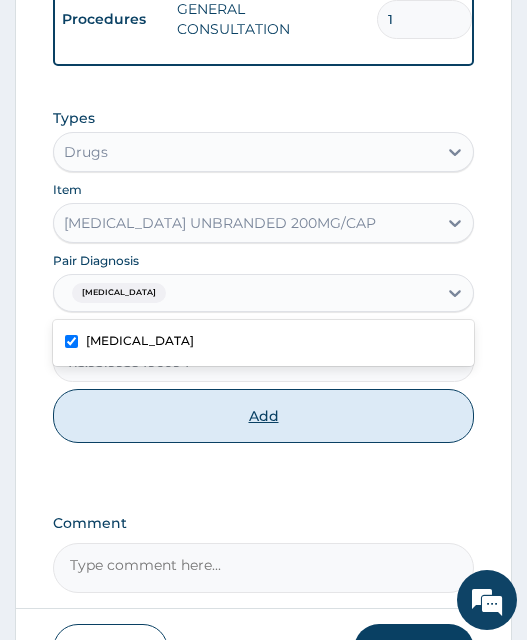 click on "Add" at bounding box center (263, 416) 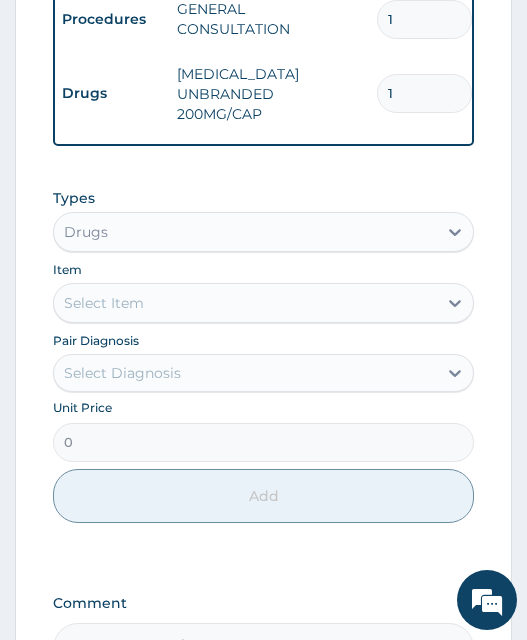 type on "14" 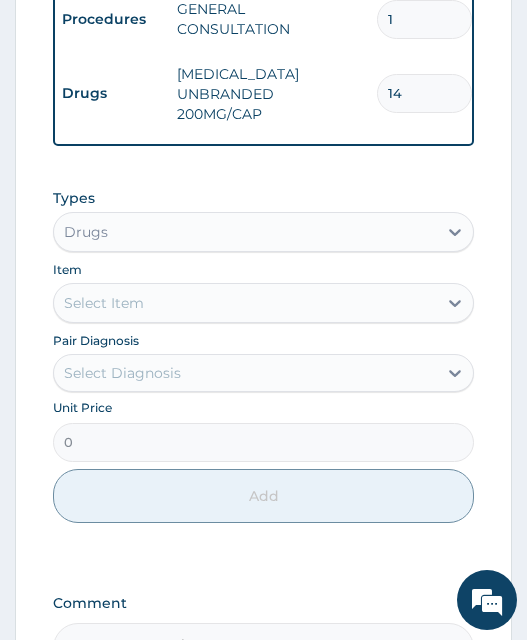 type on "5795.33" 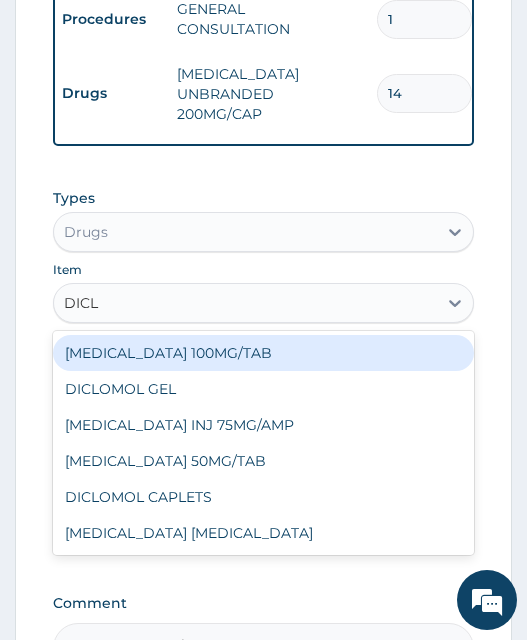 type on "DICLO" 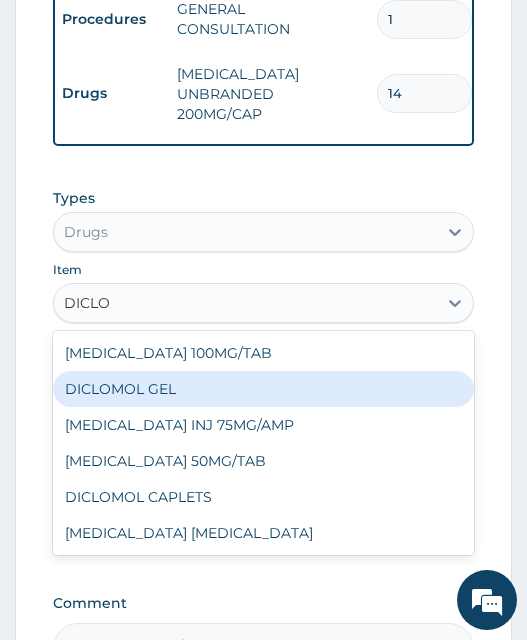 click on "DICLOMOL GEL" at bounding box center (263, 389) 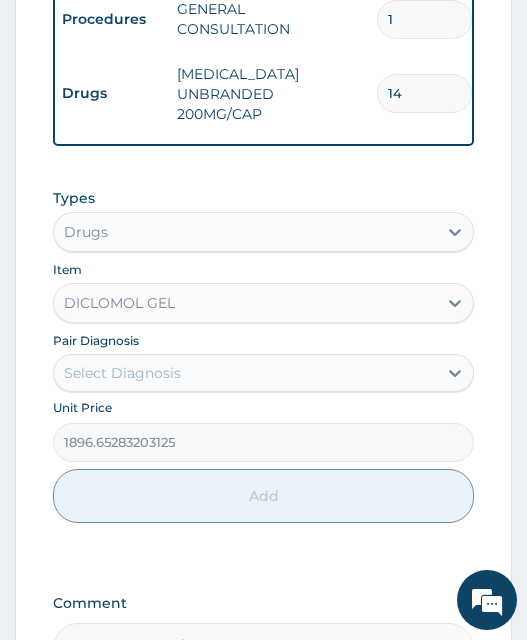 click on "Select Diagnosis" at bounding box center [245, 373] 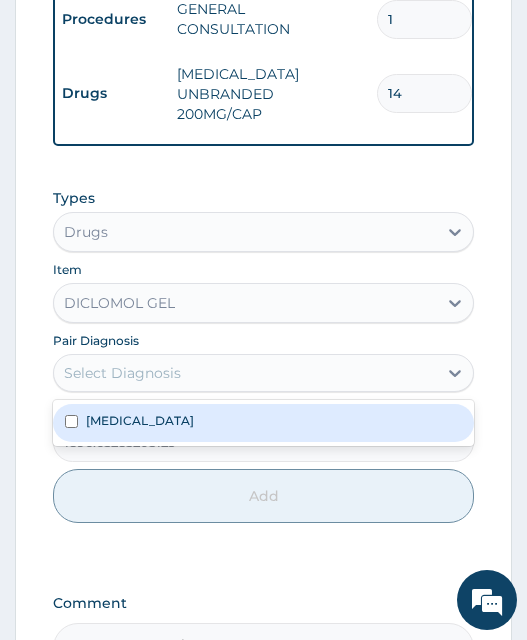 click on "Lumbar spondylosis" at bounding box center (140, 420) 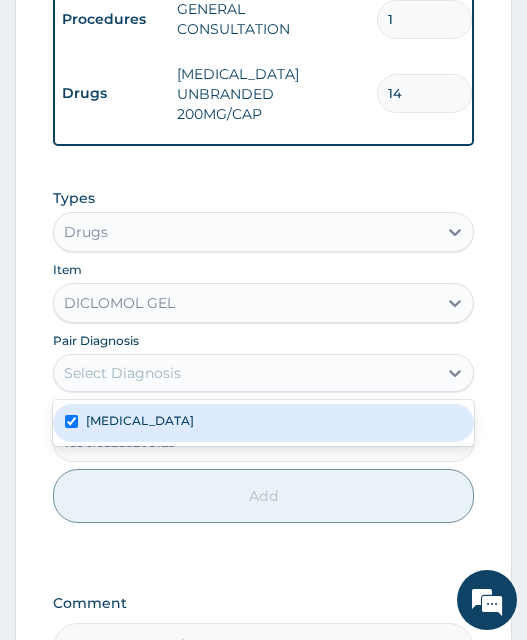 checkbox on "true" 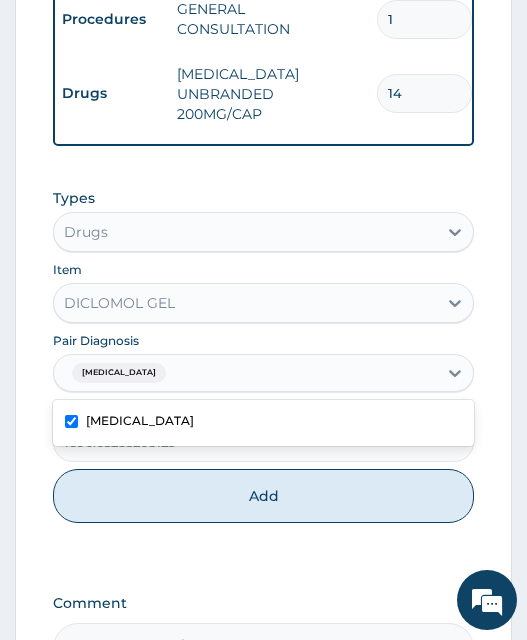 click on "Add" at bounding box center [263, 496] 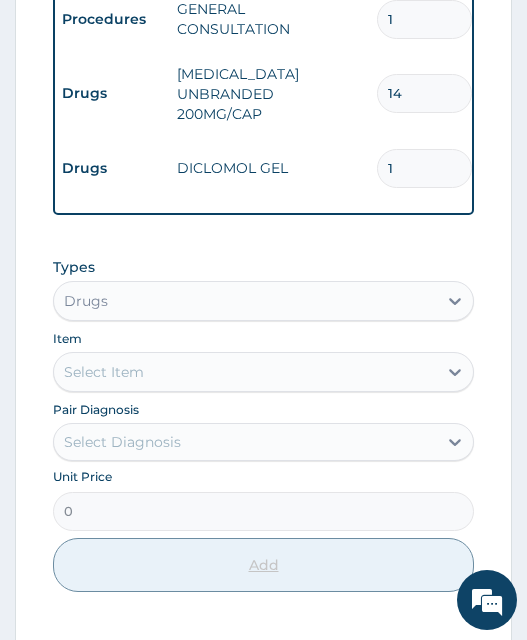 scroll, scrollTop: 1222, scrollLeft: 0, axis: vertical 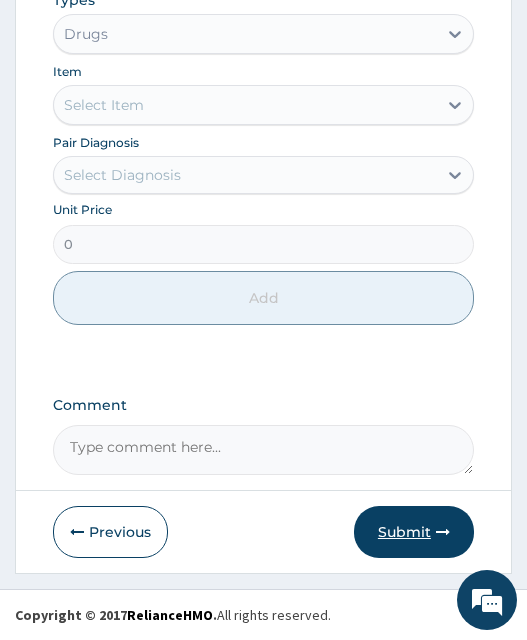 click on "Submit" at bounding box center (414, 532) 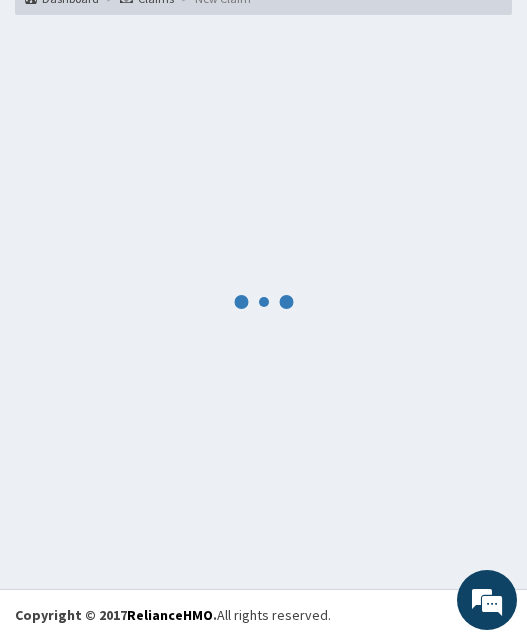 scroll, scrollTop: 1222, scrollLeft: 0, axis: vertical 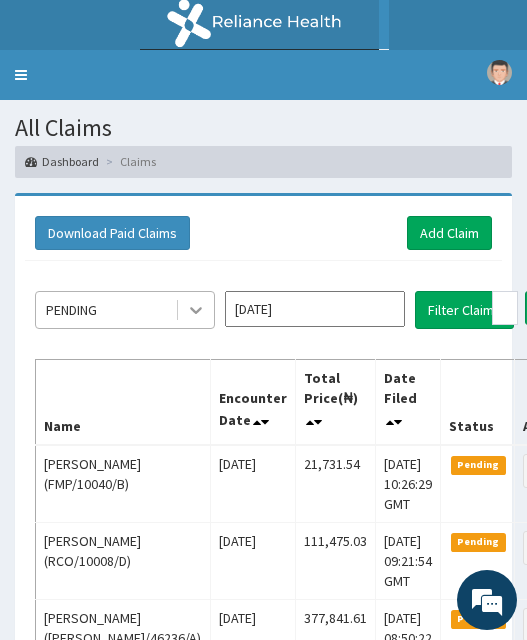 click 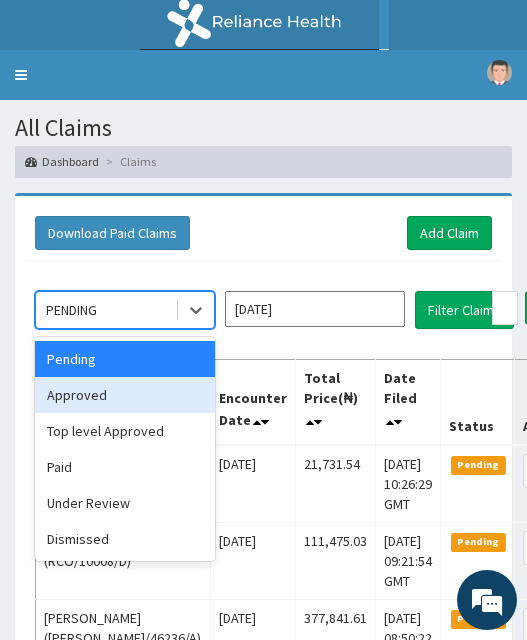 click on "Approved" at bounding box center [125, 395] 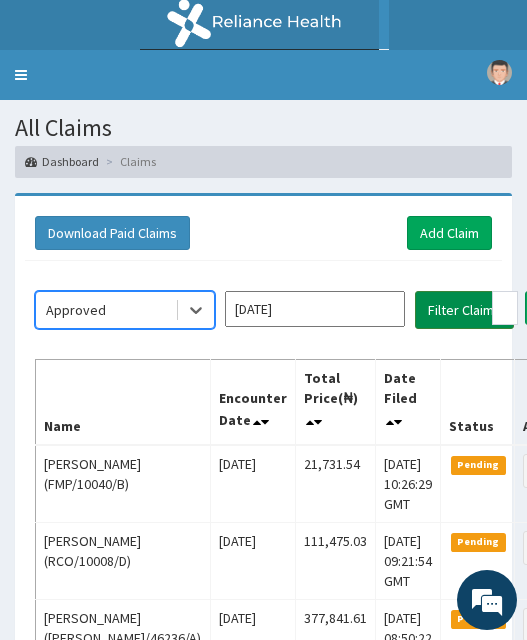 click on "Filter Claims" at bounding box center (464, 310) 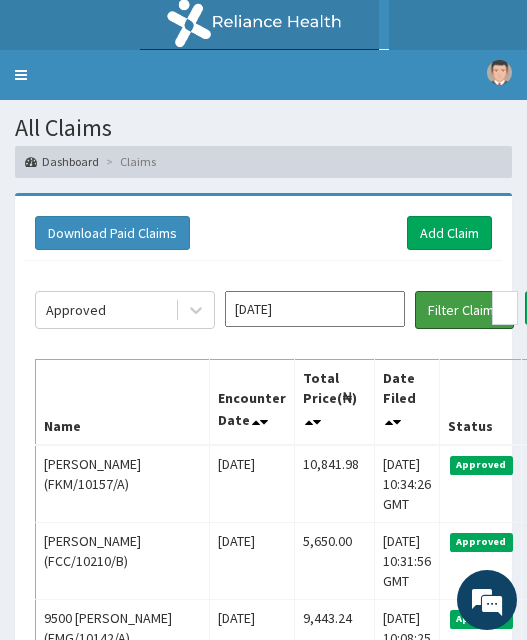 scroll, scrollTop: 0, scrollLeft: 0, axis: both 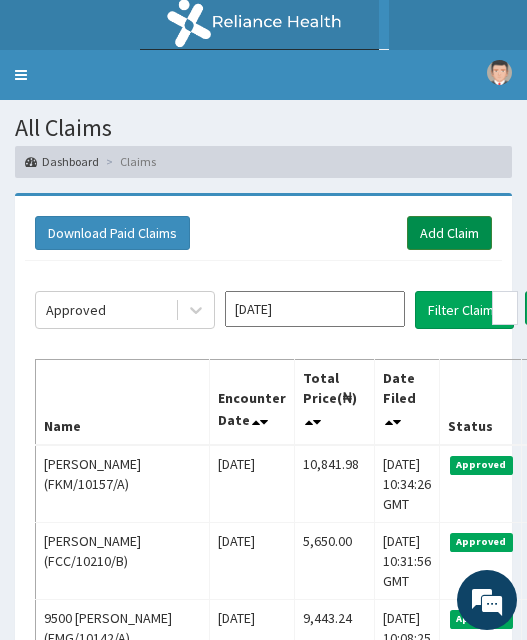 click on "Add Claim" at bounding box center (449, 233) 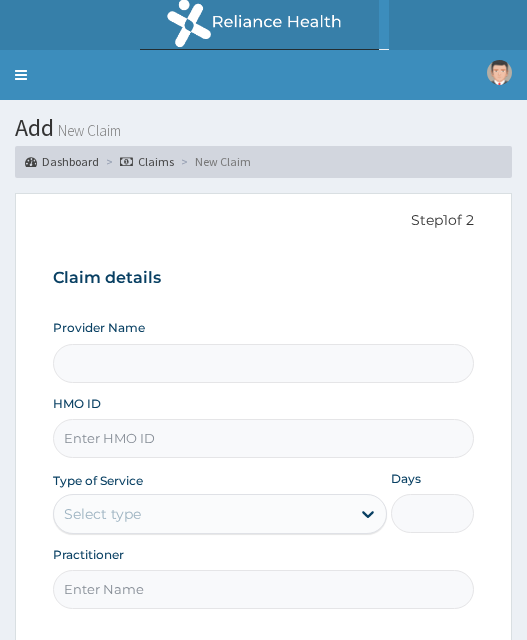scroll, scrollTop: 0, scrollLeft: 0, axis: both 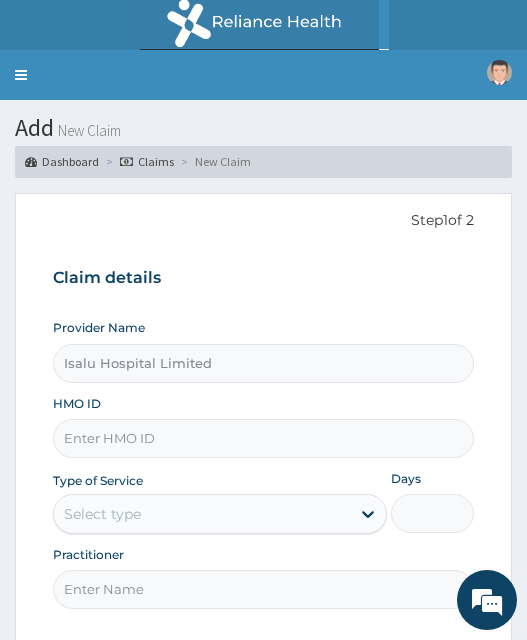 click on "HMO ID" at bounding box center (263, 438) 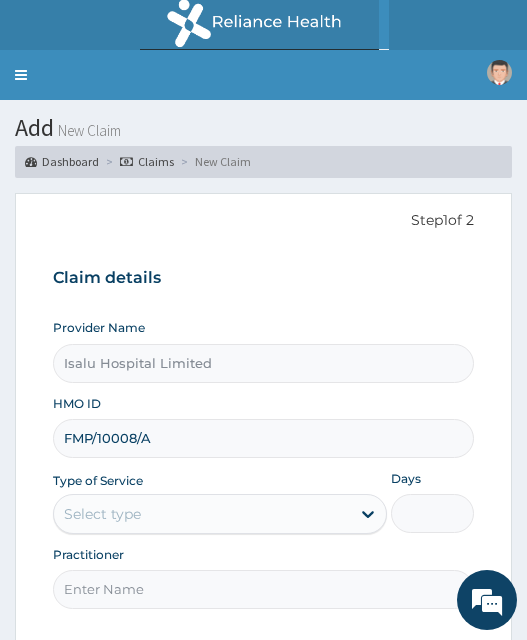 type on "FMP/10008/A" 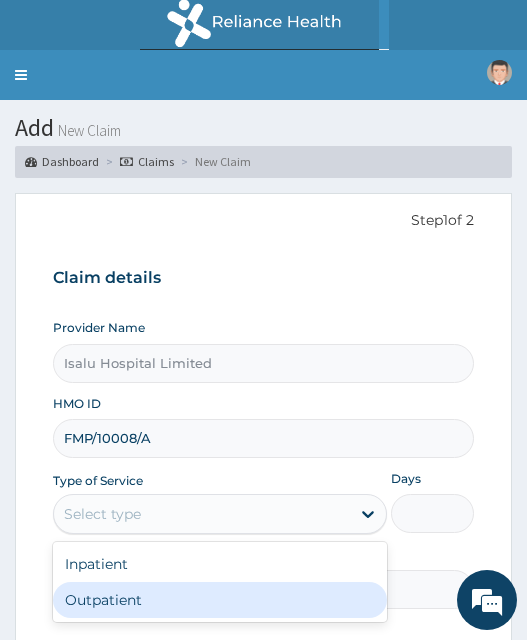 click on "Outpatient" at bounding box center [219, 600] 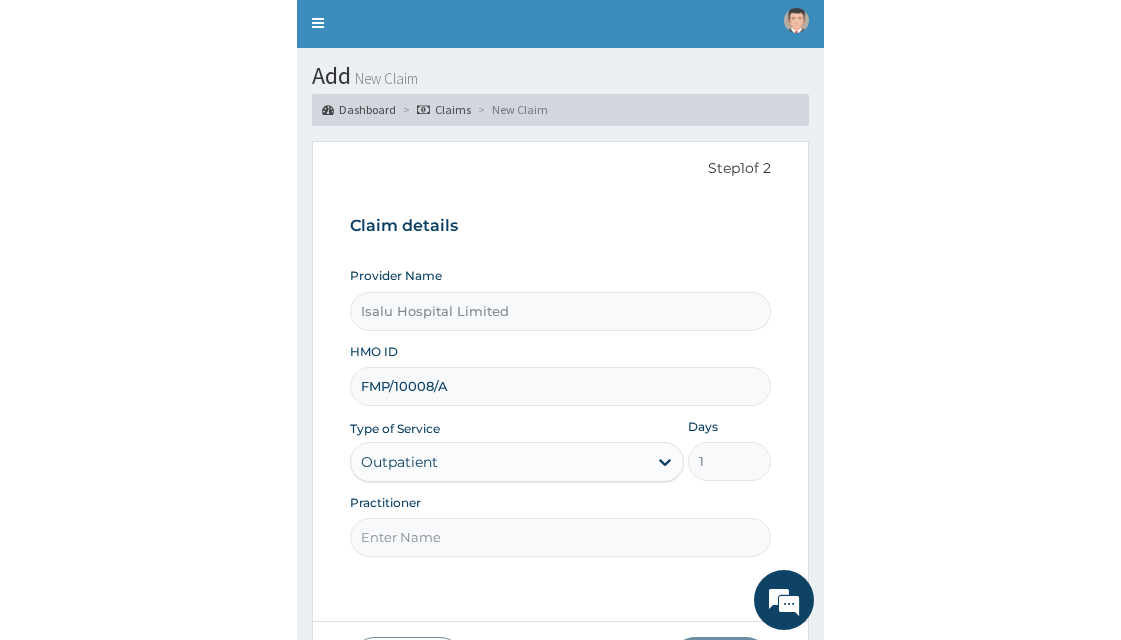 scroll, scrollTop: 100, scrollLeft: 0, axis: vertical 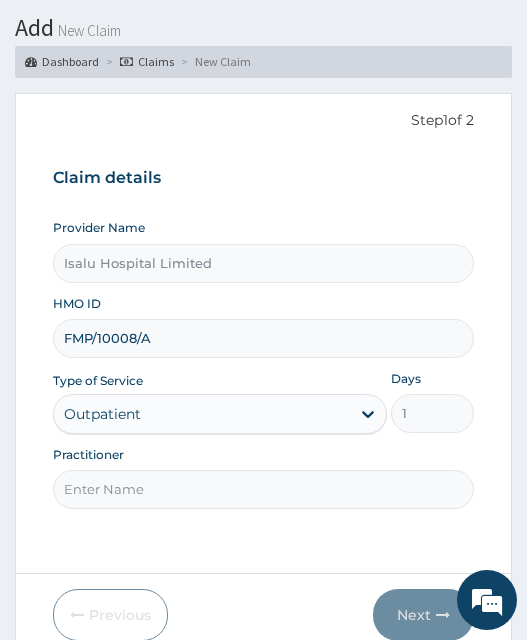 click on "Practitioner" at bounding box center [263, 489] 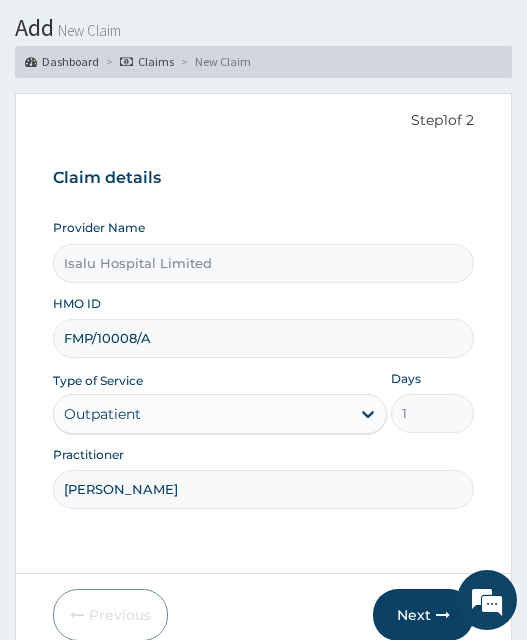 type on "DR SHITTU" 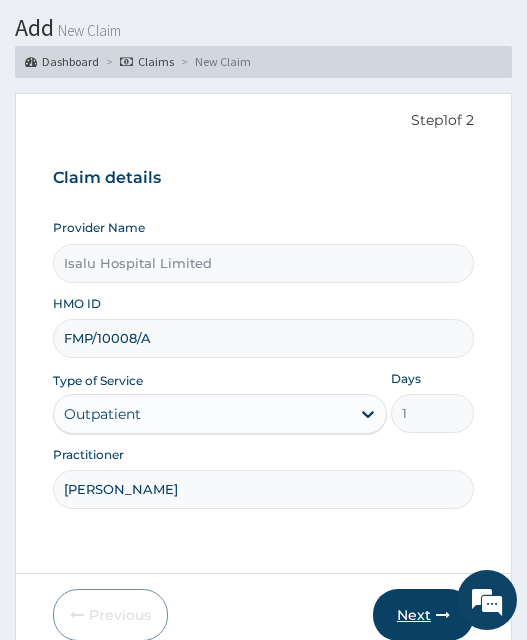 click on "Next" at bounding box center (423, 615) 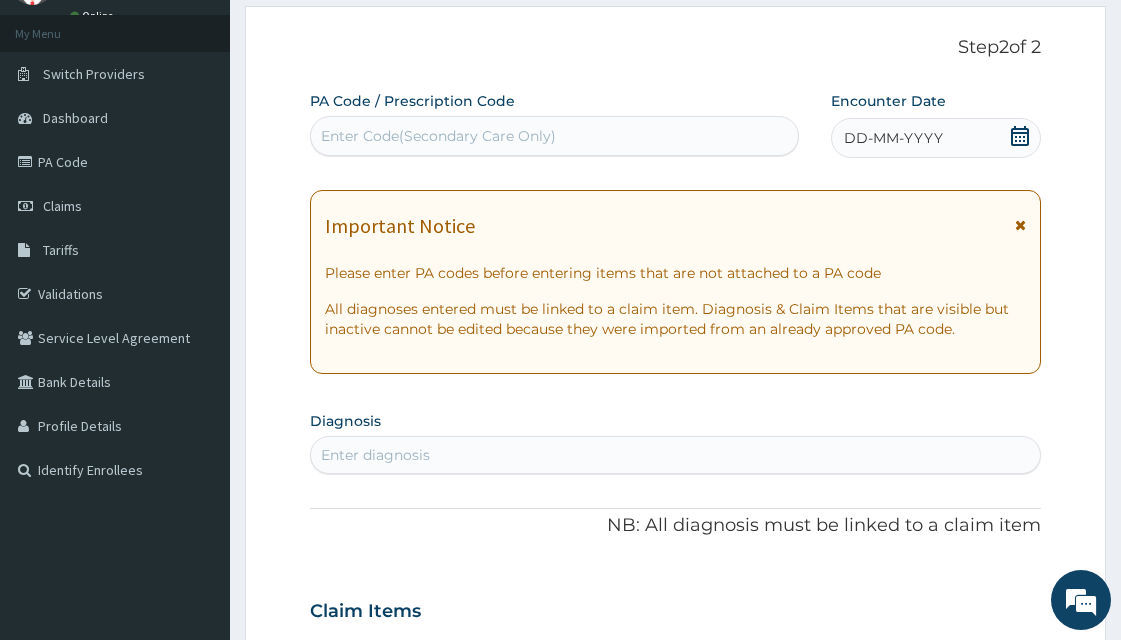 click on "Enter Code(Secondary Care Only)" at bounding box center [554, 136] 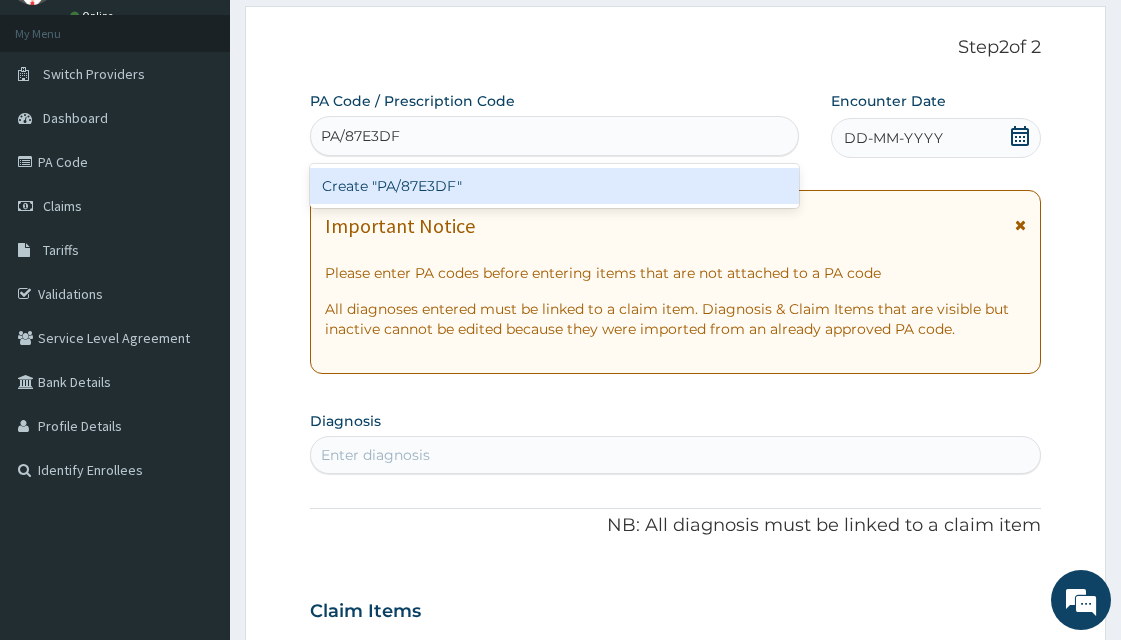 click on "Create "PA/87E3DF"" at bounding box center [554, 186] 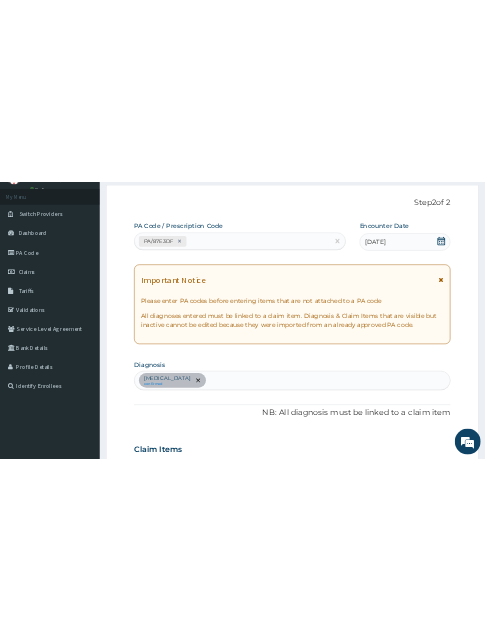 scroll, scrollTop: 512, scrollLeft: 0, axis: vertical 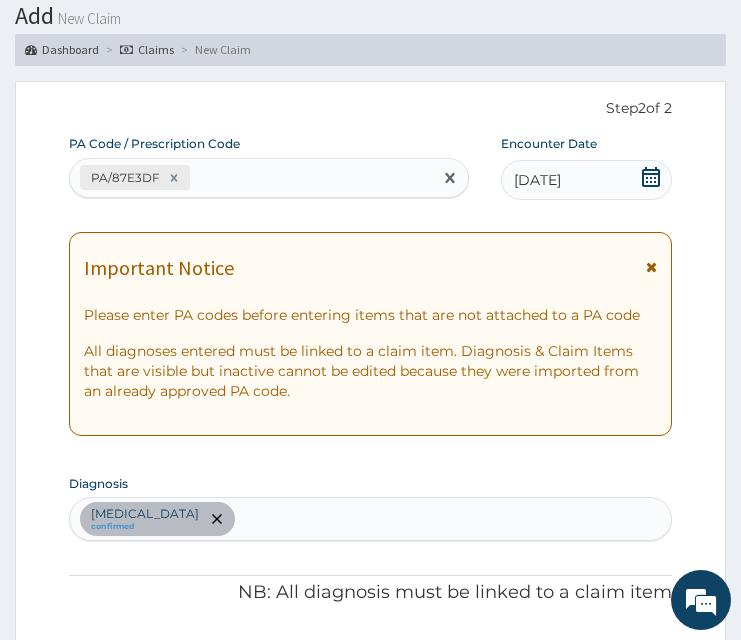 click on "PA/87E3DF" at bounding box center (250, 177) 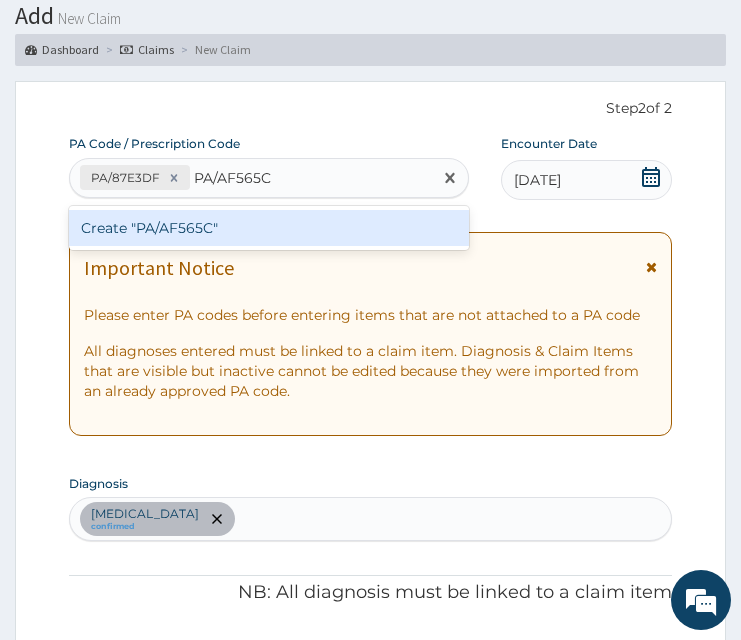 click on "Create "PA/AF565C"" at bounding box center (268, 228) 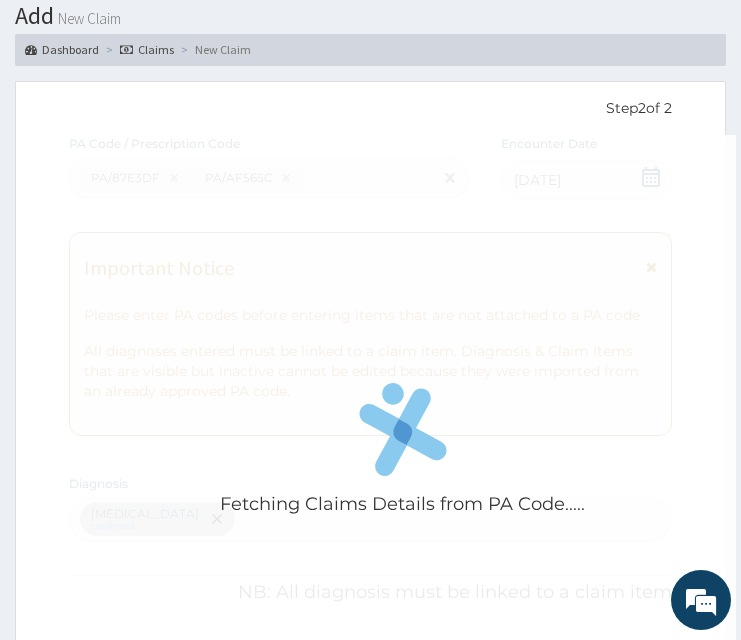 scroll, scrollTop: 654, scrollLeft: 0, axis: vertical 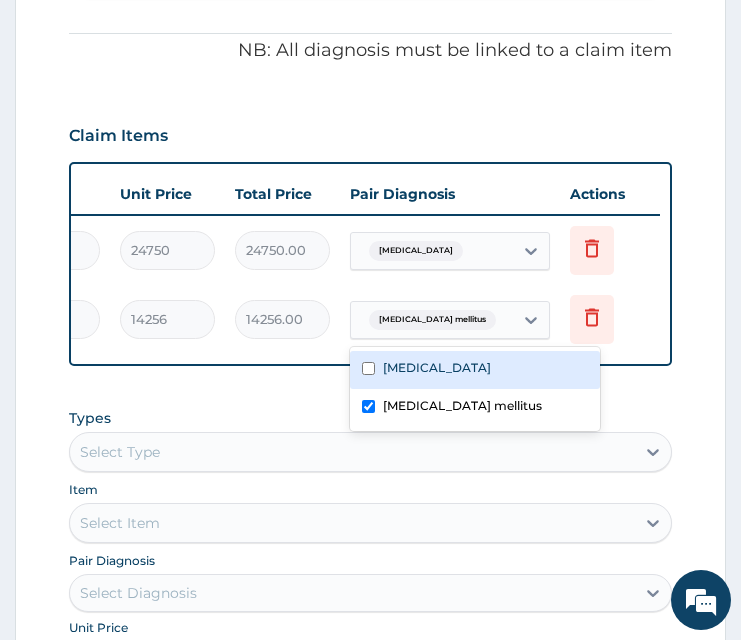 click on "[MEDICAL_DATA] mellitus" at bounding box center [432, 320] 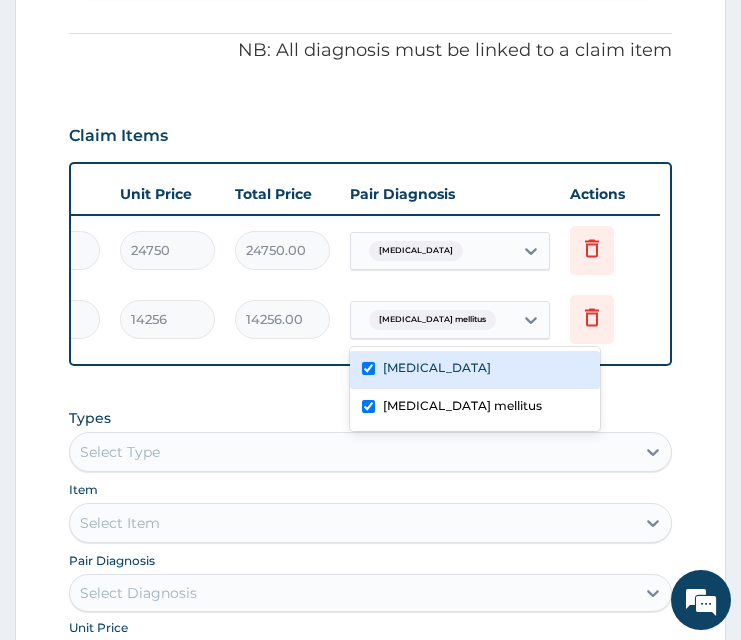 checkbox on "true" 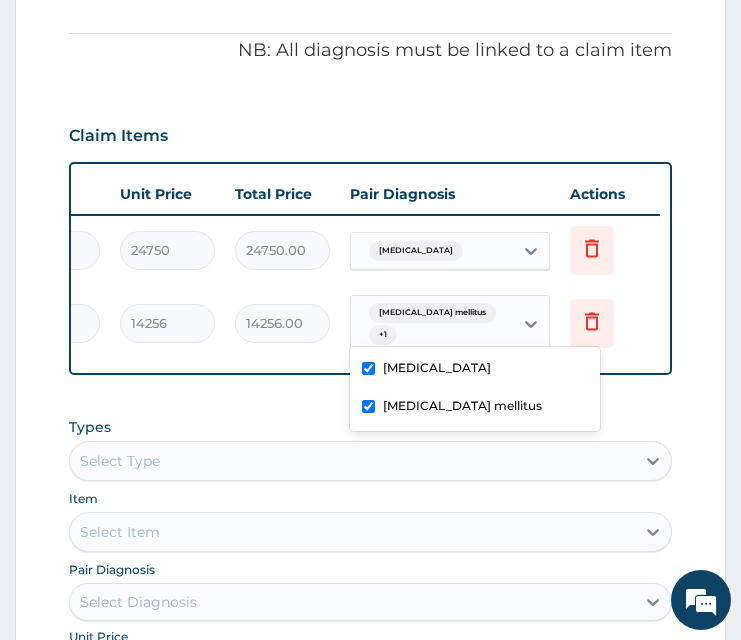 click on "Palpitations" at bounding box center (432, 251) 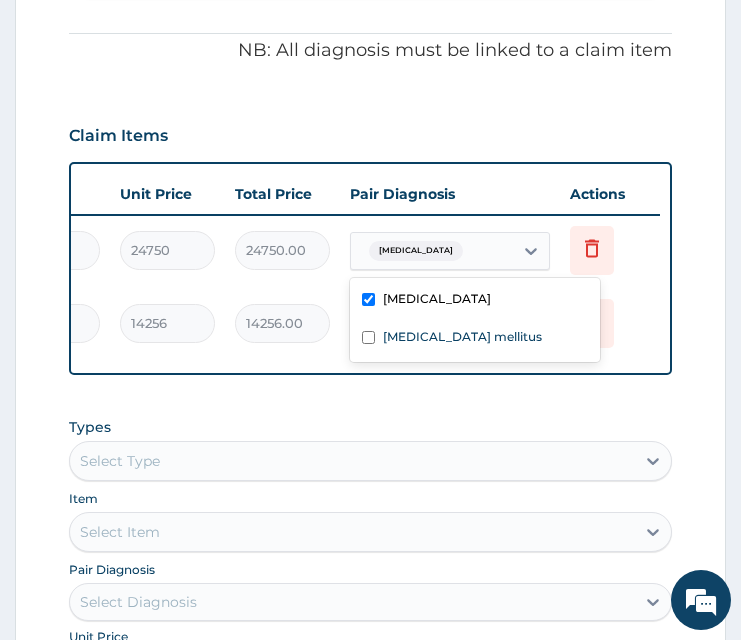 click on "Palpitations" at bounding box center [475, 301] 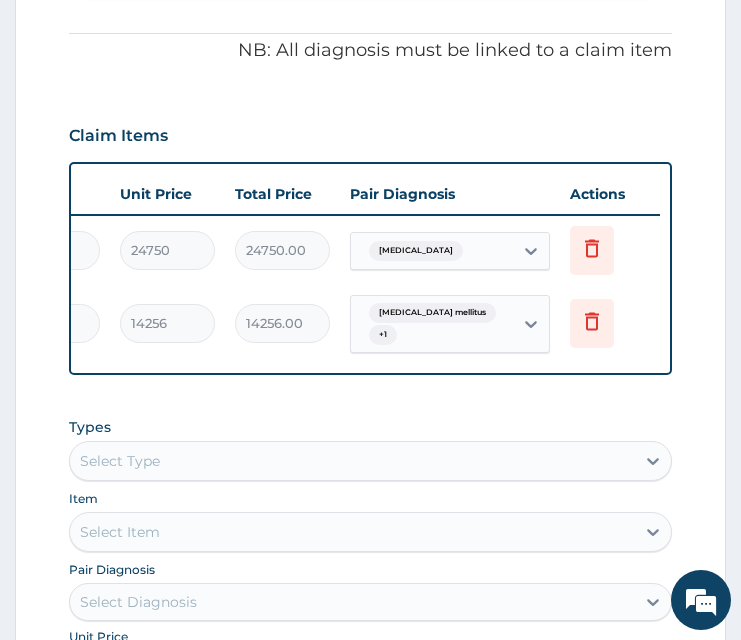 click on "PA Code / Prescription Code PA/87E3DF PA/AF565C Encounter Date 08-07-2025 Important Notice Please enter PA codes before entering items that are not attached to a PA code   All diagnoses entered must be linked to a claim item. Diagnosis & Claim Items that are visible but inactive cannot be edited because they were imported from an already approved PA code. Diagnosis Palpitations confirmed Diabetes mellitus confirmed NB: All diagnosis must be linked to a claim item Claim Items Type Name Quantity Unit Price Total Price Pair Diagnosis Actions Procedures cardiology (first visit) 1 24750 24750.00 Palpitations Delete Imaging ecg (electrocardiography) 1 14256 14256.00 Diabetes mellitus  + 1 Delete Types Select Type Item Select Item Pair Diagnosis Select Diagnosis Unit Price 0 Add Comment" at bounding box center (370, 247) 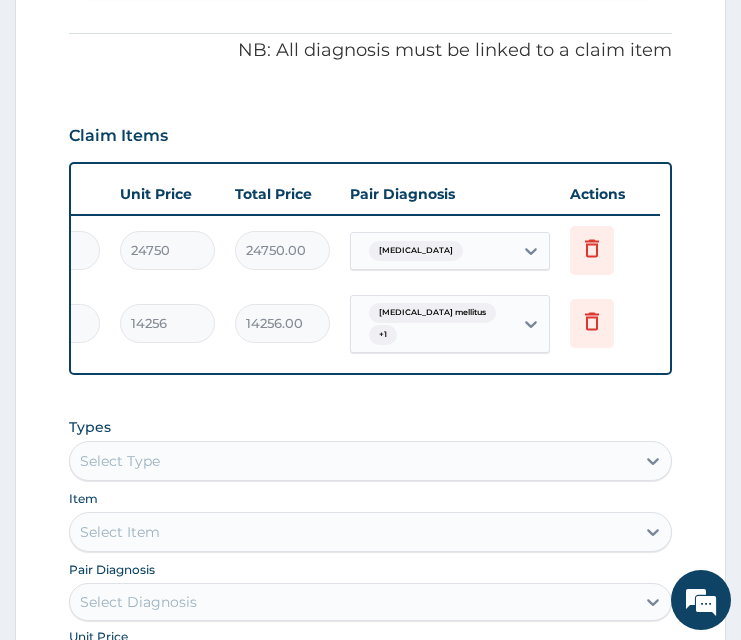 scroll, scrollTop: 0, scrollLeft: 0, axis: both 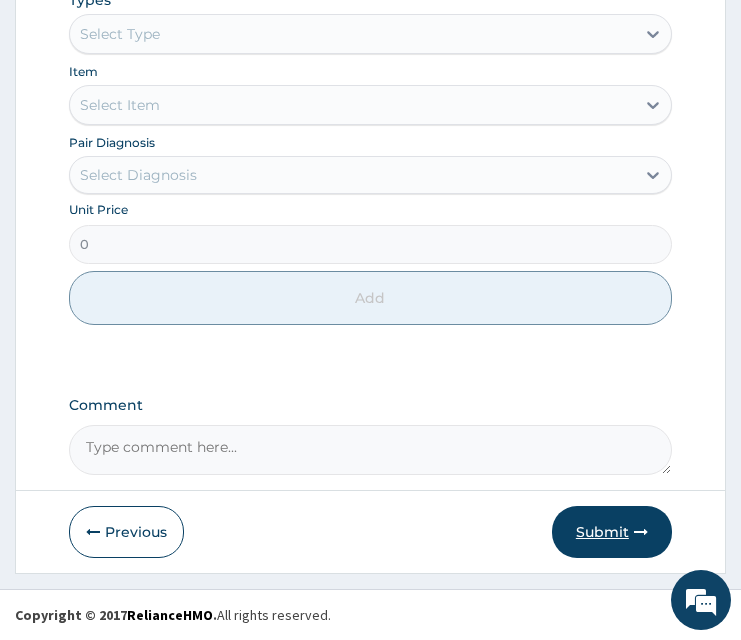 click on "Submit" at bounding box center (612, 532) 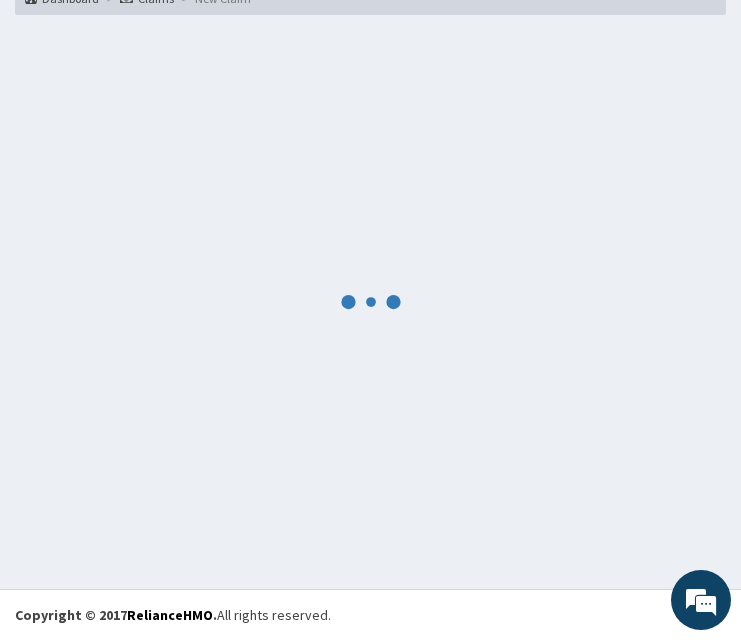 scroll, scrollTop: 1088, scrollLeft: 0, axis: vertical 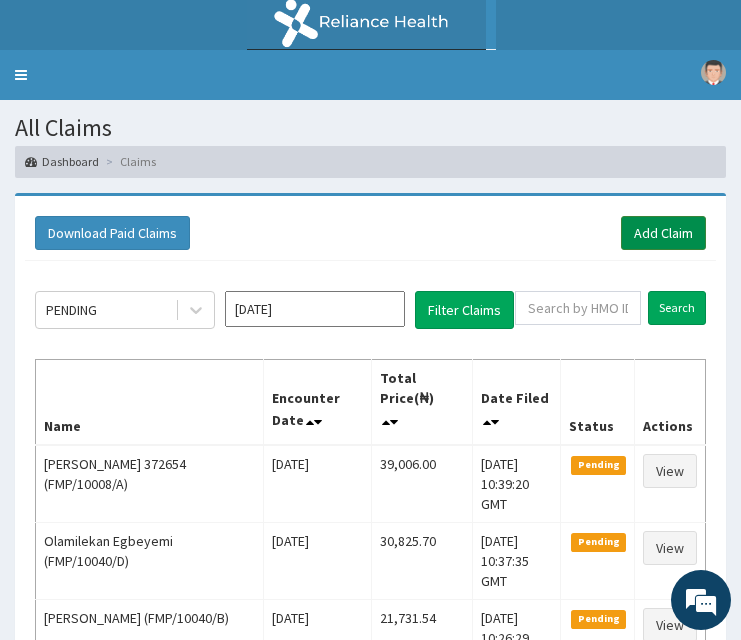 click on "Add Claim" at bounding box center (663, 233) 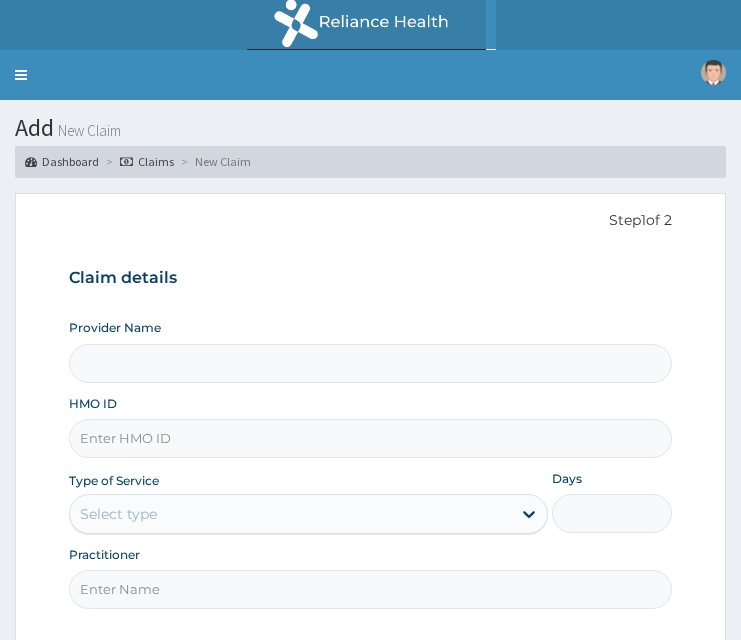 scroll, scrollTop: 0, scrollLeft: 0, axis: both 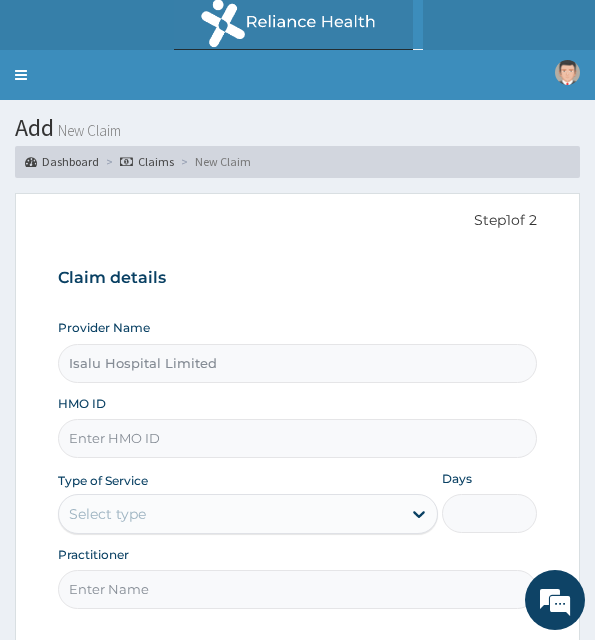 click on "HMO ID" at bounding box center (297, 438) 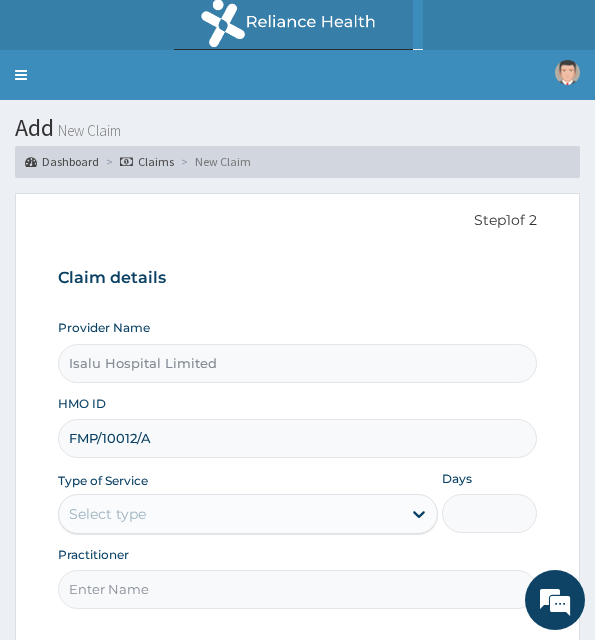 type on "FMP/10012/A" 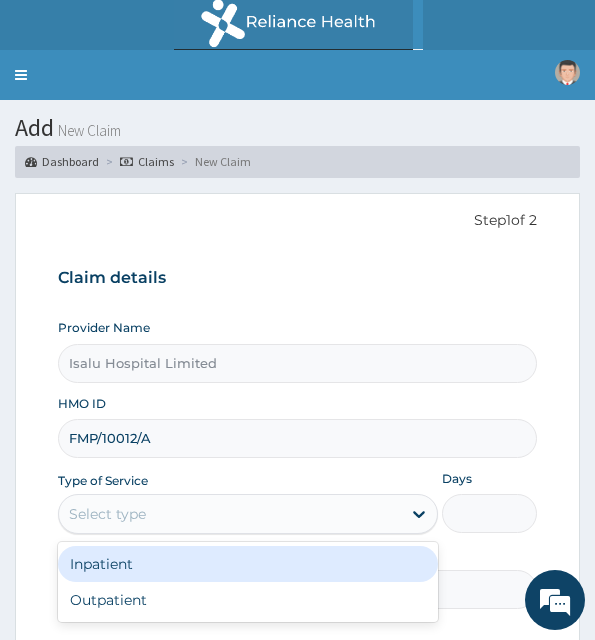 click on "Select type" at bounding box center [230, 514] 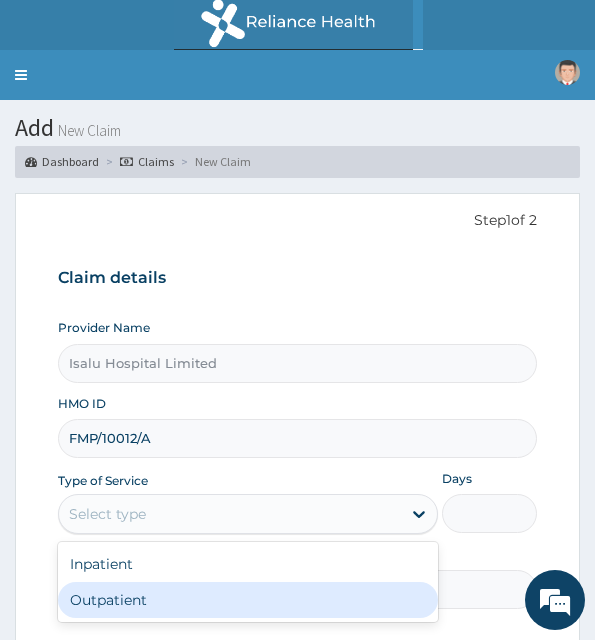click on "Outpatient" at bounding box center [248, 600] 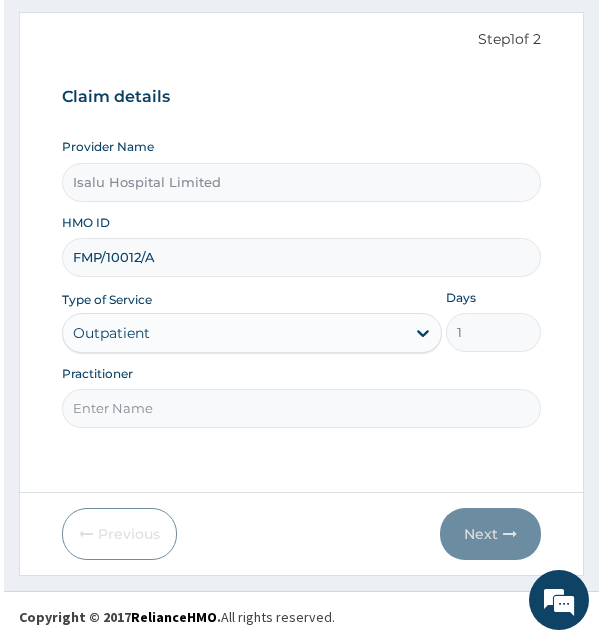 scroll, scrollTop: 183, scrollLeft: 0, axis: vertical 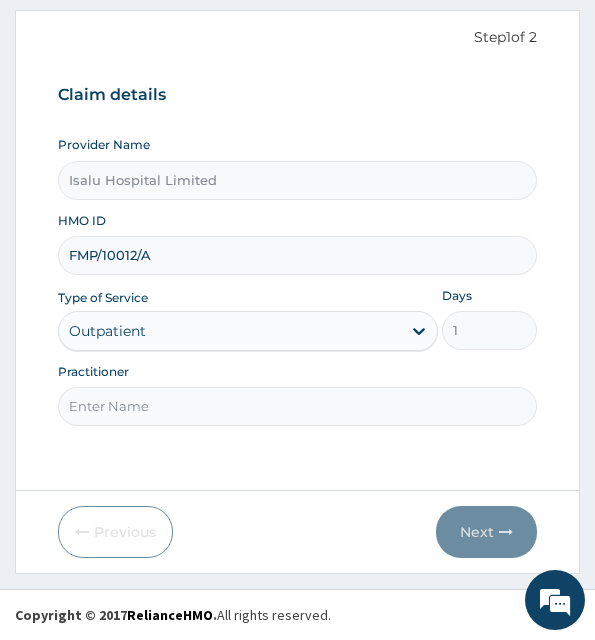 click on "Practitioner" at bounding box center [297, 406] 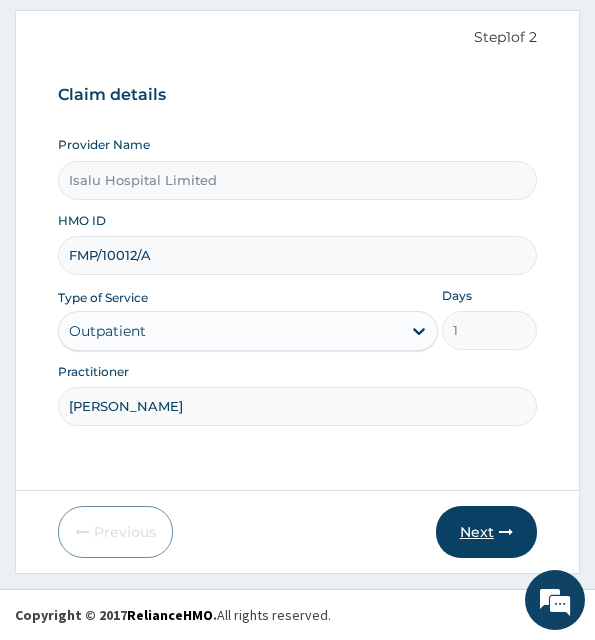 type on "[PERSON_NAME]" 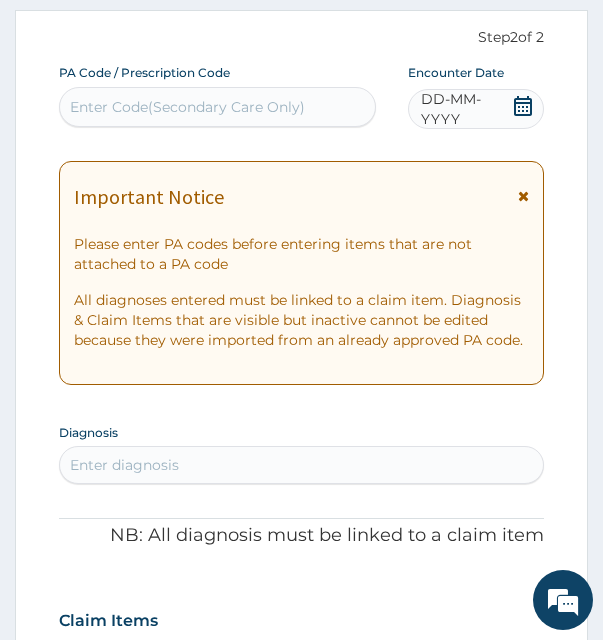 click on "Enter Code(Secondary Care Only)" at bounding box center (187, 107) 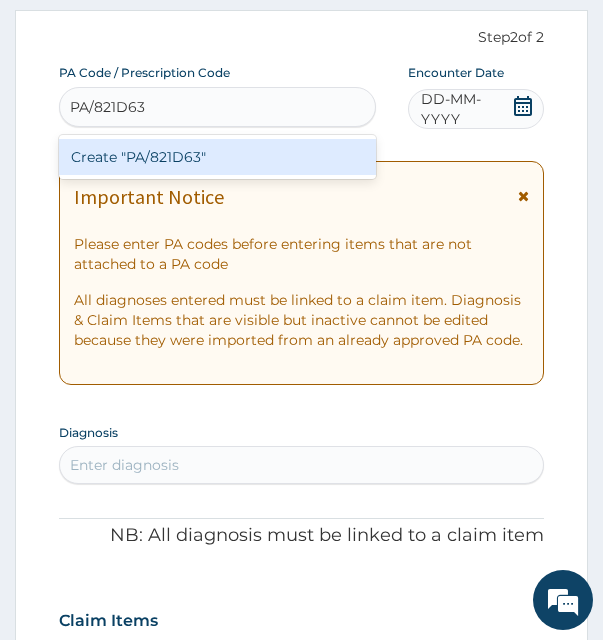 click on "Create "PA/821D63"" at bounding box center (217, 157) 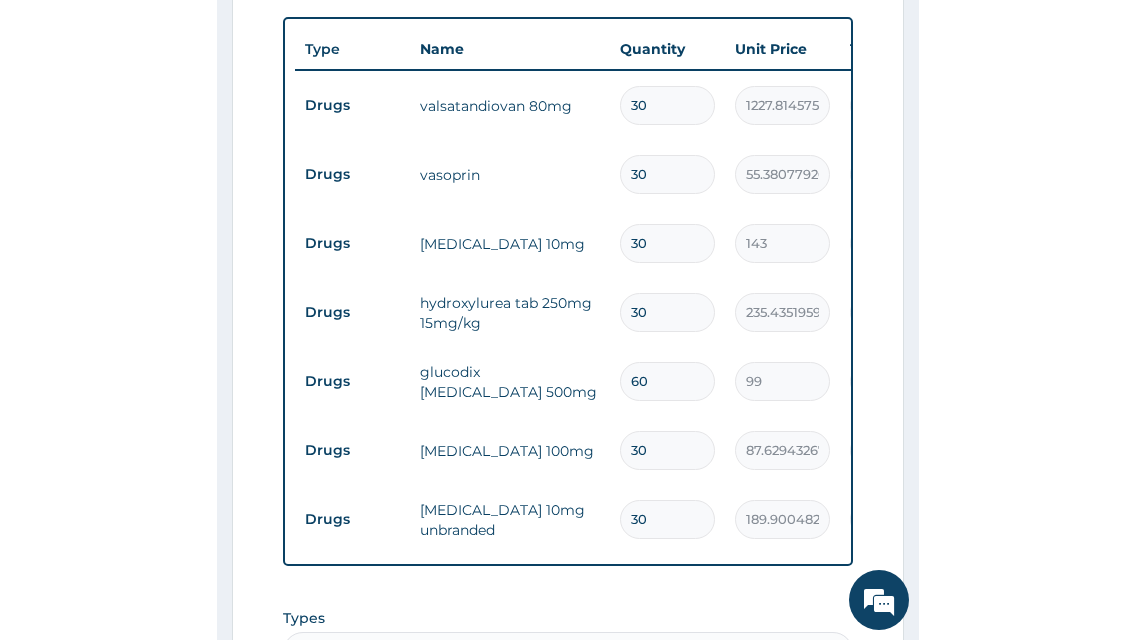 scroll, scrollTop: 799, scrollLeft: 0, axis: vertical 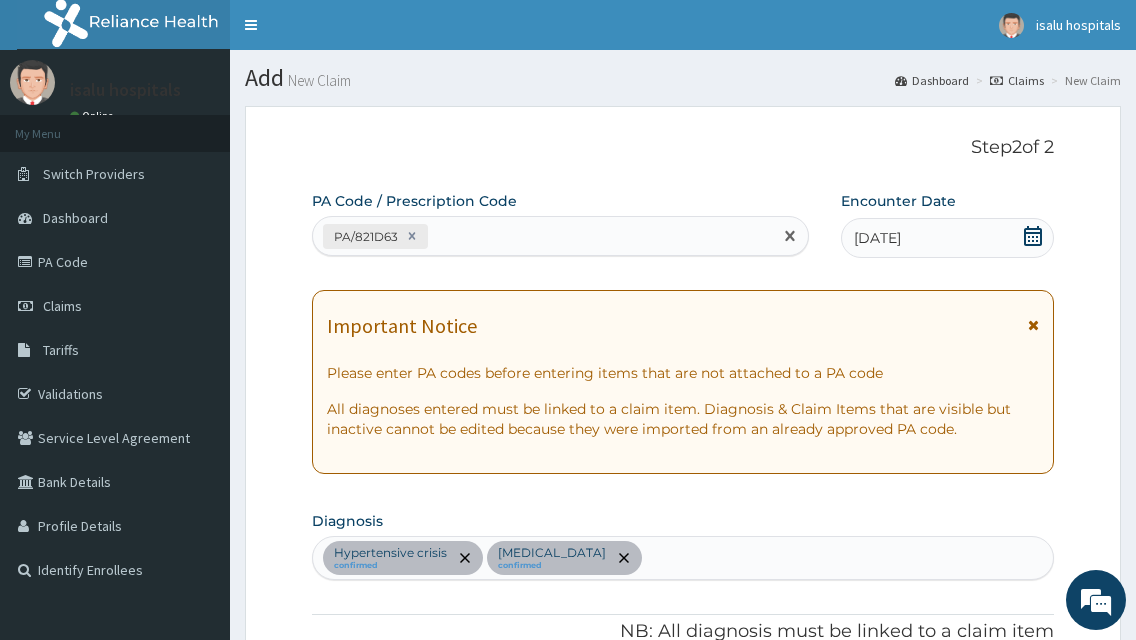 click on "PA/821D63" at bounding box center (543, 236) 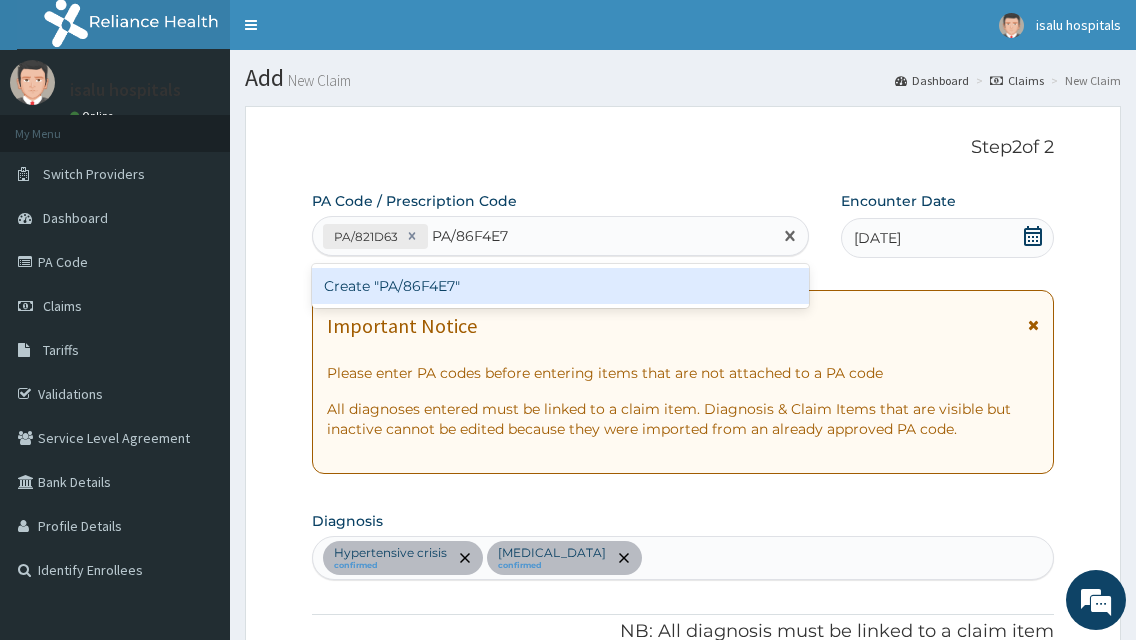 click on "Create "PA/86F4E7"" at bounding box center [561, 286] 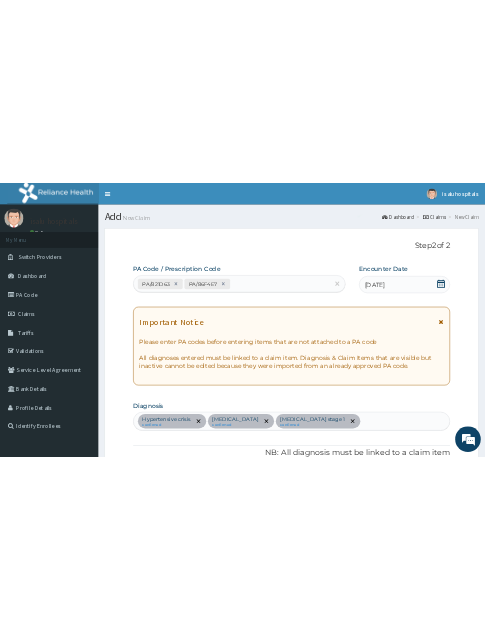 scroll, scrollTop: 995, scrollLeft: 0, axis: vertical 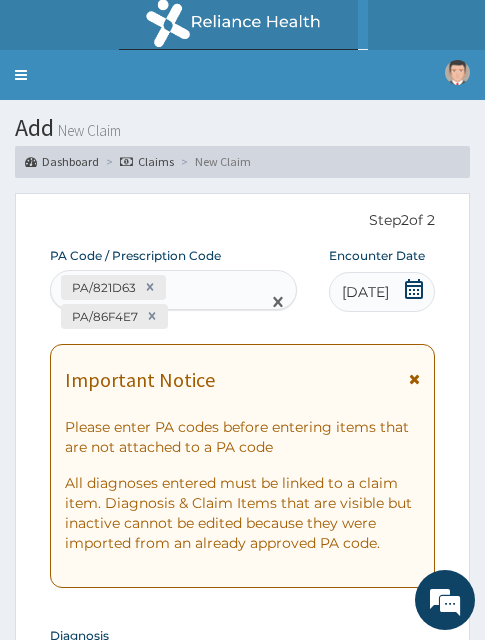 drag, startPoint x: 72, startPoint y: 286, endPoint x: 110, endPoint y: 285, distance: 38.013157 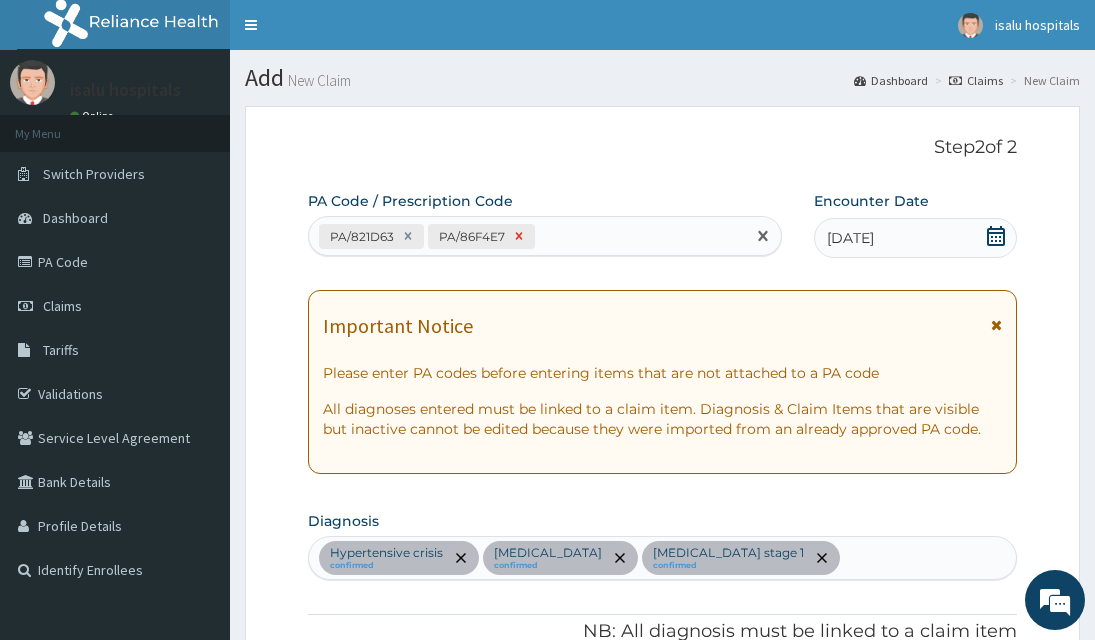 paste on "PA/AF4A3F" 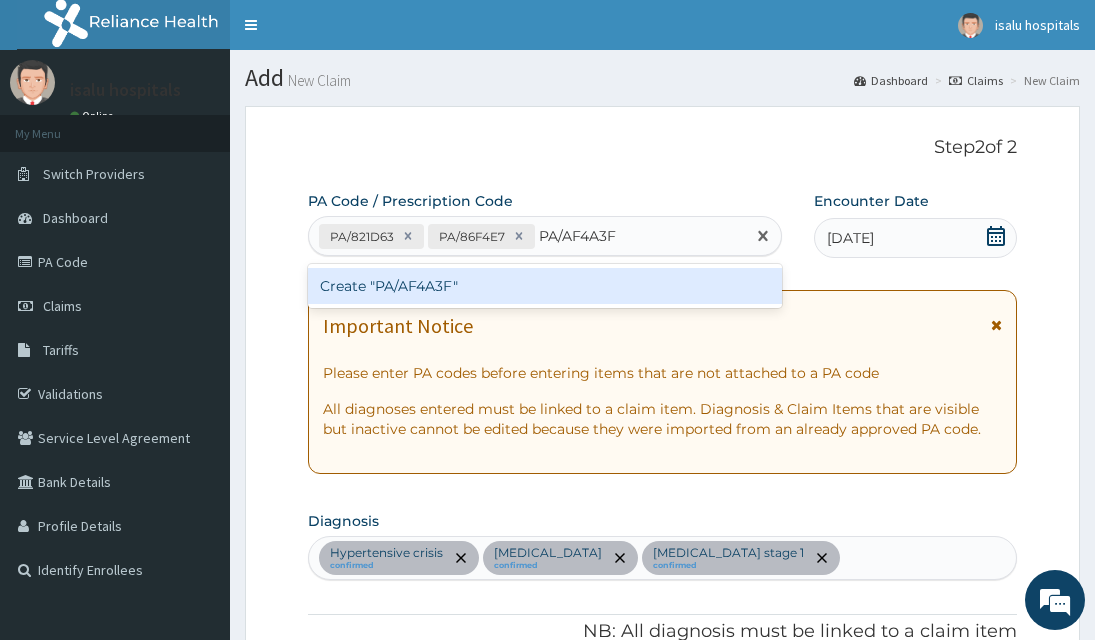 click on "Create "PA/AF4A3F"" at bounding box center (544, 286) 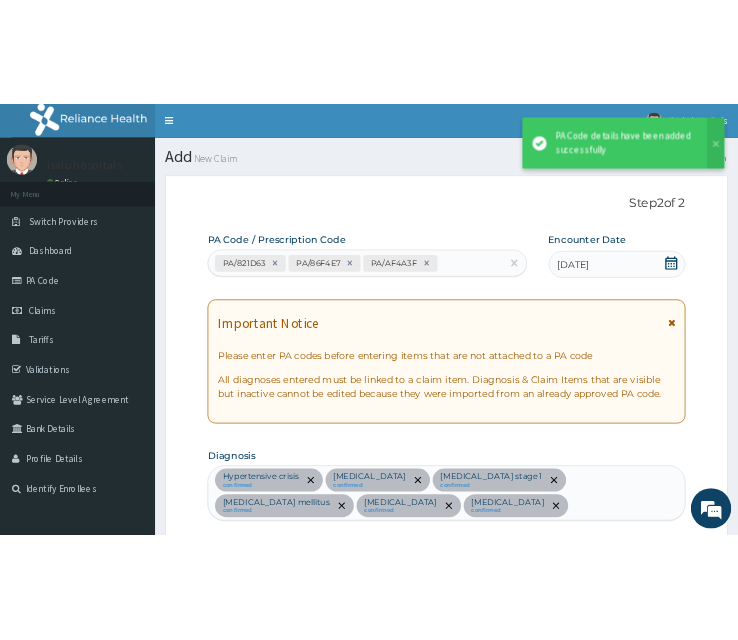 scroll, scrollTop: 1240, scrollLeft: 0, axis: vertical 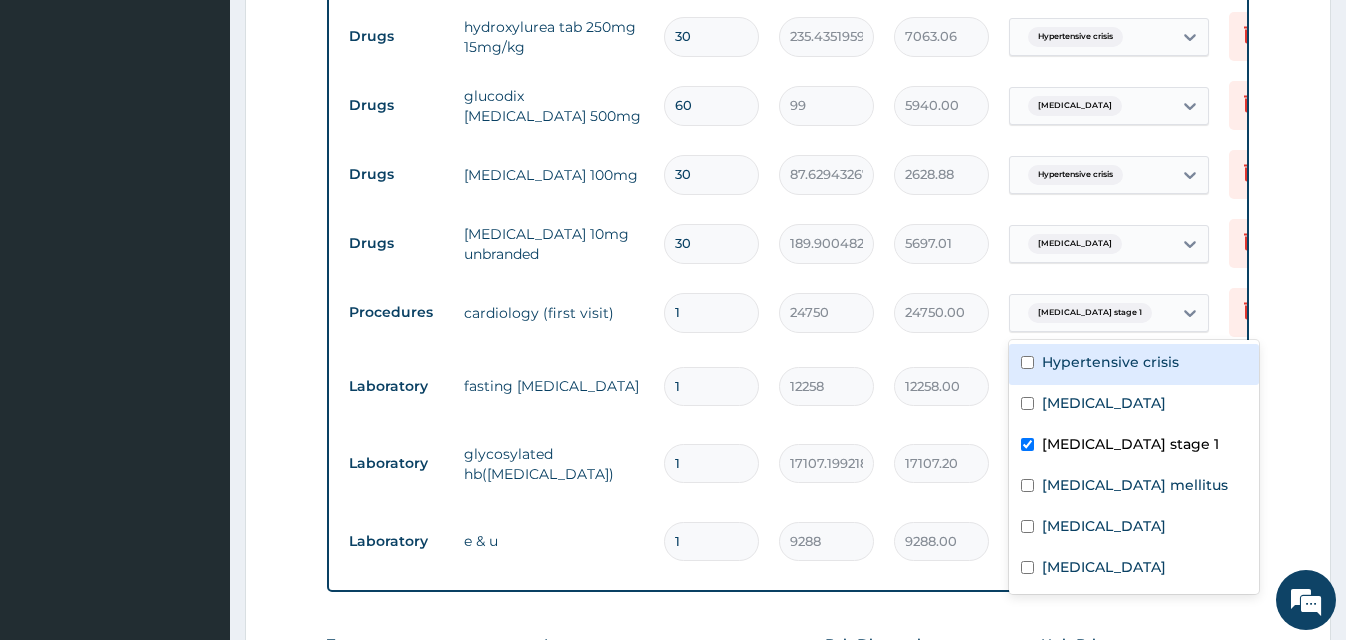 click on "Hypertension stage 1" at bounding box center (1087, 313) 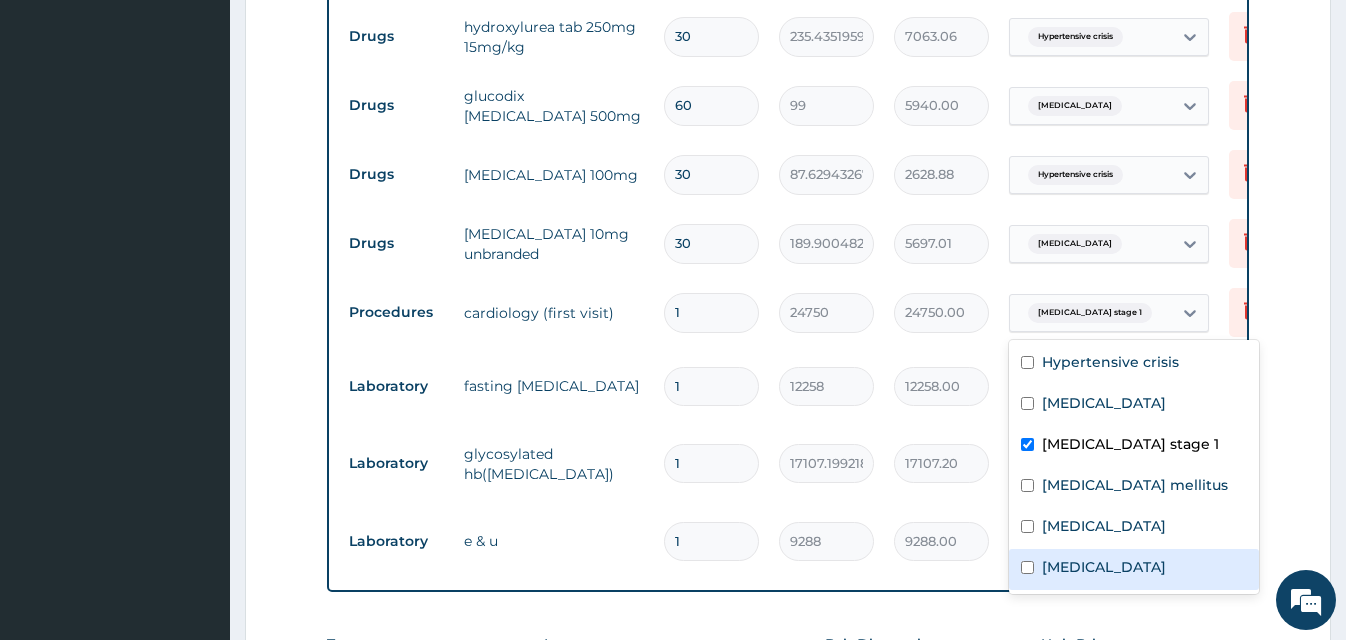 click on "Essential hypertension" at bounding box center (1104, 567) 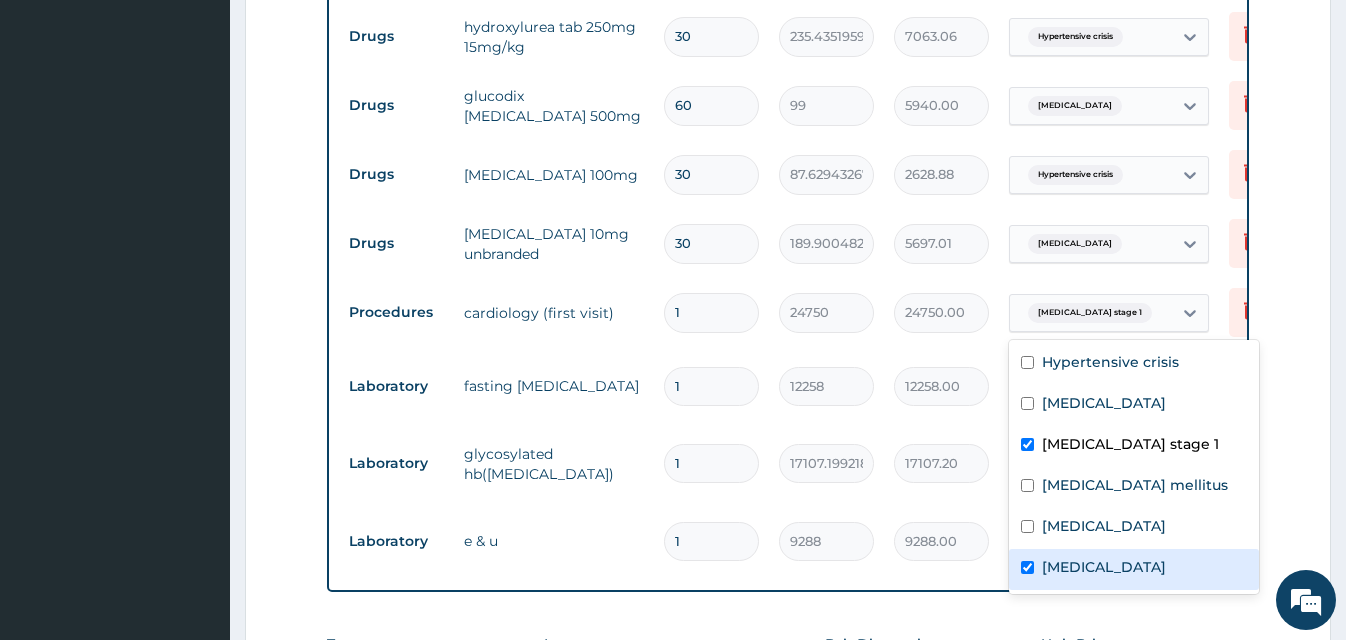 checkbox on "true" 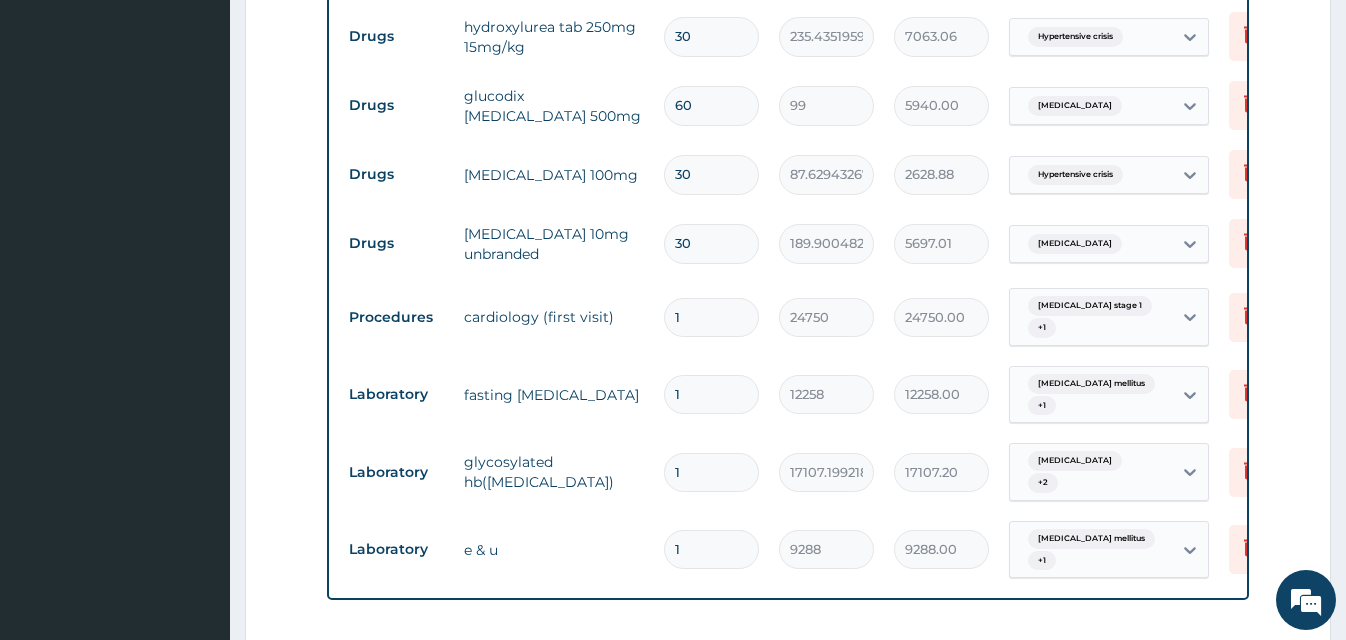click on "Step  2  of 2 PA Code / Prescription Code PA/821D63 PA/86F4E7 PA/AF4A3F Encounter Date 08-07-2025 Important Notice Please enter PA codes before entering items that are not attached to a PA code   All diagnoses entered must be linked to a claim item. Diagnosis & Claim Items that are visible but inactive cannot be edited because they were imported from an already approved PA code. Diagnosis Hypertensive crisis confirmed Diabetic diet confirmed Hypertension stage 1 confirmed Diabetes mellitus confirmed Dyslipidemia confirmed Essential hypertension confirmed NB: All diagnosis must be linked to a claim item Claim Items Type Name Quantity Unit Price Total Price Pair Diagnosis Actions Drugs valsatandiovan 80mg 30 1227.814575195312 36834.44 Hypertensive crisis Delete Drugs vasoprin 30 55.38077926635742 1661.42 Hypertensive crisis Delete Drugs amlodipine 10mg 30 143 4290.00 Hypertensive crisis Delete Drugs hydroxylurea tab 250mg 15mg/kg 30 235.4351959228516 7063.06 Hypertensive crisis Delete Drugs 60 99 5940.00 Delete" at bounding box center [788, 34] 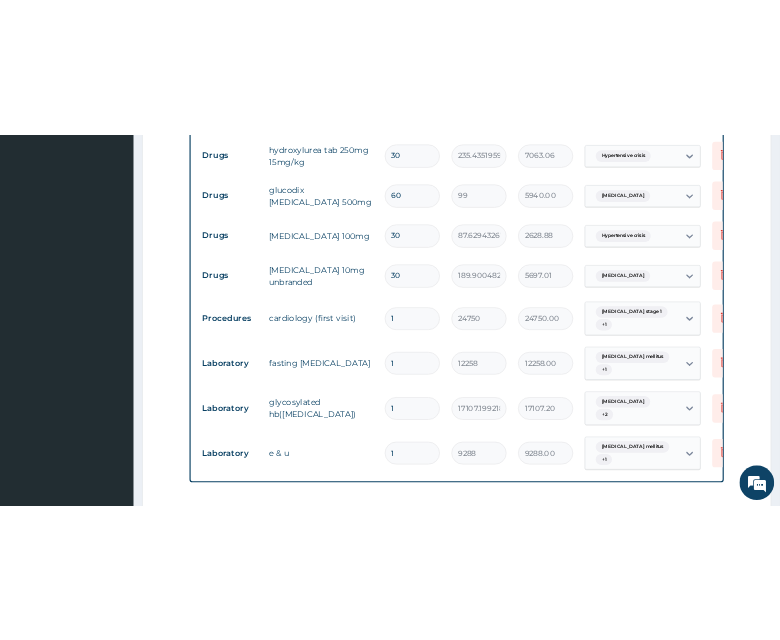 scroll, scrollTop: 480, scrollLeft: 0, axis: vertical 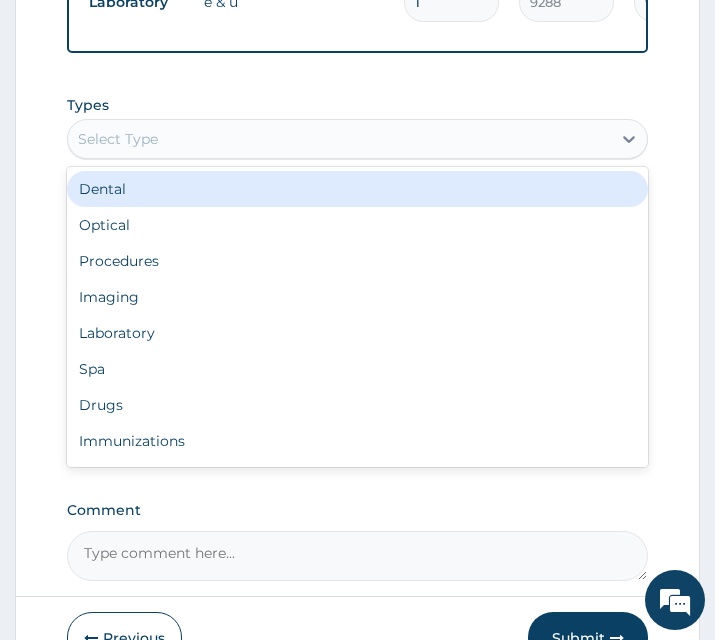 click on "Select Type" at bounding box center [118, 139] 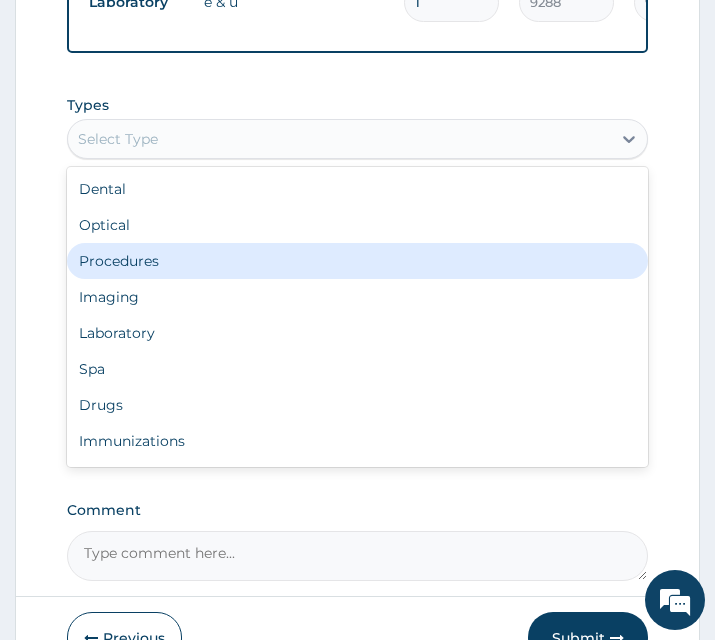 click on "Procedures" at bounding box center (357, 261) 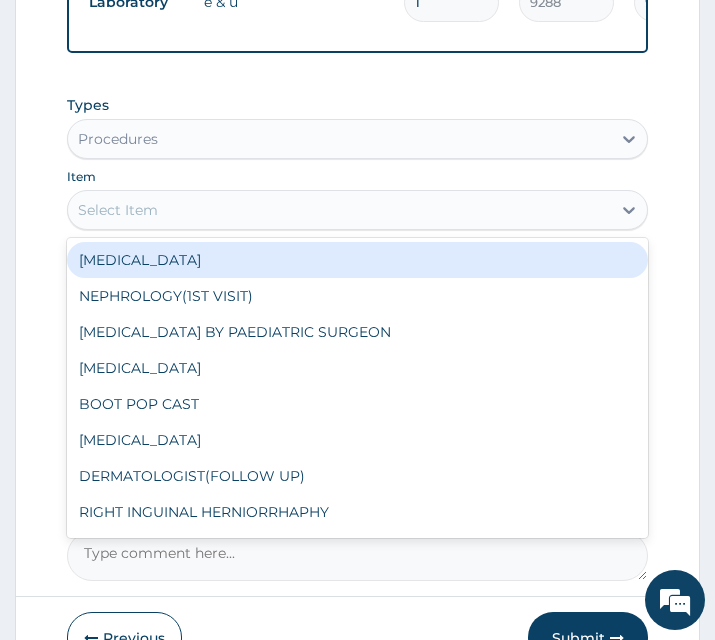 click on "Select Item" at bounding box center (339, 210) 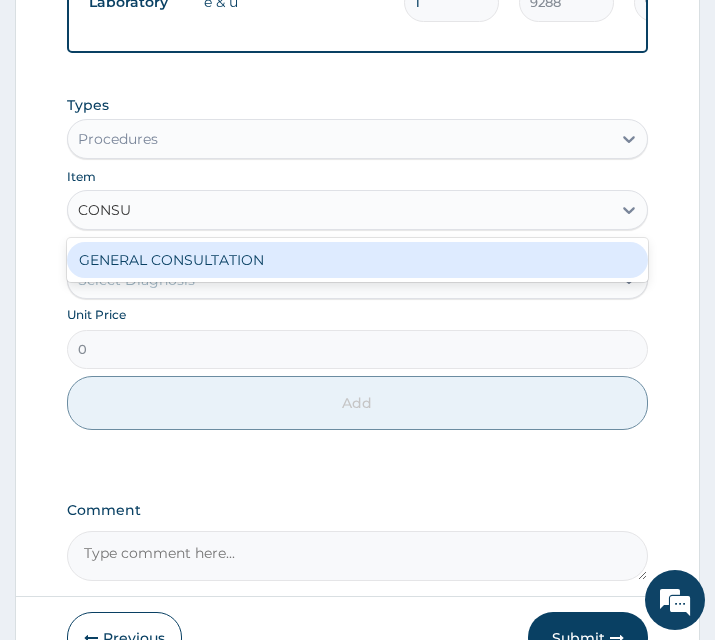 type on "CONSUL" 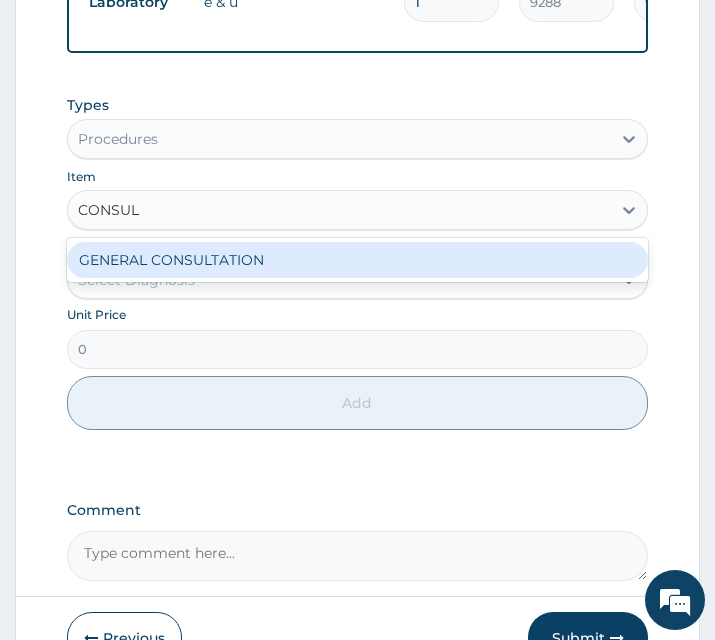 click on "GENERAL CONSULTATION" at bounding box center [357, 260] 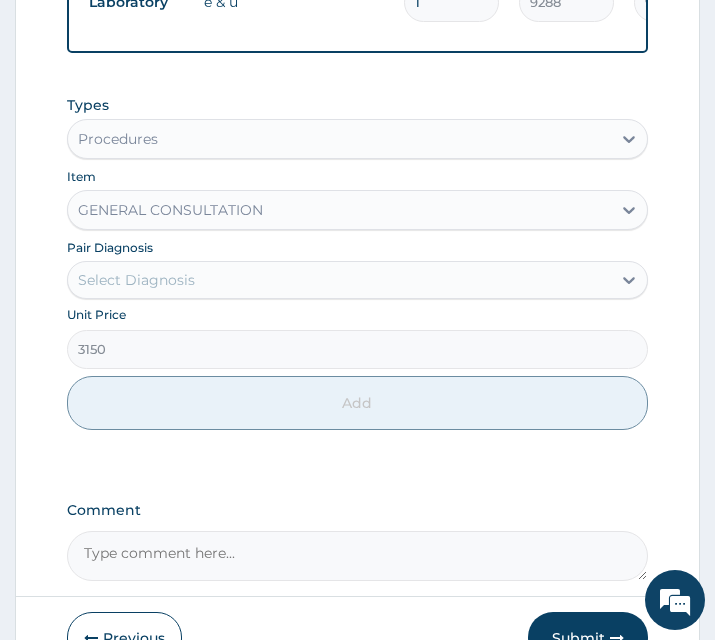 type 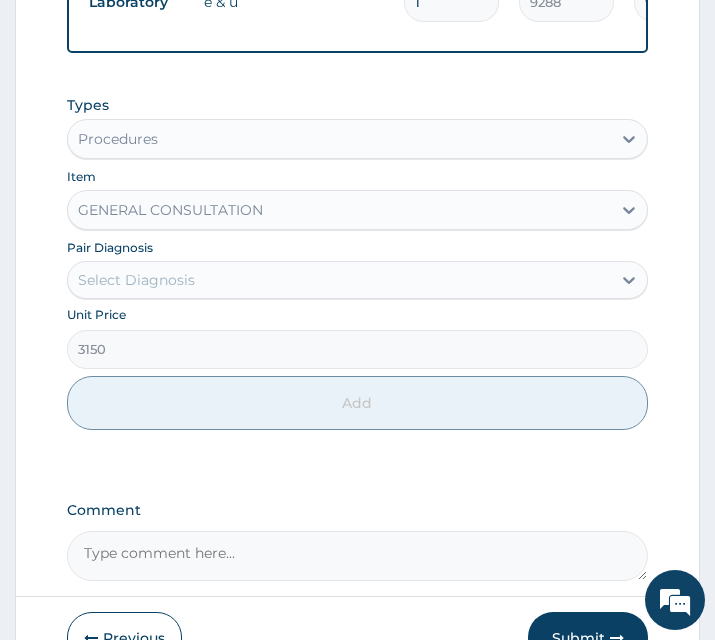 type on "3150" 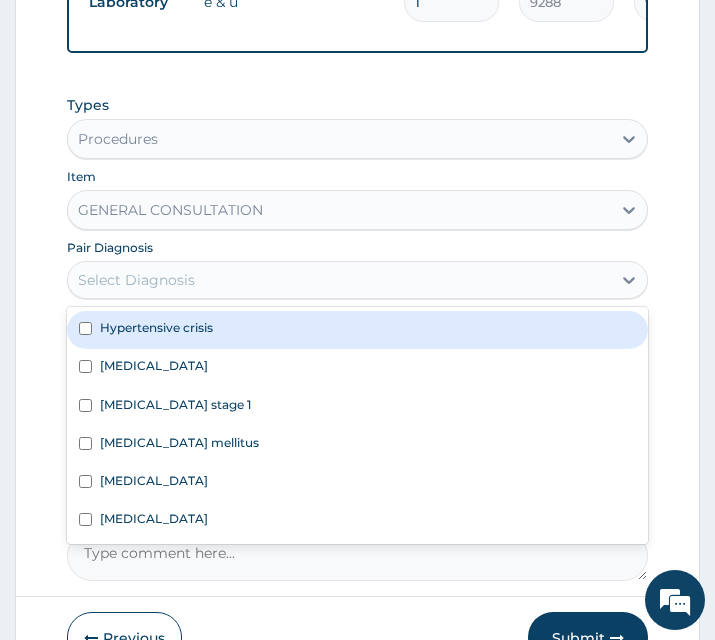click on "Hypertensive crisis" at bounding box center [357, 330] 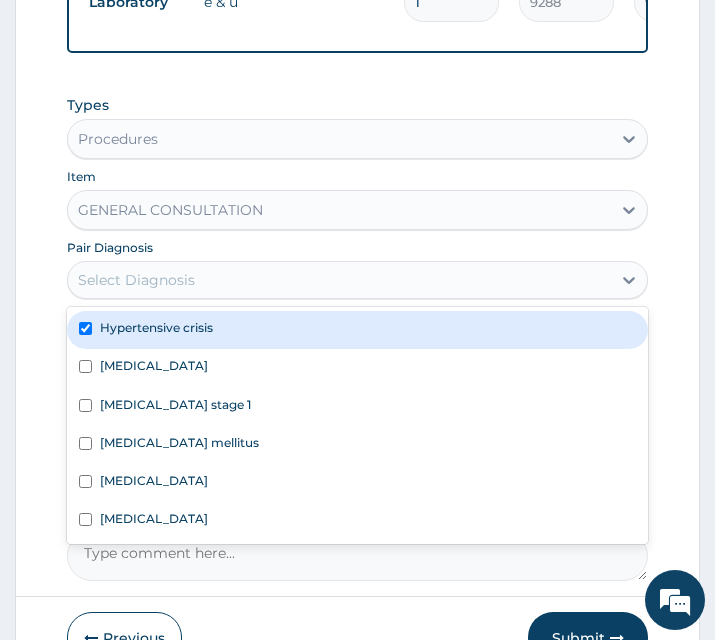 checkbox on "true" 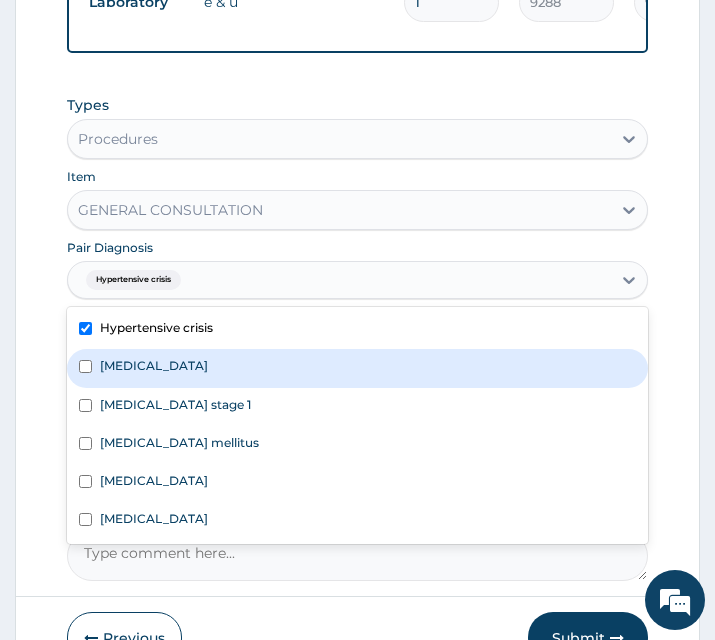 click on "Diabetic diet" at bounding box center [357, 368] 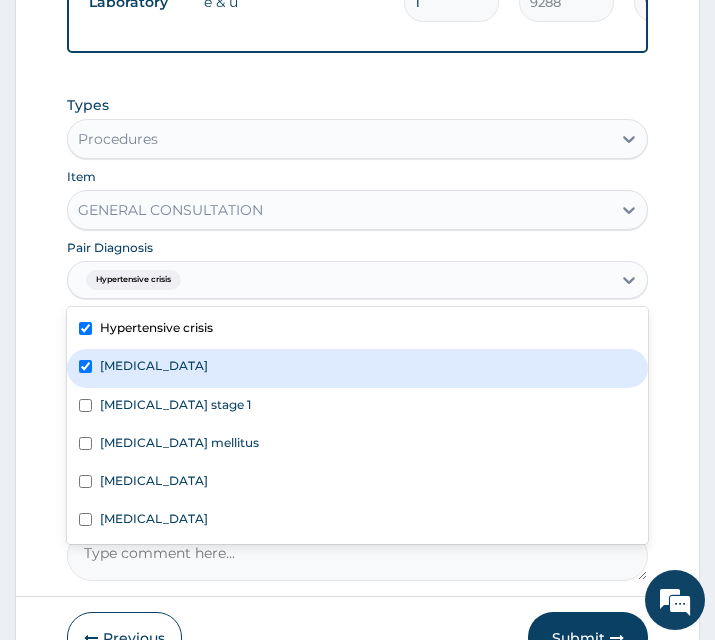 checkbox on "true" 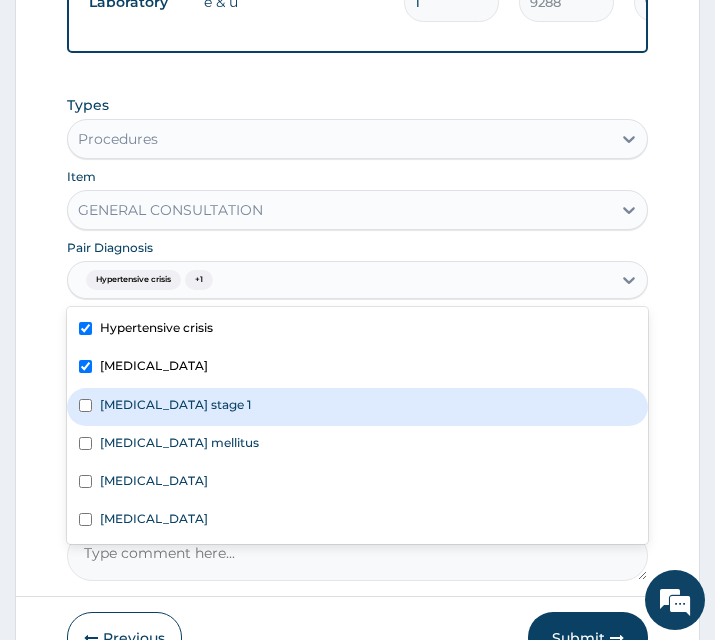 click on "Hypertension stage 1" at bounding box center [357, 407] 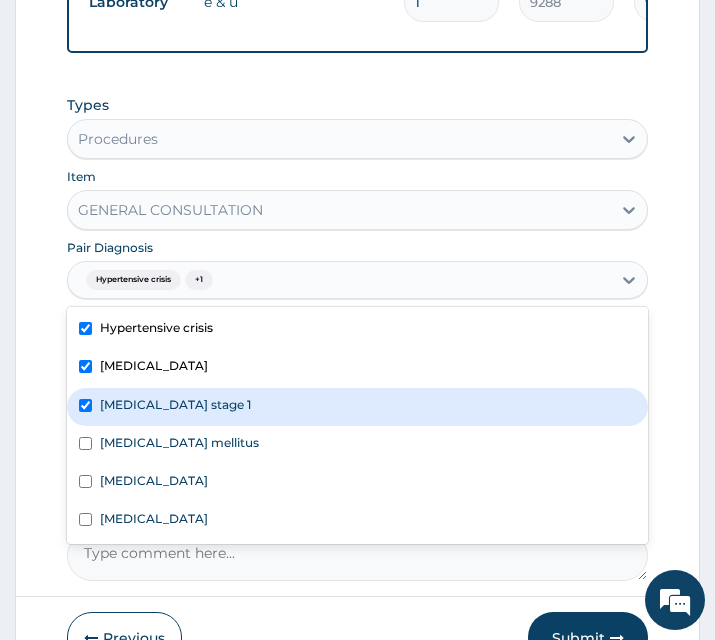 checkbox on "true" 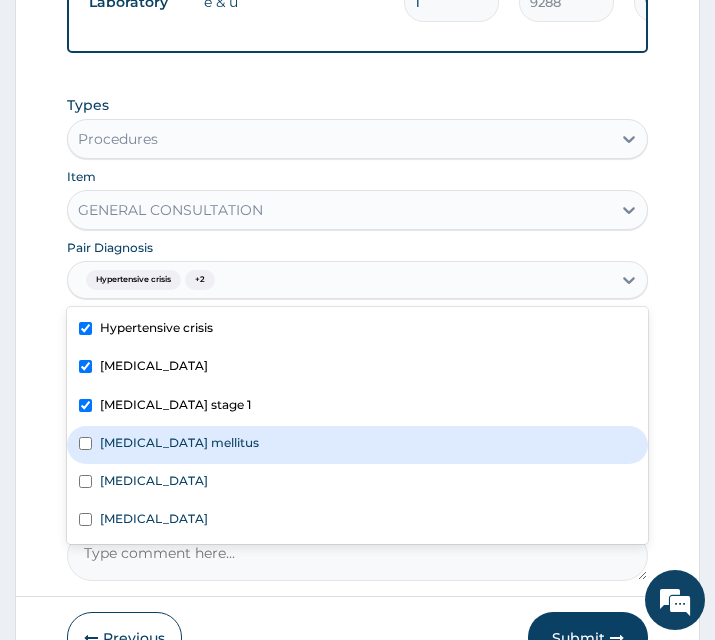 click on "Diabetes mellitus" at bounding box center [179, 442] 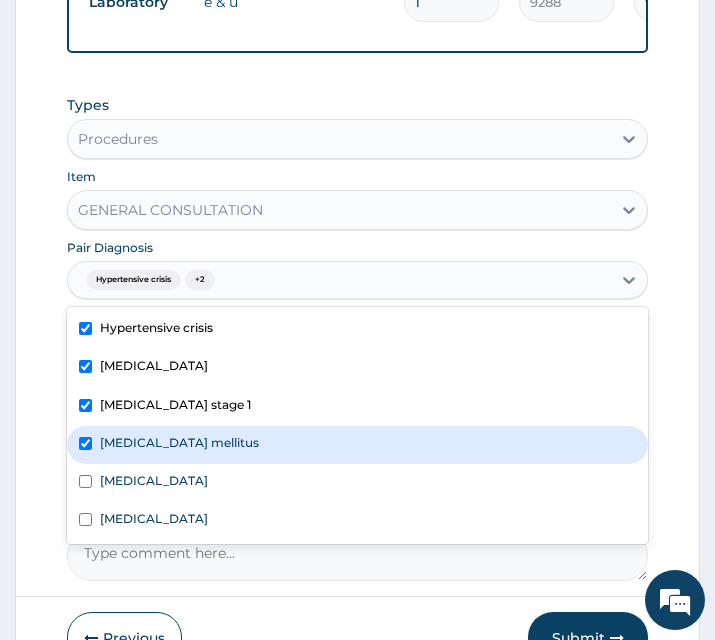 checkbox on "true" 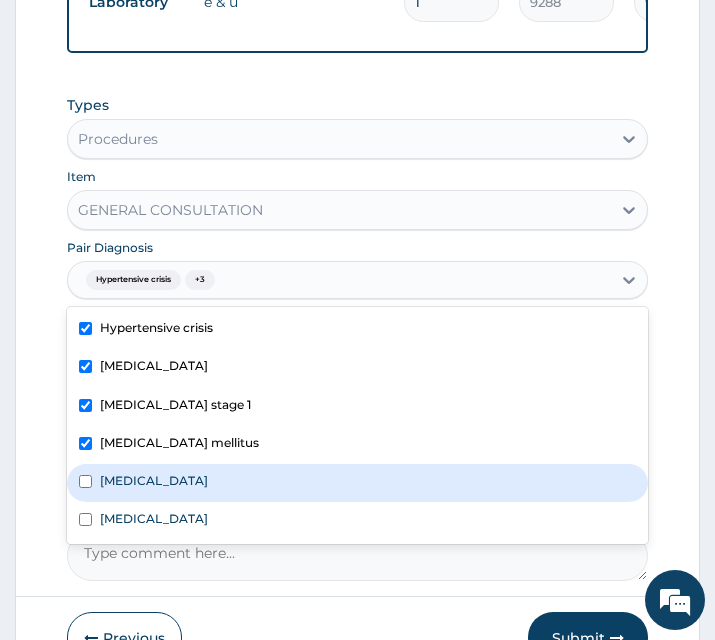 click on "Dyslipidemia" at bounding box center [357, 483] 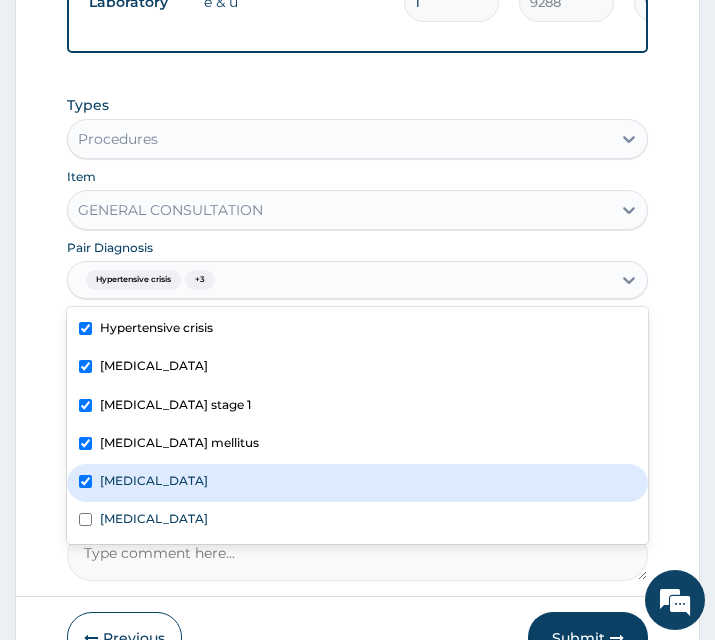 checkbox on "true" 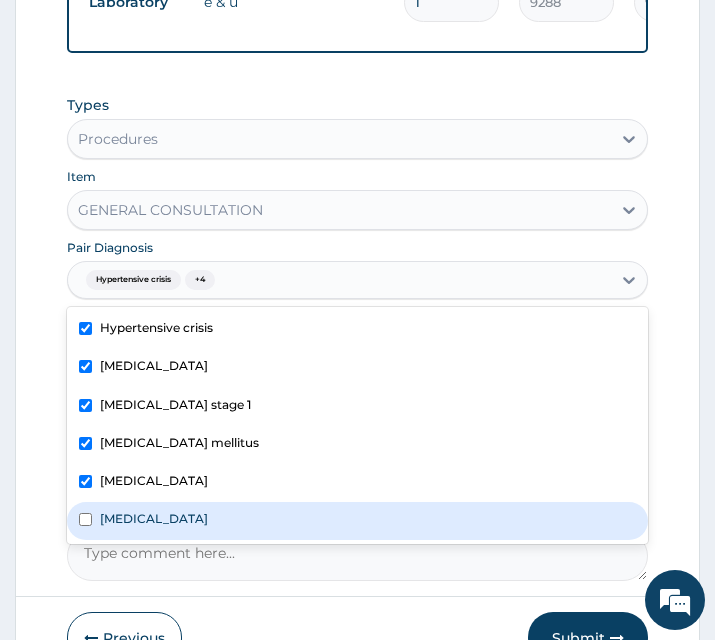 click on "Essential hypertension" at bounding box center [154, 518] 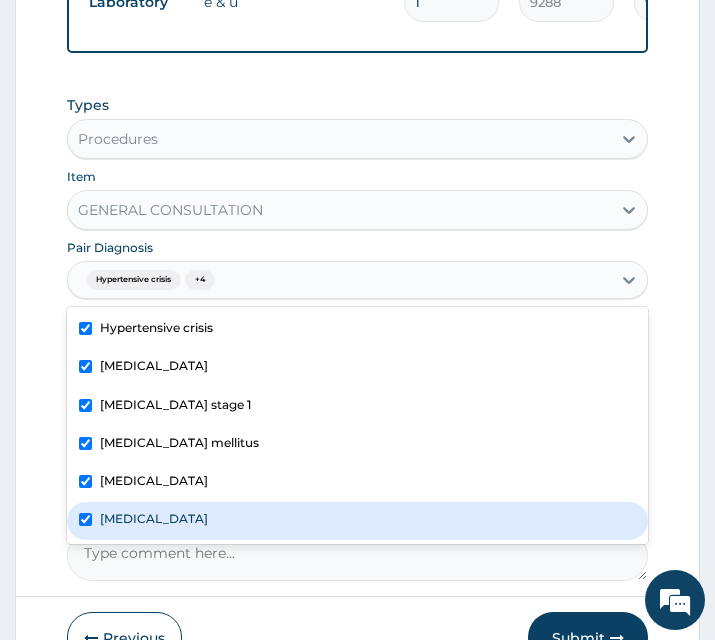 checkbox on "true" 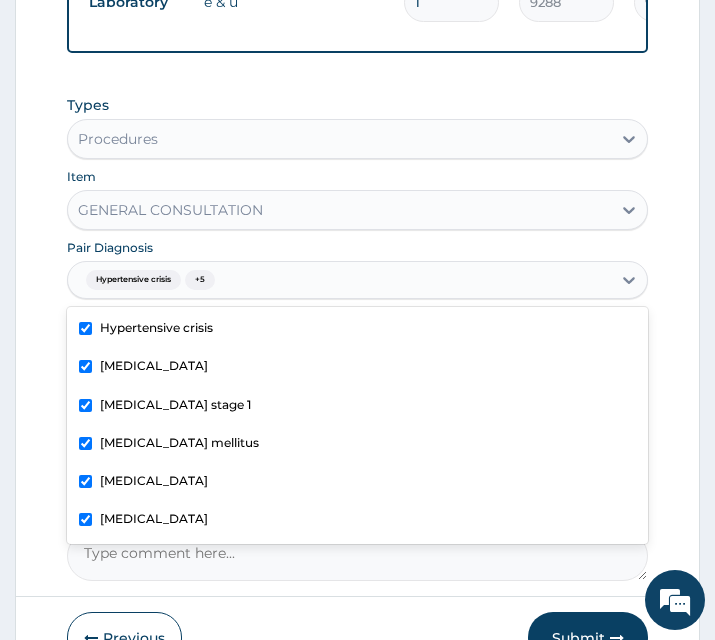 click on "Step  2  of 2 PA Code / Prescription Code PA/821D63 PA/86F4E7 PA/AF4A3F Encounter Date 08-07-2025 Important Notice Please enter PA codes before entering items that are not attached to a PA code   All diagnoses entered must be linked to a claim item. Diagnosis & Claim Items that are visible but inactive cannot be edited because they were imported from an already approved PA code. Diagnosis Hypertensive crisis confirmed Diabetic diet confirmed Hypertension stage 1 confirmed Diabetes mellitus confirmed Dyslipidemia confirmed Essential hypertension confirmed NB: All diagnosis must be linked to a claim item Claim Items Type Name Quantity Unit Price Total Price Pair Diagnosis Actions Drugs valsatandiovan 80mg 30 1227.814575195312 36834.44 Hypertensive crisis Delete Drugs vasoprin 30 55.38077926635742 1661.42 Hypertensive crisis Delete Drugs amlodipine 10mg 30 143 4290.00 Hypertensive crisis Delete Drugs hydroxylurea tab 250mg 15mg/kg 30 235.4351959228516 7063.06 Hypertensive crisis Delete Drugs 60 99 5940.00 Delete" at bounding box center (357, -404) 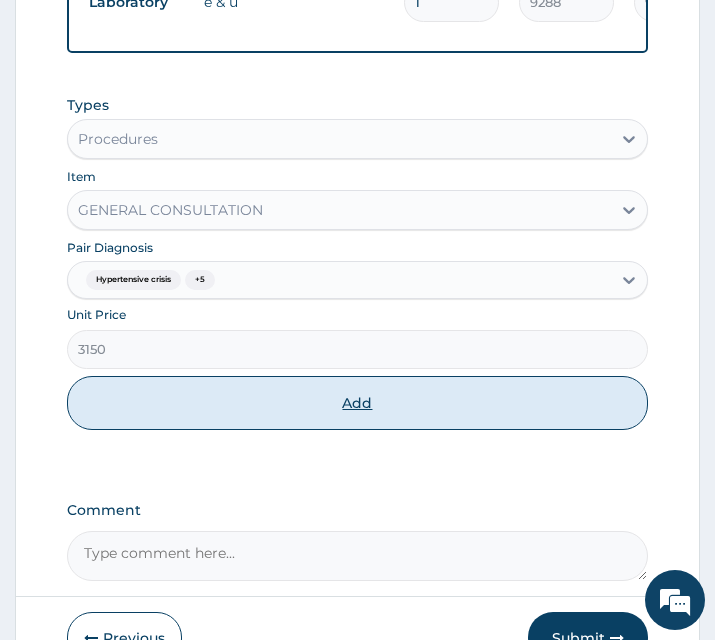click on "Add" at bounding box center (357, 403) 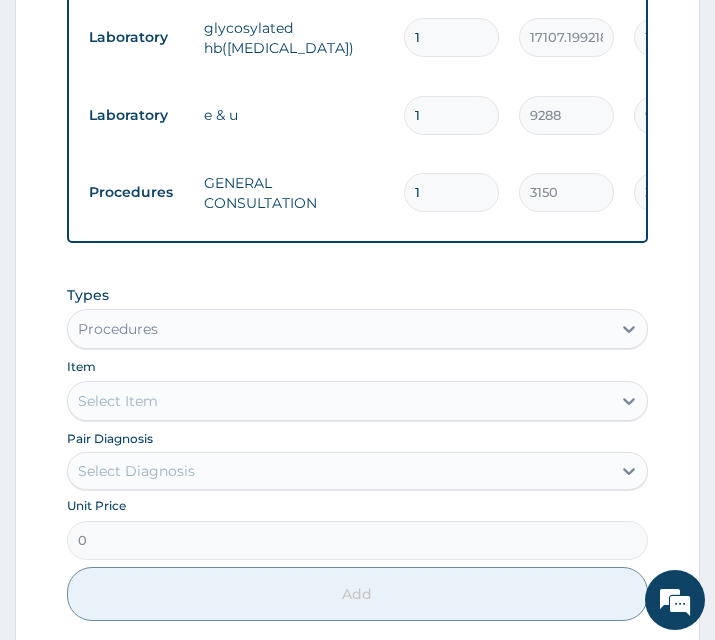 scroll, scrollTop: 1680, scrollLeft: 0, axis: vertical 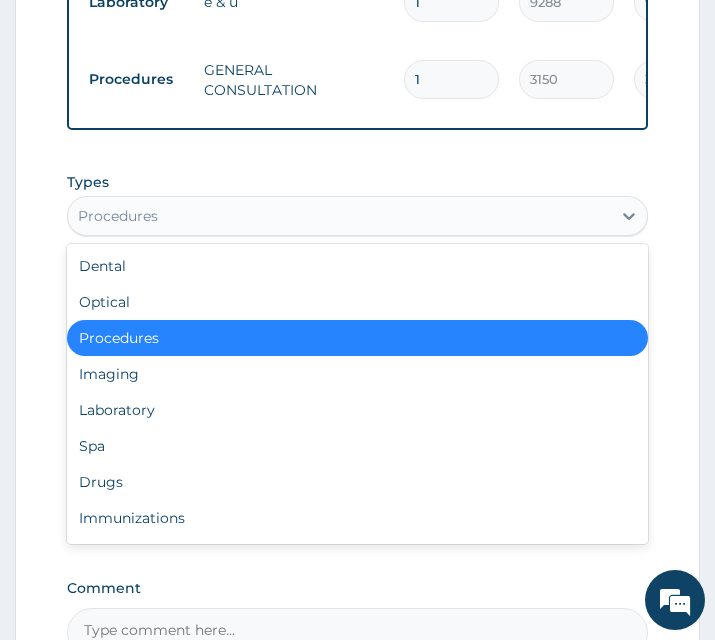 click on "Procedures" at bounding box center [339, 216] 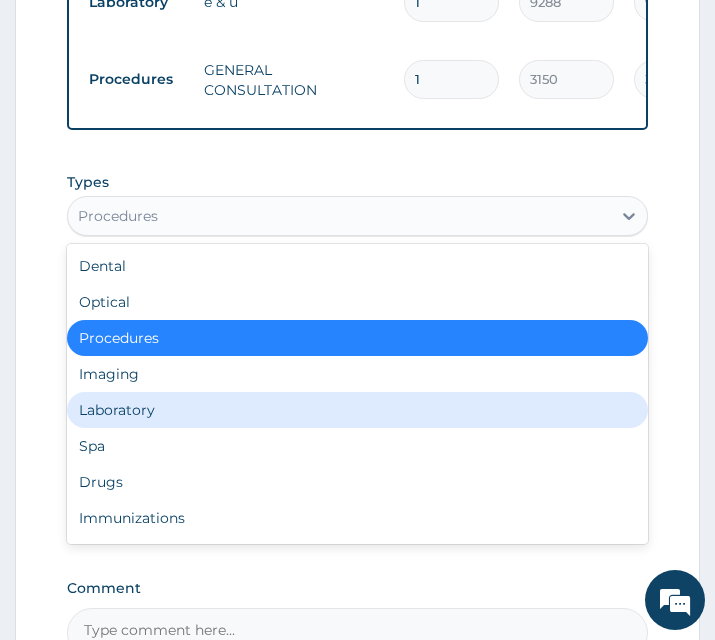 click on "Laboratory" at bounding box center (357, 410) 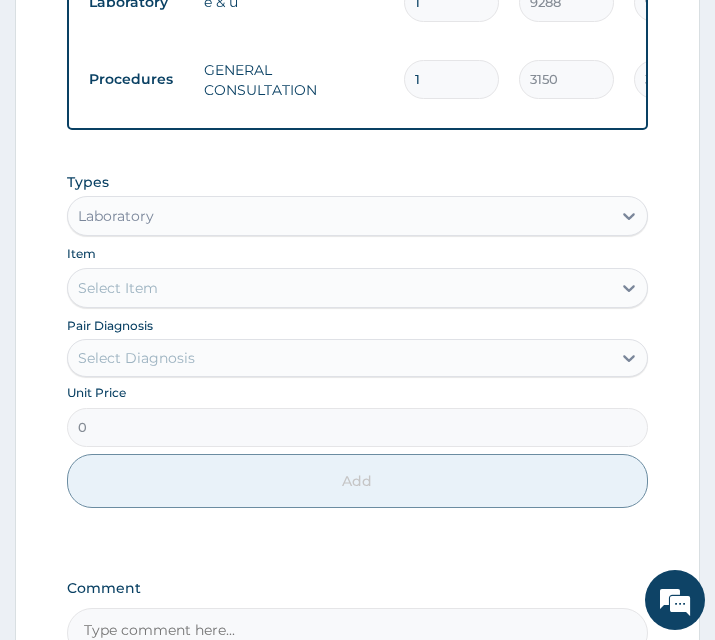click on "Select Item" at bounding box center (339, 288) 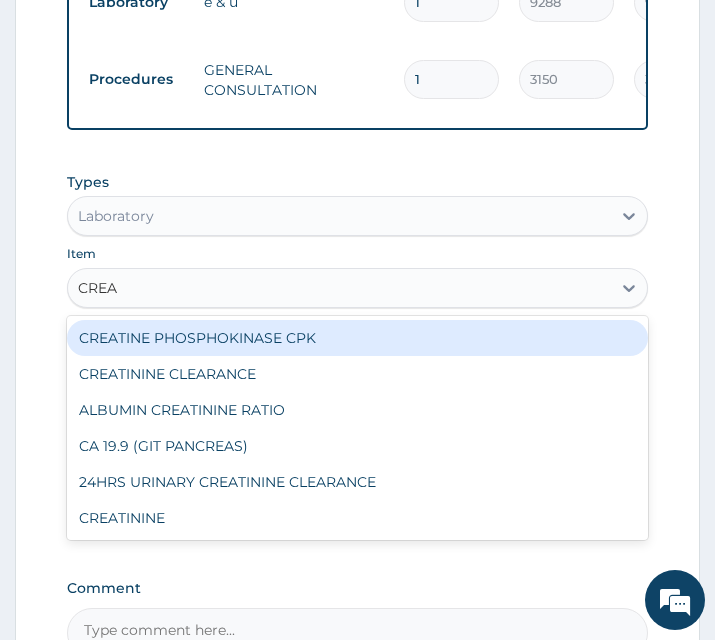 type on "CREAT" 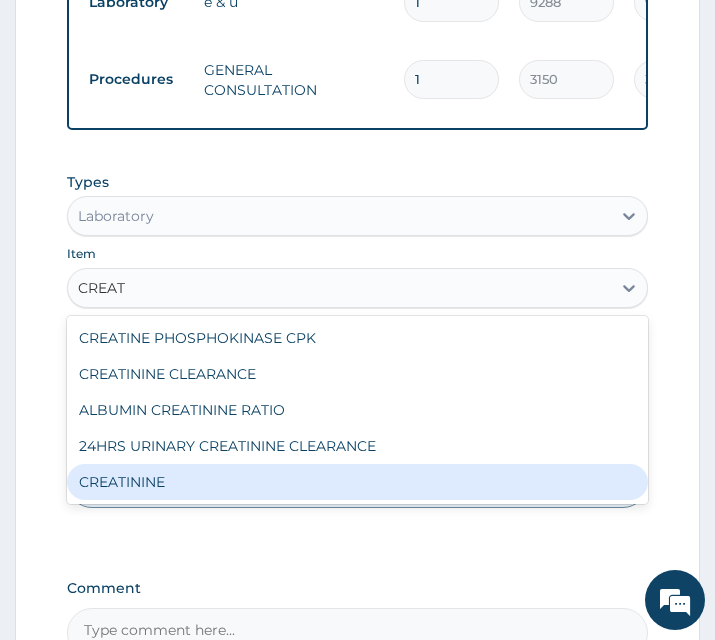 click on "CREATININE" at bounding box center [357, 482] 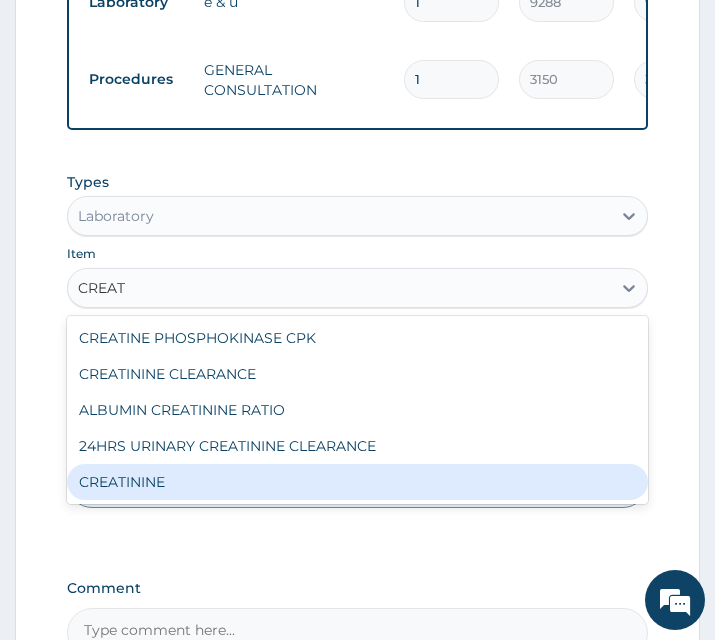 type 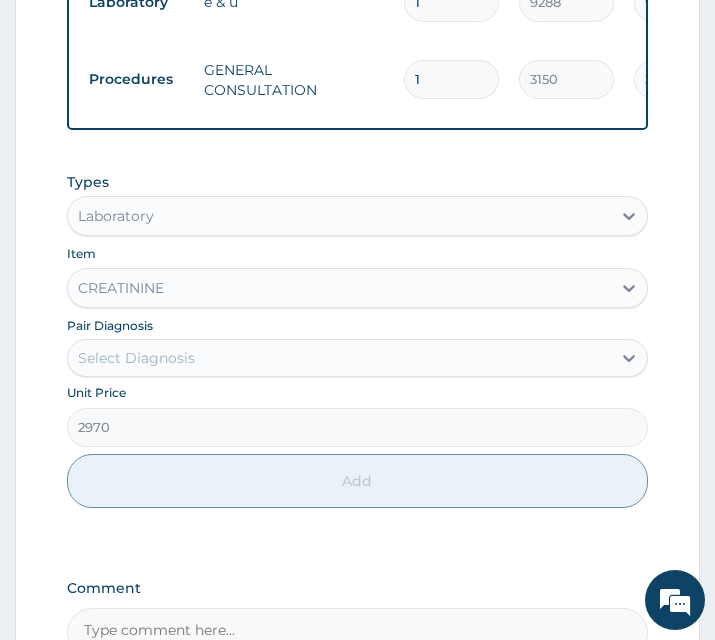 click on "Select Diagnosis" at bounding box center [339, 358] 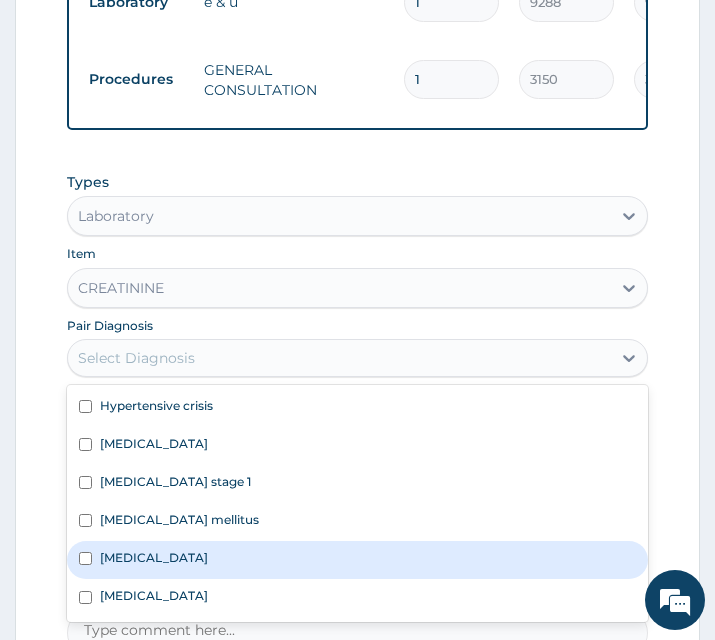 click on "Dyslipidemia" at bounding box center [357, 560] 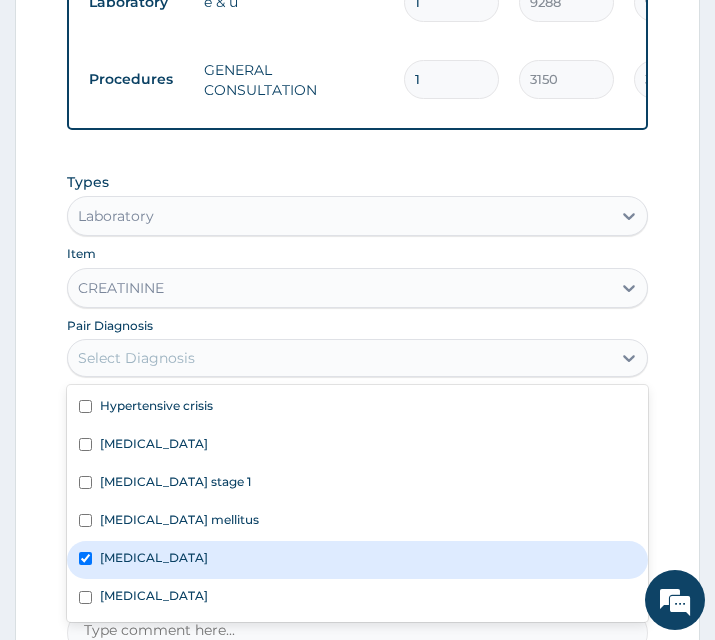 checkbox on "true" 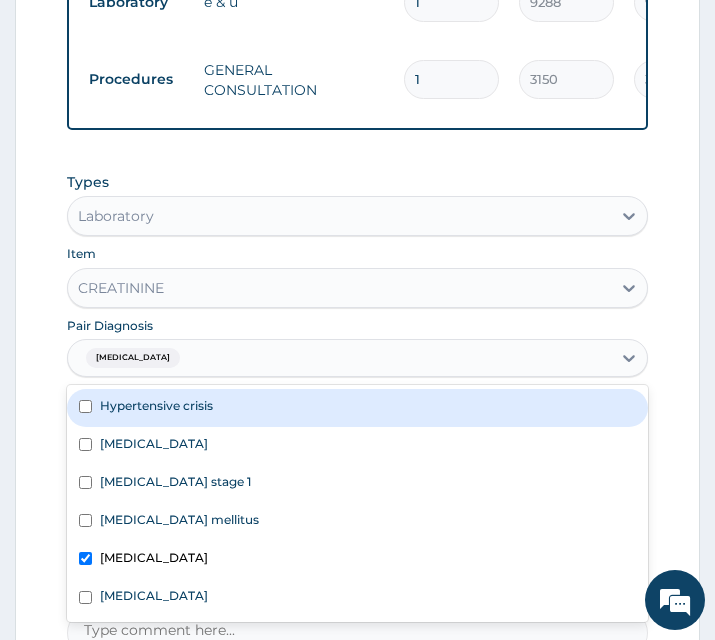 click on "Step  2  of 2 PA Code / Prescription Code PA/821D63 PA/86F4E7 PA/AF4A3F Encounter Date 08-07-2025 Important Notice Please enter PA codes before entering items that are not attached to a PA code   All diagnoses entered must be linked to a claim item. Diagnosis & Claim Items that are visible but inactive cannot be edited because they were imported from an already approved PA code. Diagnosis Hypertensive crisis confirmed Diabetic diet confirmed Hypertension stage 1 confirmed Diabetes mellitus confirmed Dyslipidemia confirmed Essential hypertension confirmed NB: All diagnosis must be linked to a claim item Claim Items Type Name Quantity Unit Price Total Price Pair Diagnosis Actions Drugs valsatandiovan 80mg 30 1227.814575195312 36834.44 Hypertensive crisis Delete Drugs vasoprin 30 55.38077926635742 1661.42 Hypertensive crisis Delete Drugs amlodipine 10mg 30 143 4290.00 Hypertensive crisis Delete Drugs hydroxylurea tab 250mg 15mg/kg 30 235.4351959228516 7063.06 Hypertensive crisis Delete Drugs 60 99 5940.00 Delete" at bounding box center [357, -365] 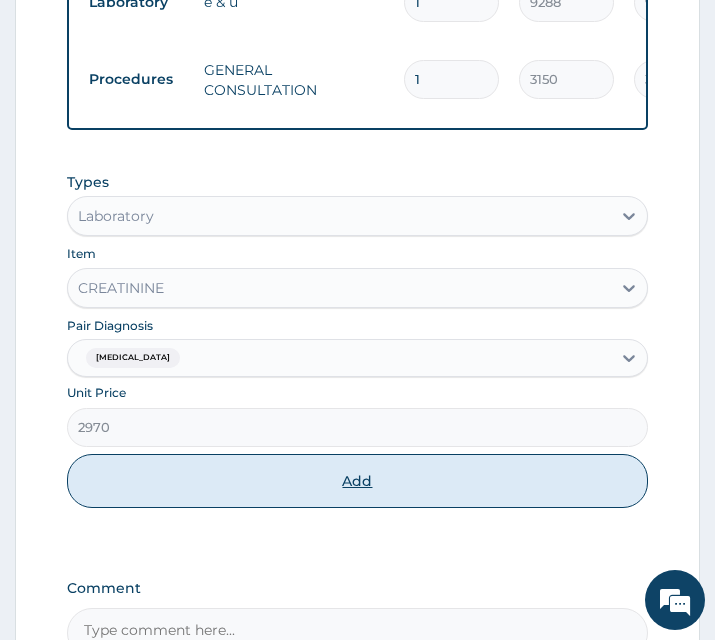 click on "Add" at bounding box center [357, 481] 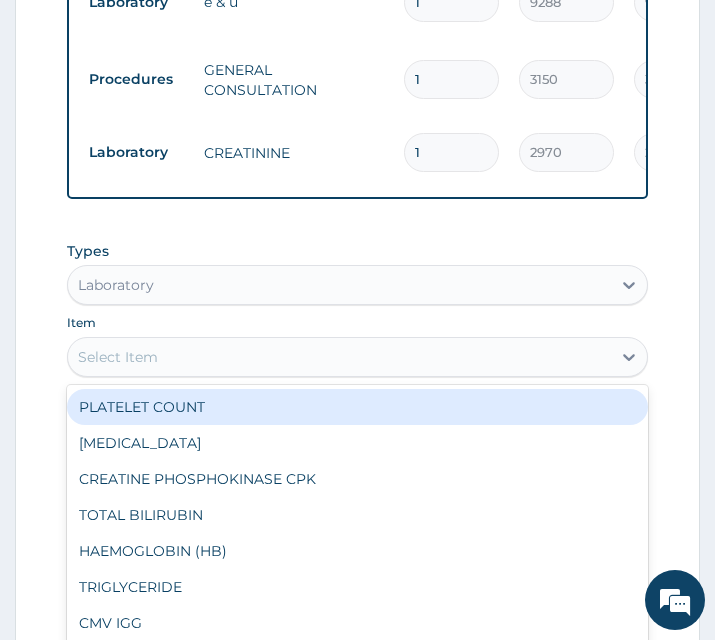click on "Select Item" at bounding box center (339, 357) 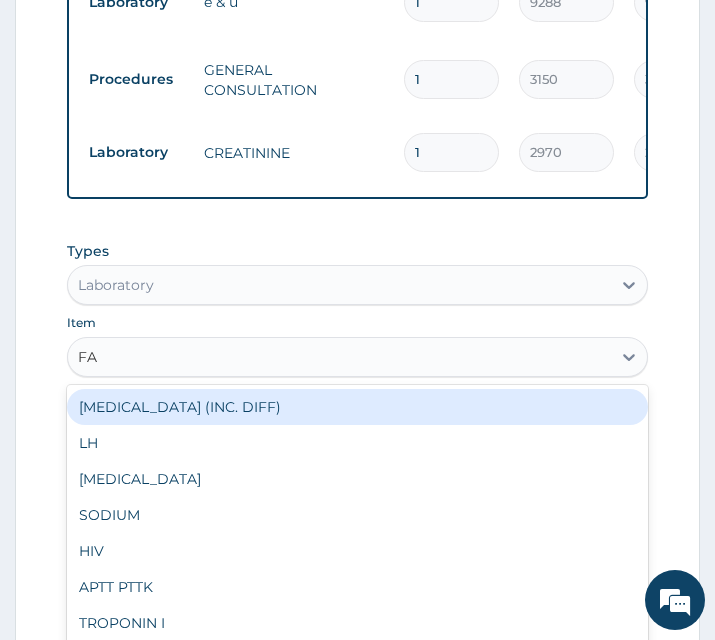 type on "FAS" 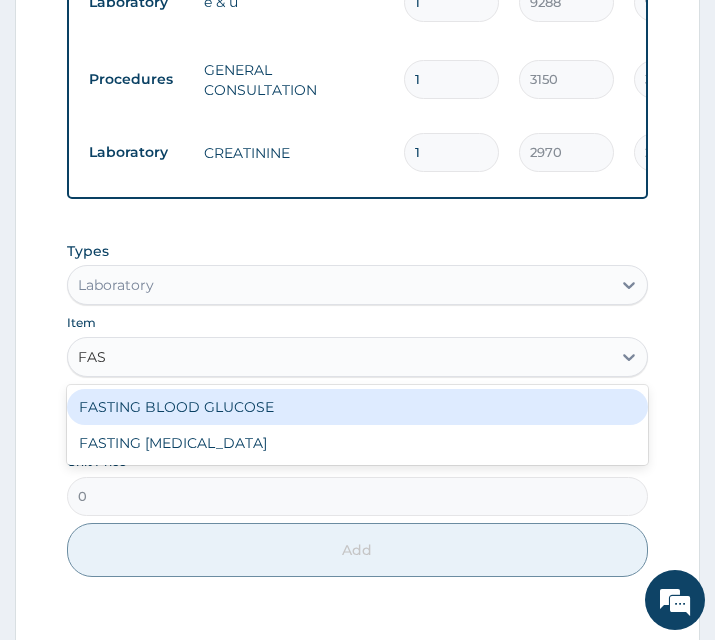 click on "FASTING BLOOD GLUCOSE" at bounding box center [357, 407] 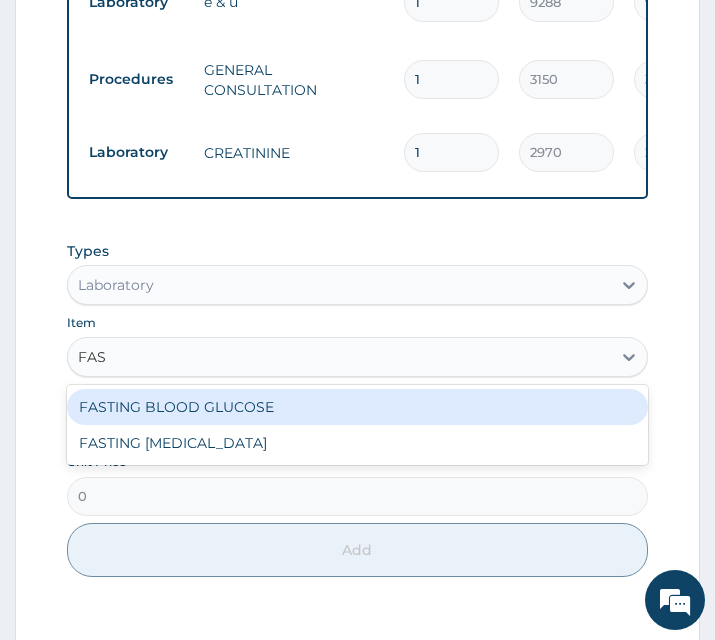 type 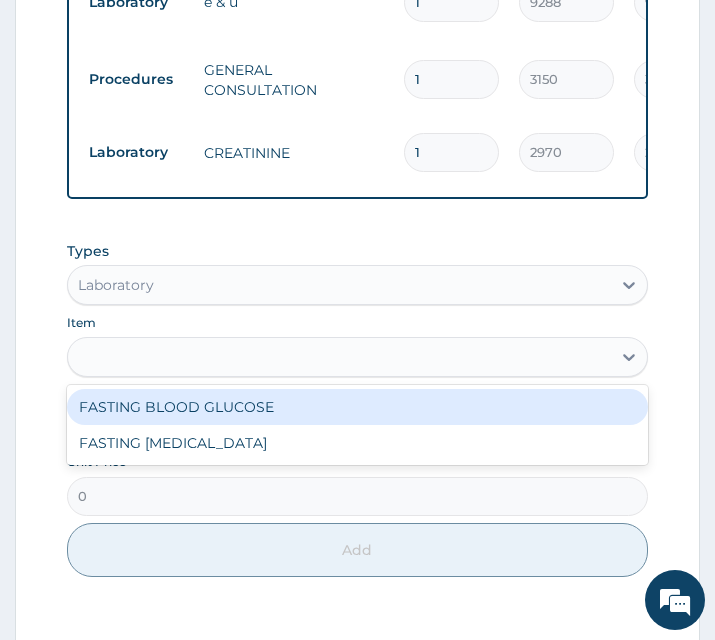 type on "2500" 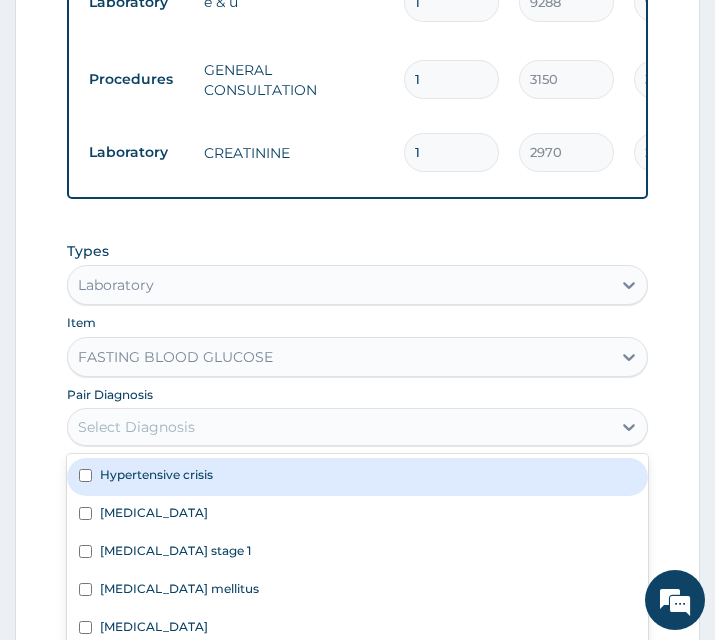 click on "Select Diagnosis" at bounding box center [136, 427] 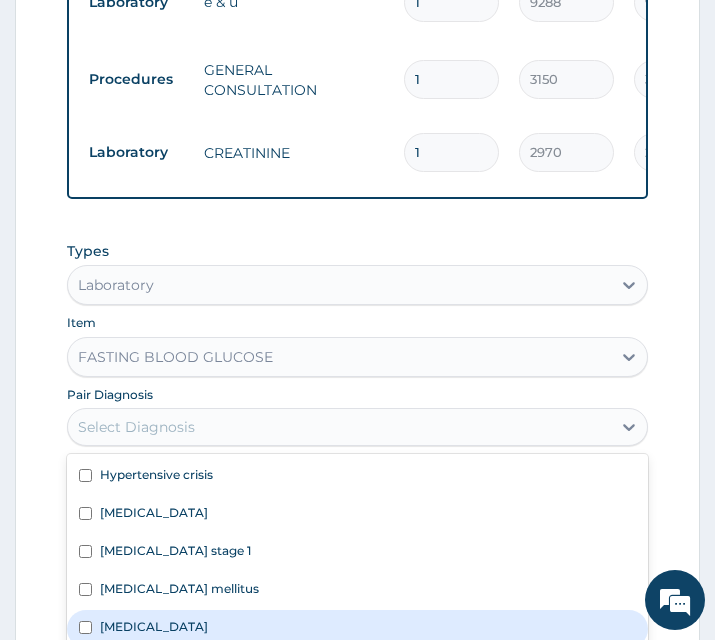 click on "Dyslipidemia" at bounding box center [357, 629] 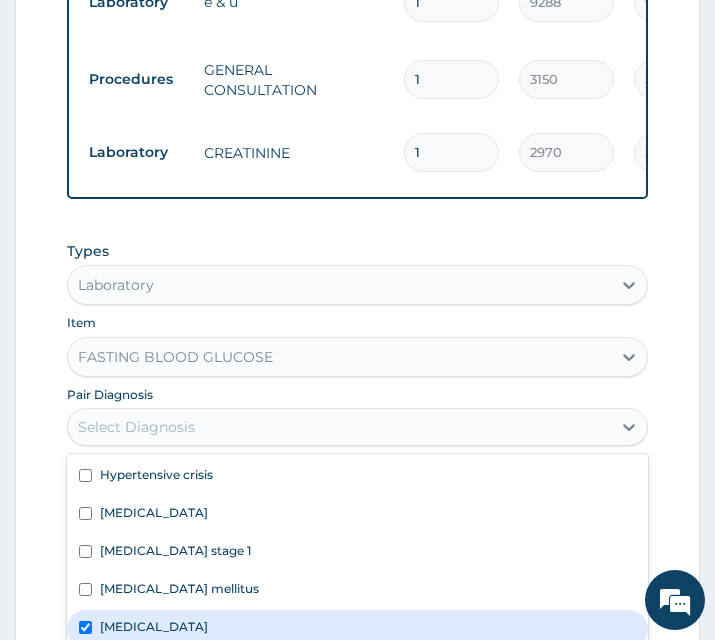 checkbox on "true" 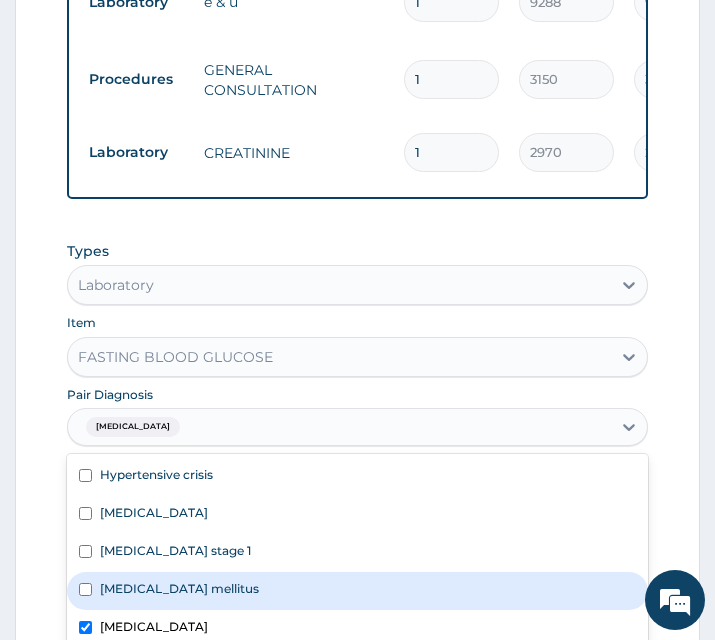 click on "Diabetes mellitus" at bounding box center (179, 588) 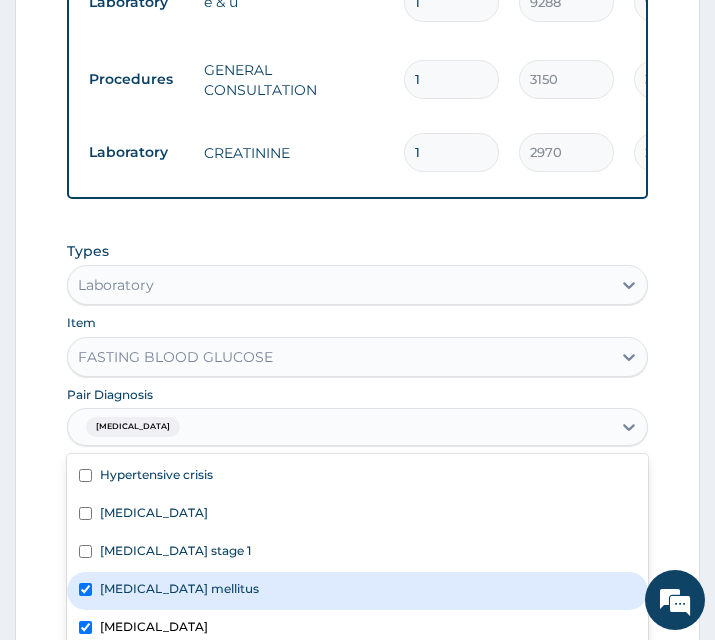 checkbox on "true" 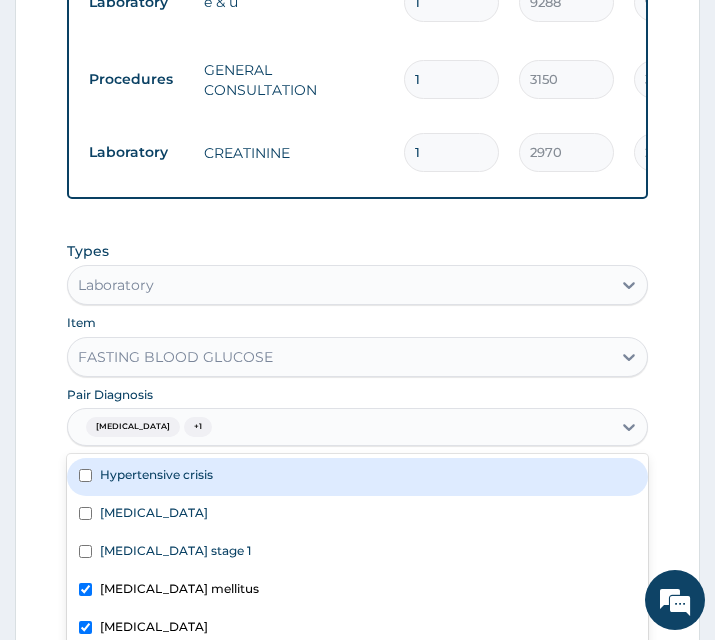 click on "Step  2  of 2 PA Code / Prescription Code PA/821D63 PA/86F4E7 PA/AF4A3F Encounter Date 08-07-2025 Important Notice Please enter PA codes before entering items that are not attached to a PA code   All diagnoses entered must be linked to a claim item. Diagnosis & Claim Items that are visible but inactive cannot be edited because they were imported from an already approved PA code. Diagnosis Hypertensive crisis confirmed Diabetic diet confirmed Hypertension stage 1 confirmed Diabetes mellitus confirmed Dyslipidemia confirmed Essential hypertension confirmed NB: All diagnosis must be linked to a claim item Claim Items Type Name Quantity Unit Price Total Price Pair Diagnosis Actions Drugs valsatandiovan 80mg 30 1227.814575195312 36834.44 Hypertensive crisis Delete Drugs vasoprin 30 55.38077926635742 1661.42 Hypertensive crisis Delete Drugs amlodipine 10mg 30 143 4290.00 Hypertensive crisis Delete Drugs hydroxylurea tab 250mg 15mg/kg 30 235.4351959228516 7063.06 Hypertensive crisis Delete Drugs 60 99 5940.00 Delete" at bounding box center (357, -331) 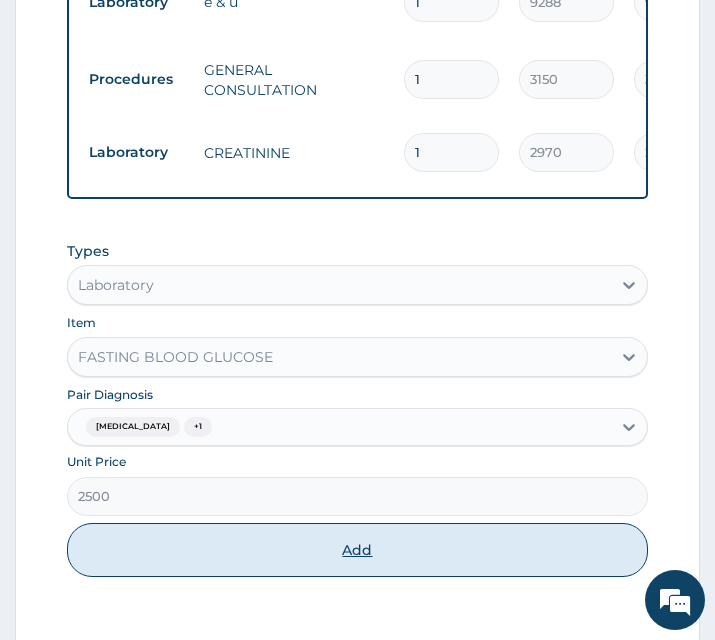 click on "Add" at bounding box center [357, 550] 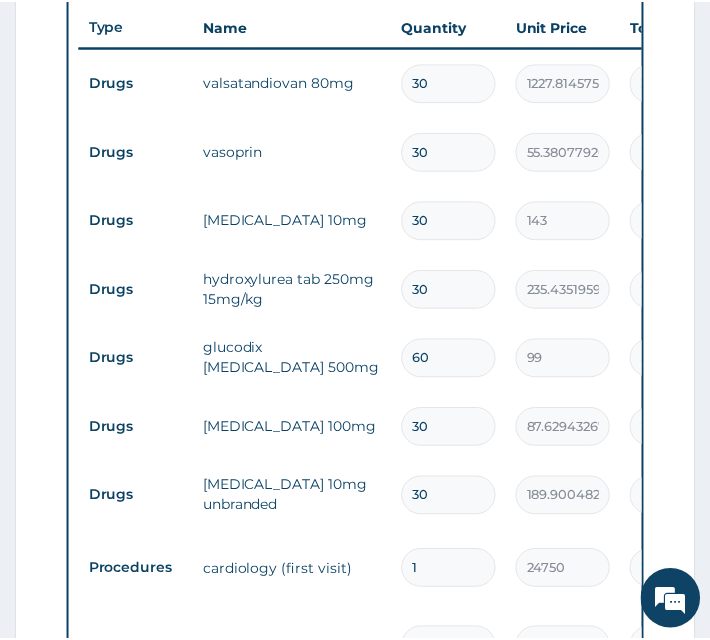 scroll, scrollTop: 840, scrollLeft: 0, axis: vertical 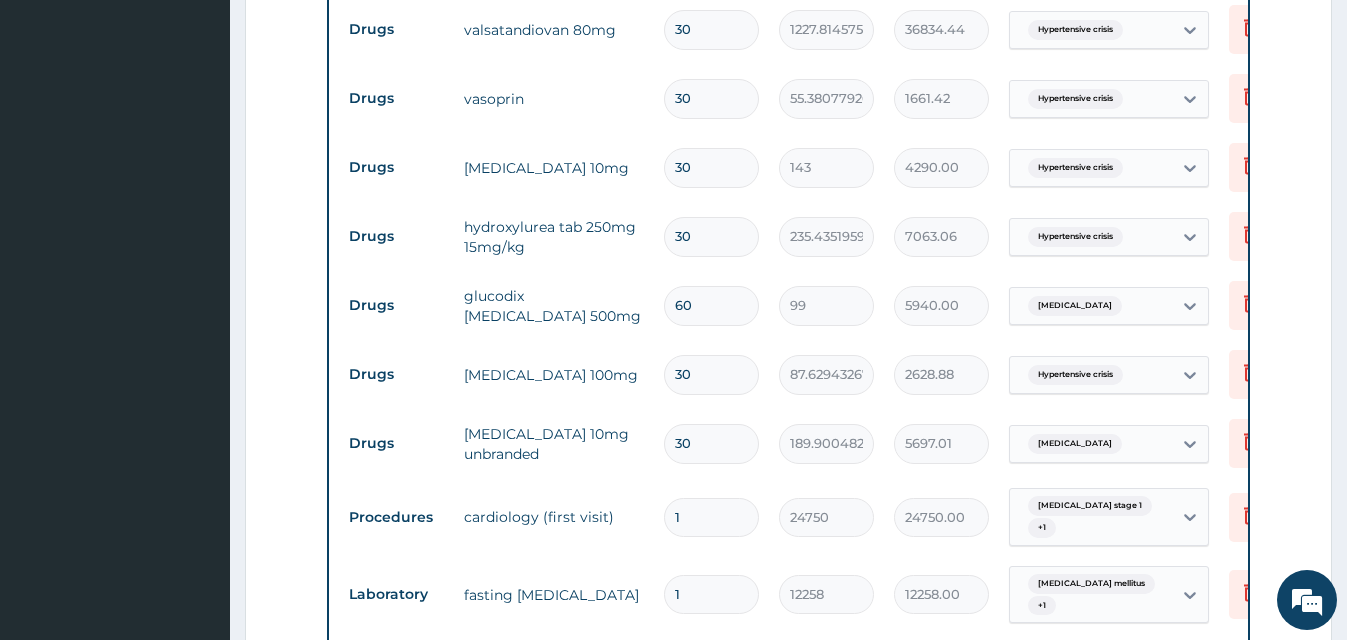 click at bounding box center [1251, 29] 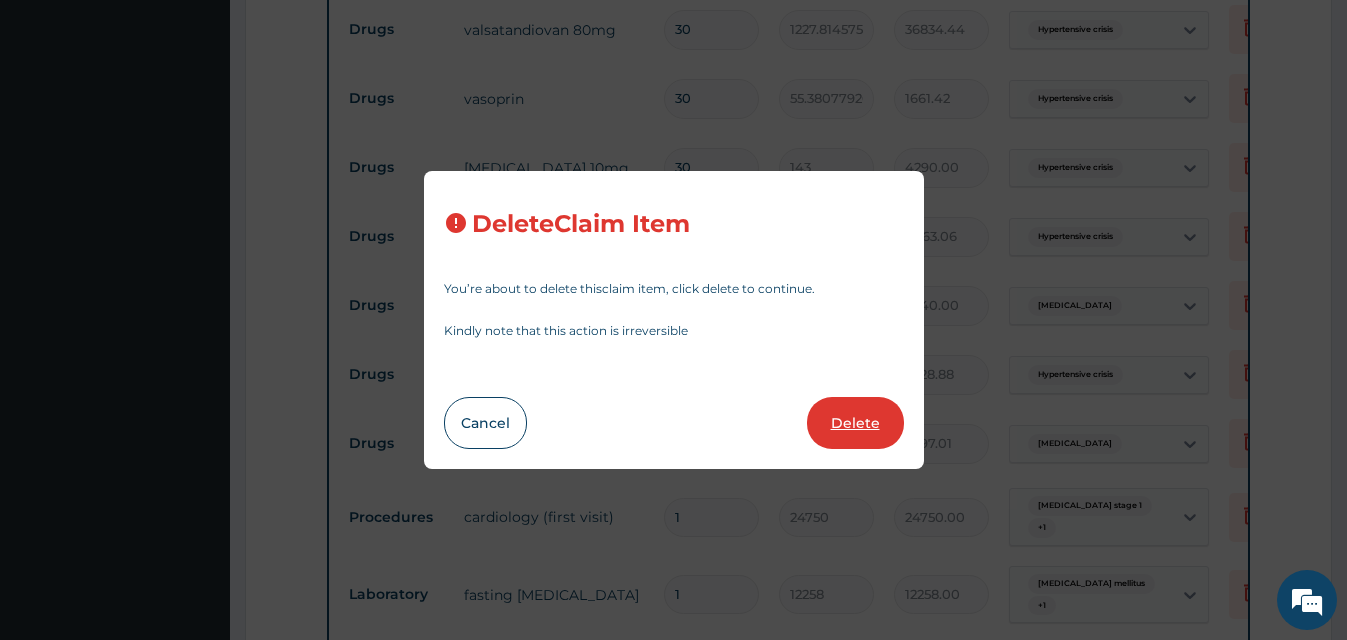 click on "Delete" at bounding box center (855, 423) 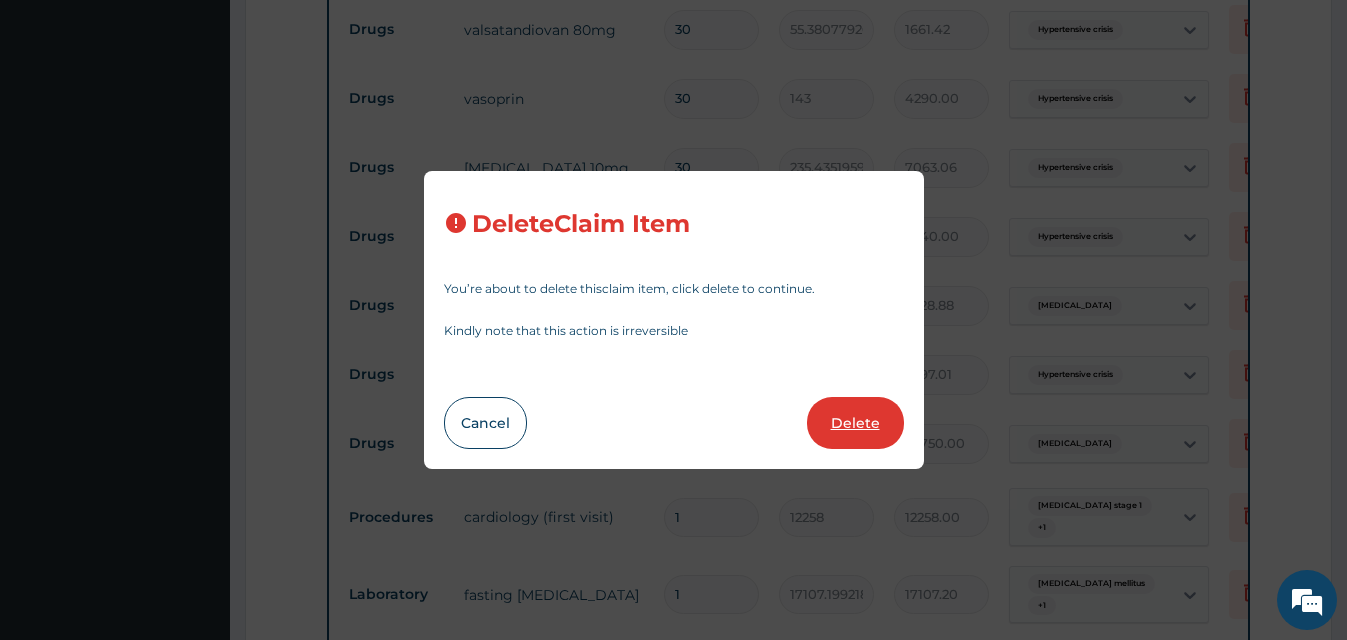 type on "3150.00" 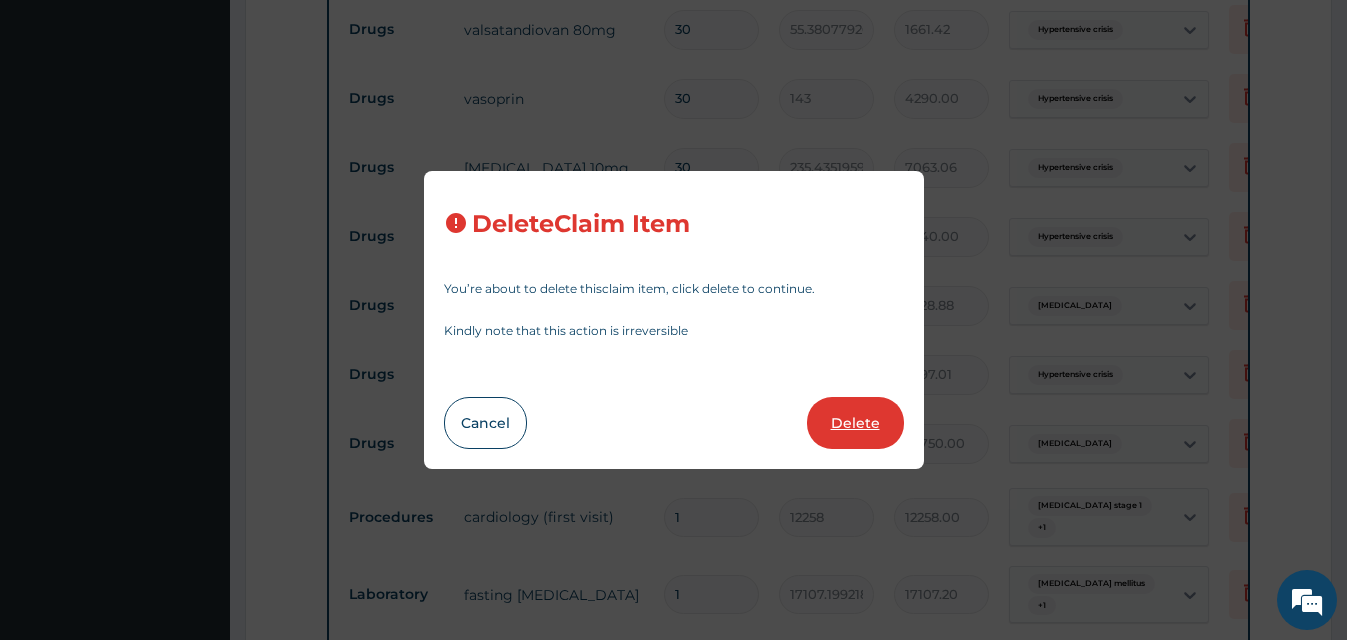 type on "2970" 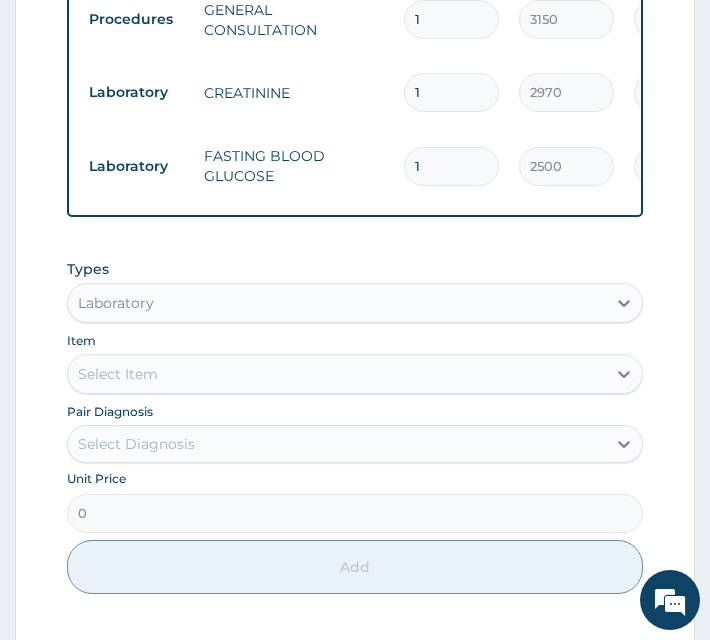scroll, scrollTop: 1840, scrollLeft: 0, axis: vertical 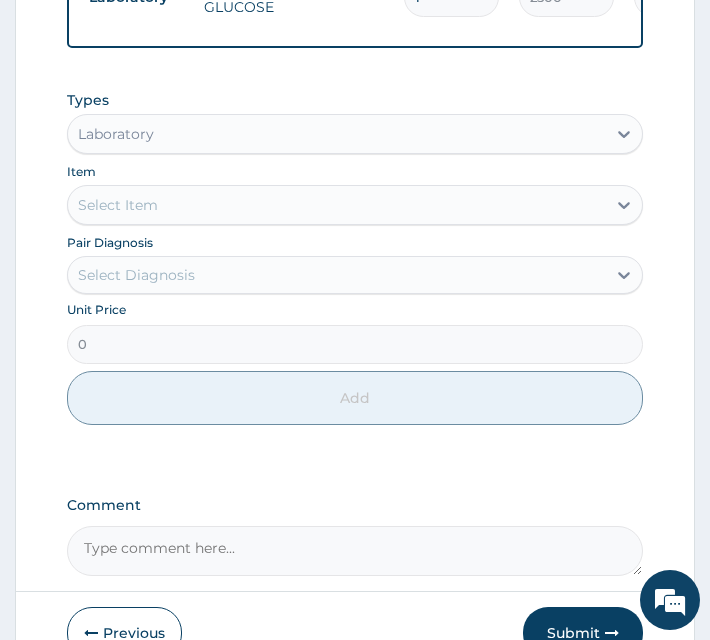 click on "Laboratory" at bounding box center [116, 134] 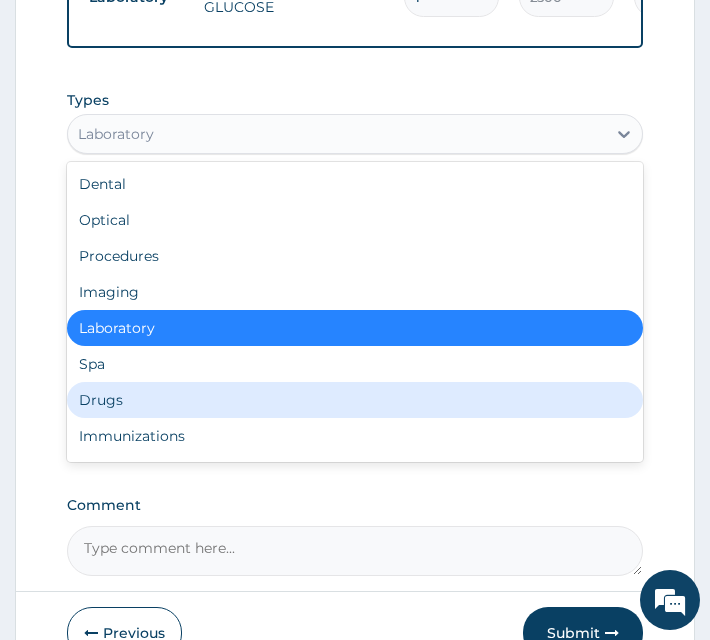 click on "Drugs" at bounding box center (355, 400) 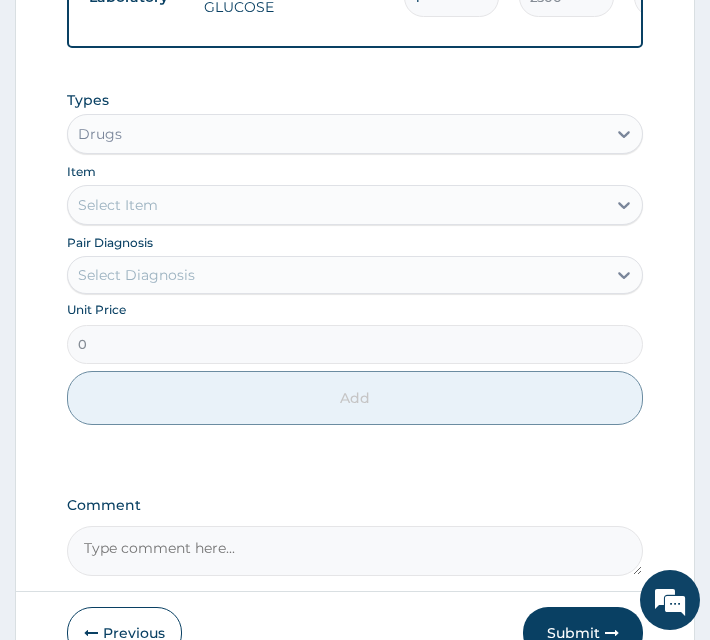 click on "Select Item" at bounding box center [337, 205] 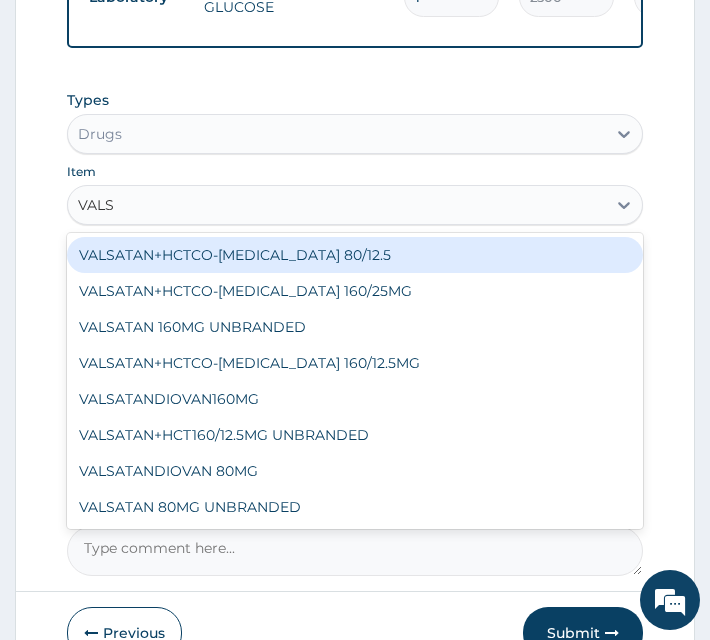 type on "VALSA" 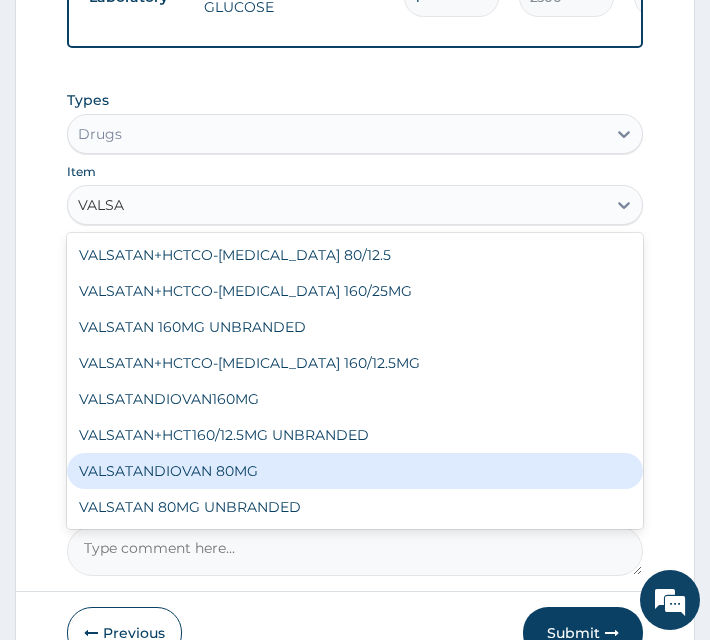 click on "VALSATANDIOVAN 80MG" at bounding box center [355, 471] 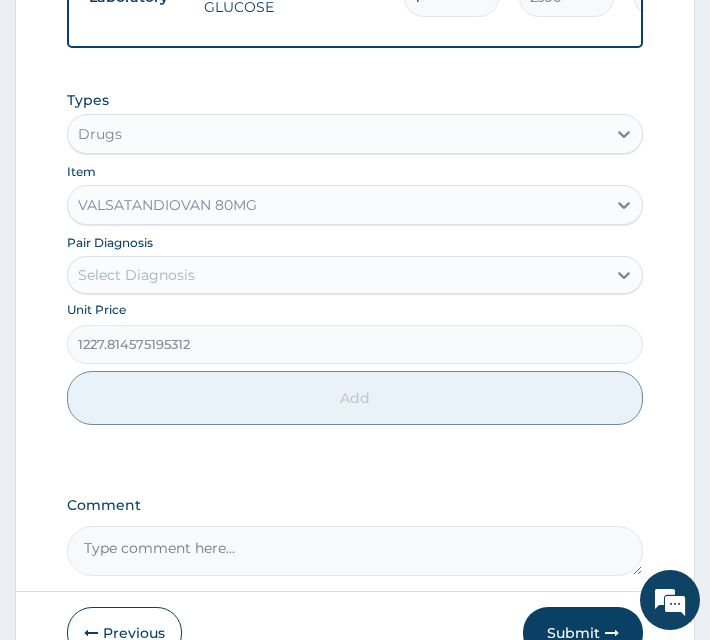 click on "VALSATANDIOVAN 80MG" at bounding box center [167, 205] 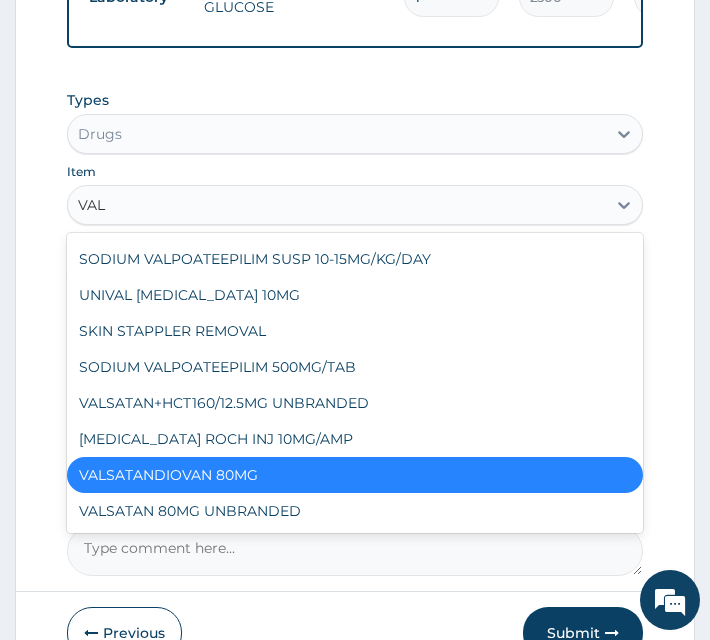 scroll, scrollTop: 220, scrollLeft: 0, axis: vertical 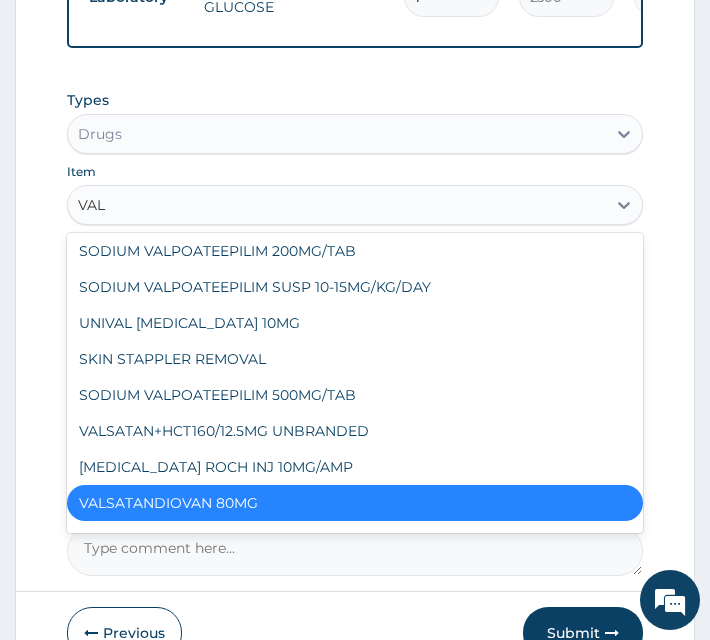 type on "VALS" 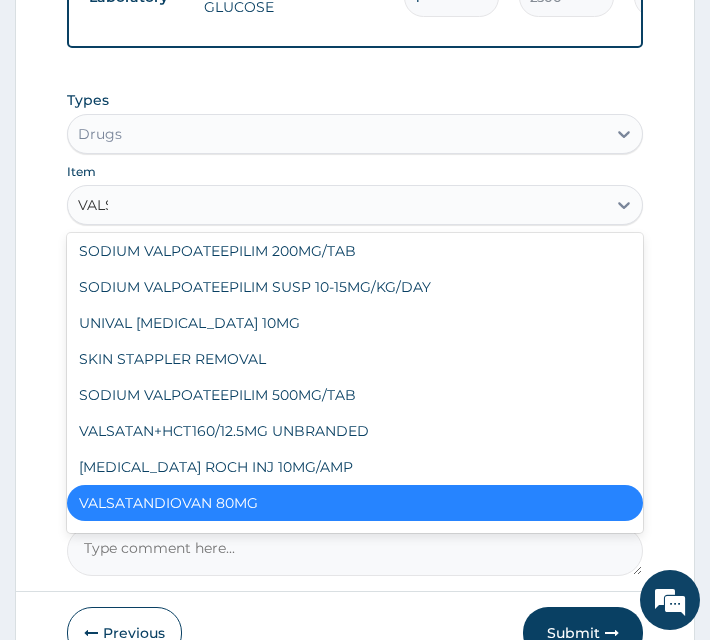 scroll, scrollTop: 0, scrollLeft: 0, axis: both 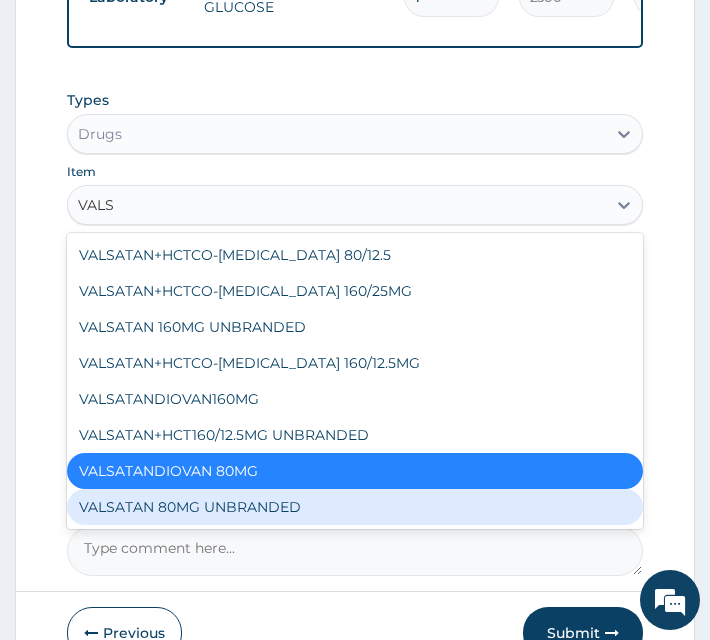 click on "VALSATAN 80MG UNBRANDED" at bounding box center [355, 507] 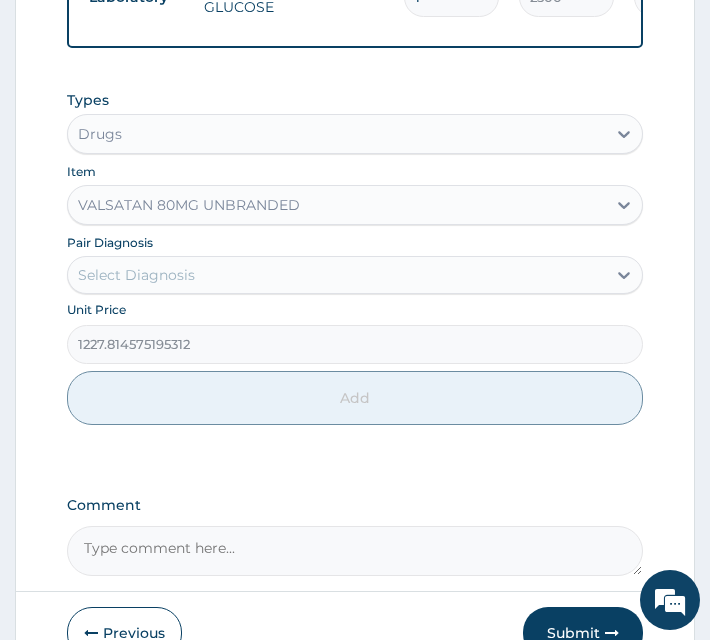 type 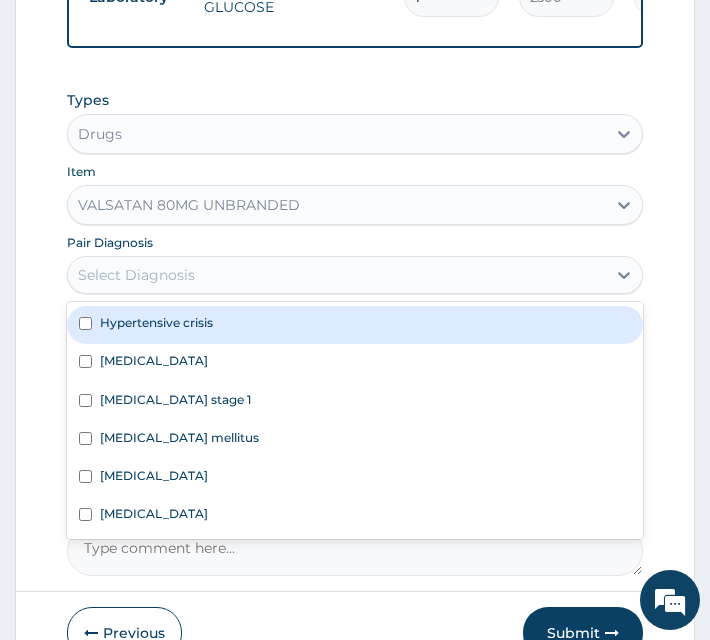 click on "Select Diagnosis" at bounding box center [337, 275] 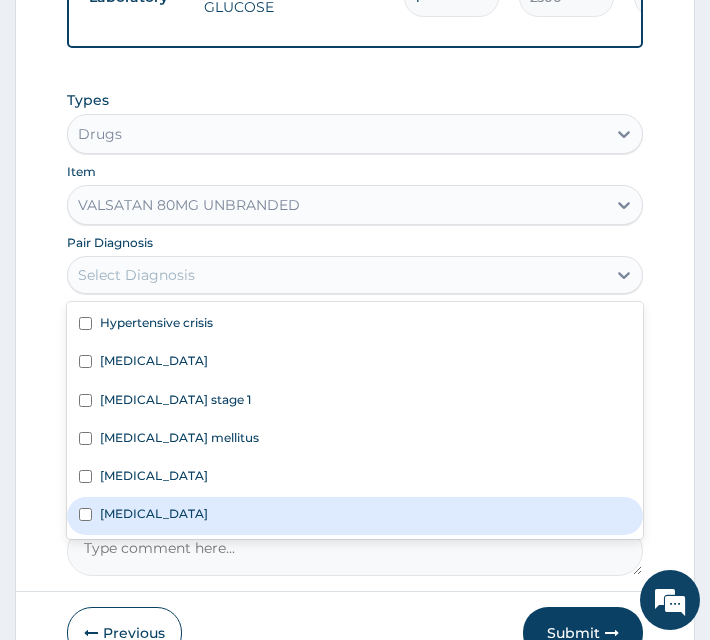 click on "Essential hypertension" at bounding box center (154, 513) 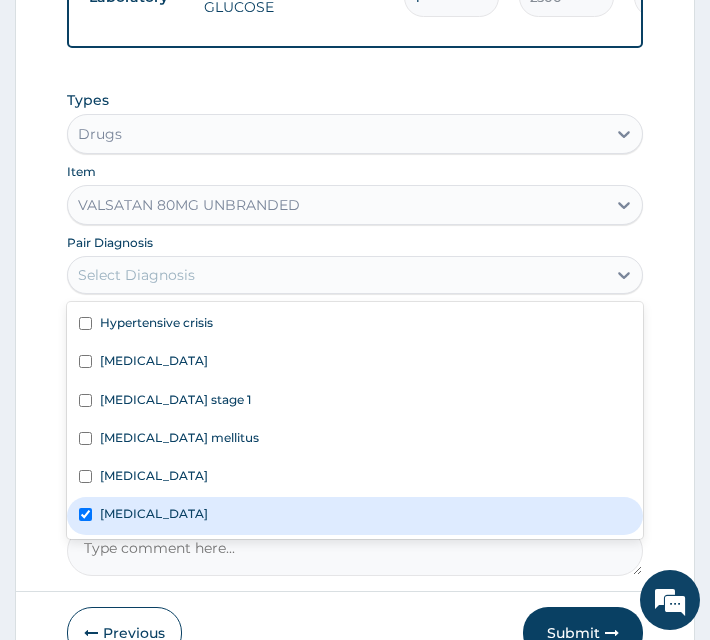 checkbox on "true" 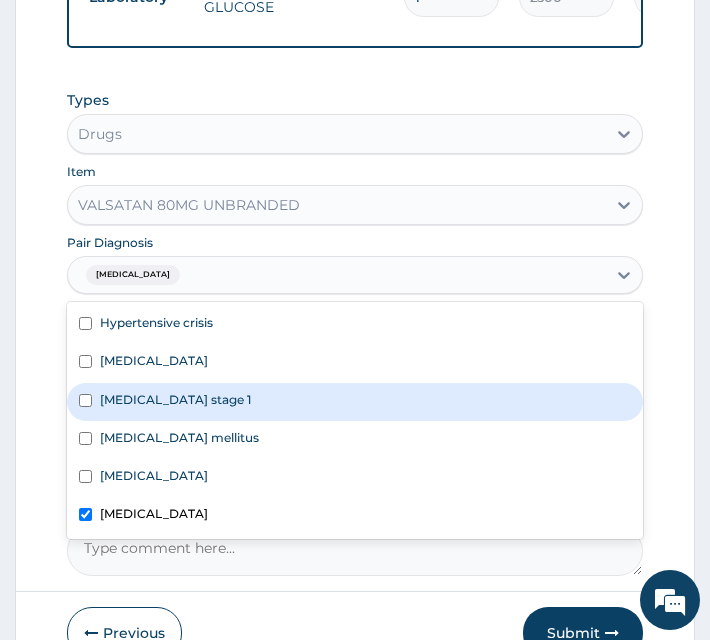 click on "Hypertension stage 1" at bounding box center (175, 399) 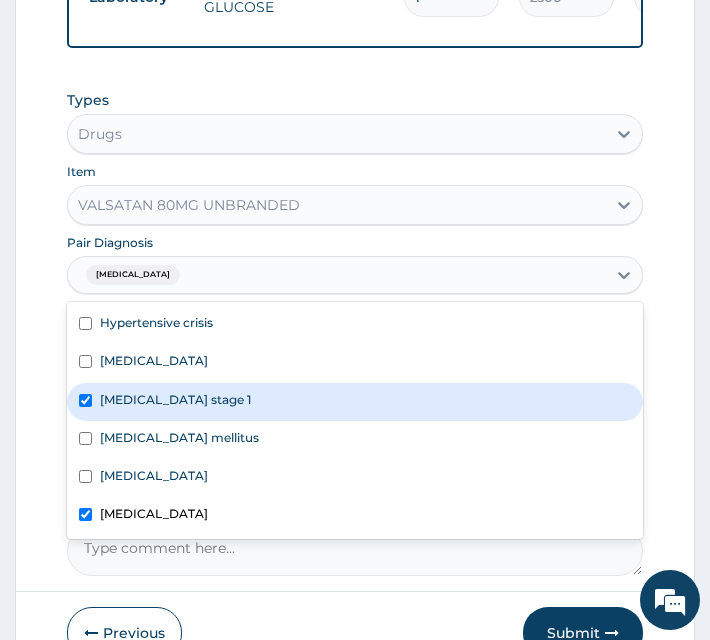 checkbox on "true" 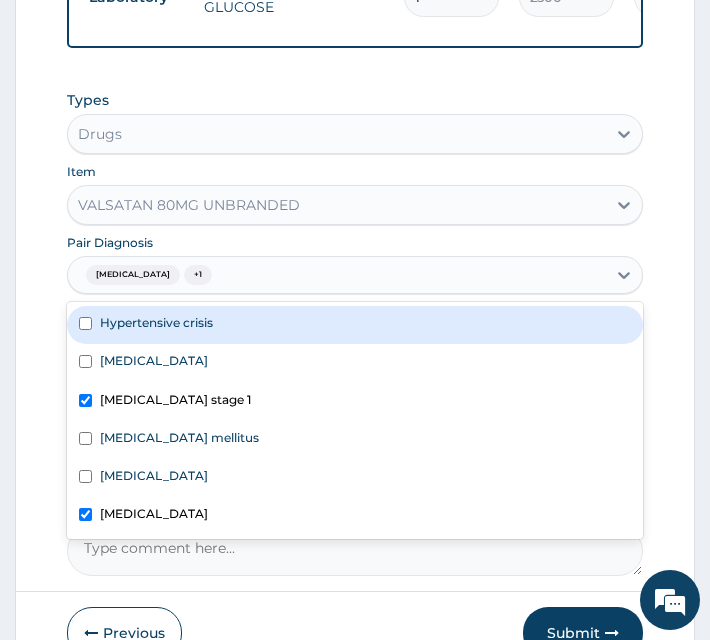 click on "Step  2  of 2 PA Code / Prescription Code PA/821D63 PA/86F4E7 PA/AF4A3F Encounter Date 08-07-2025 Important Notice Please enter PA codes before entering items that are not attached to a PA code   All diagnoses entered must be linked to a claim item. Diagnosis & Claim Items that are visible but inactive cannot be edited because they were imported from an already approved PA code. Diagnosis Hypertensive crisis confirmed Diabetic diet confirmed Hypertension stage 1 confirmed Diabetes mellitus confirmed Dyslipidemia confirmed Essential hypertension confirmed NB: All diagnosis must be linked to a claim item Claim Items Type Name Quantity Unit Price Total Price Pair Diagnosis Actions Drugs vasoprin 30 55.38077926635742 1661.42 Hypertensive crisis Delete Drugs amlodipine 10mg 30 143 4290.00 Hypertensive crisis Delete Drugs hydroxylurea tab 250mg 15mg/kg 30 235.4351959228516 7063.06 Hypertensive crisis Delete Drugs glucodix  metformin 500mg 60 99 5940.00 Diabetic diet Delete Drugs atenolol 100mg 30 87.62943267822266" at bounding box center [355, -486] 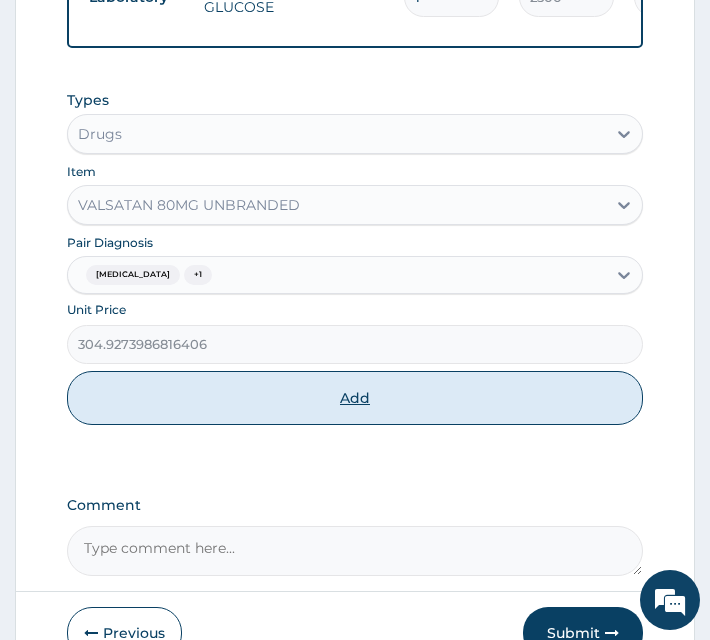 click on "Add" at bounding box center (355, 398) 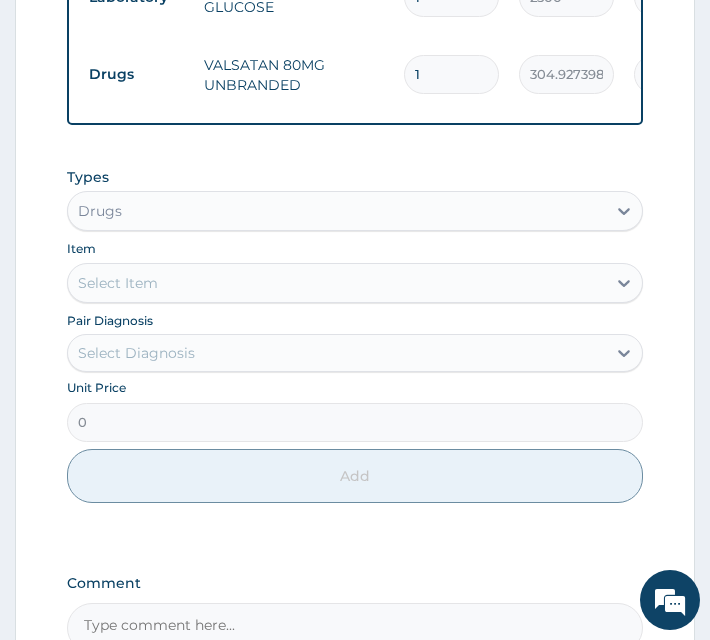 type 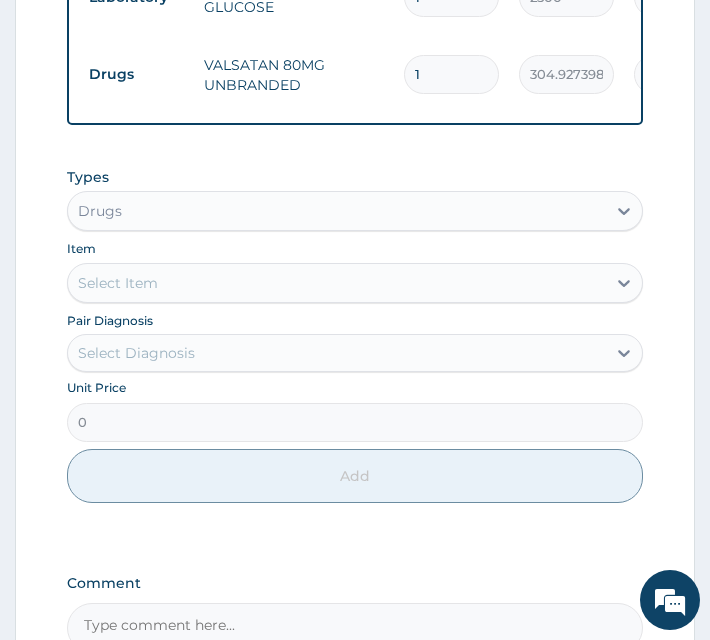 type on "0.00" 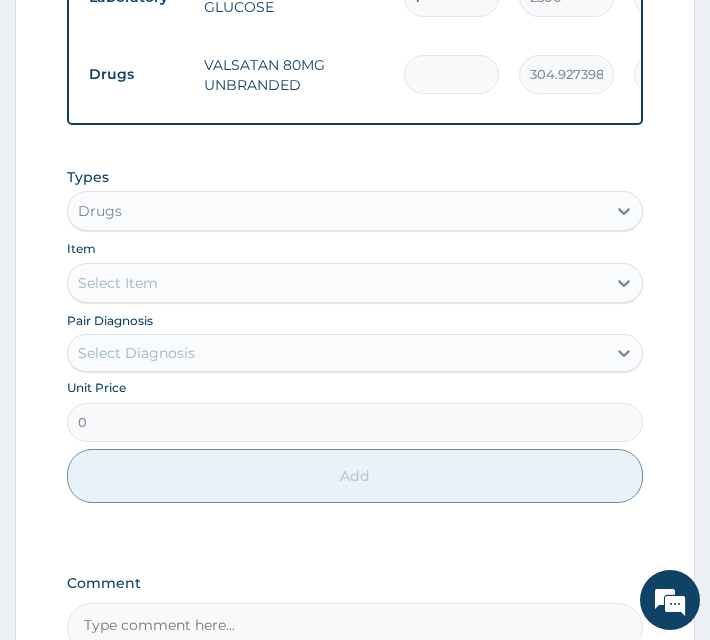 type on "3" 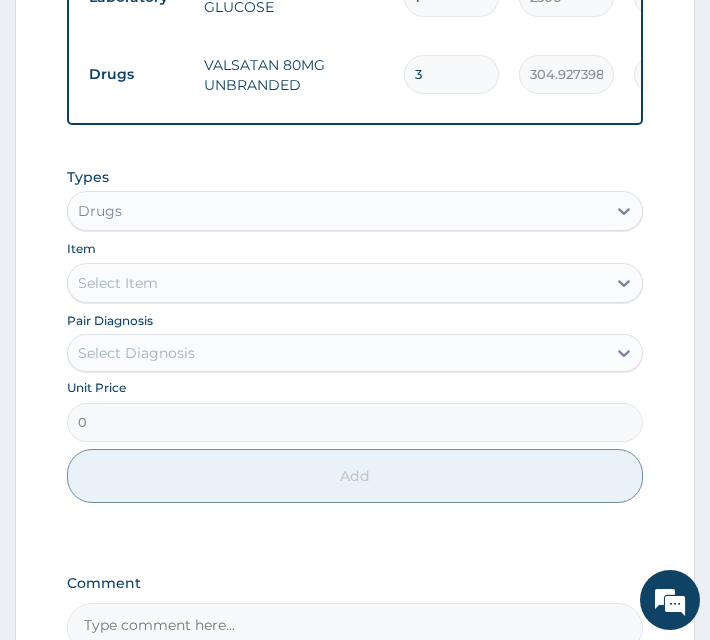 type on "30" 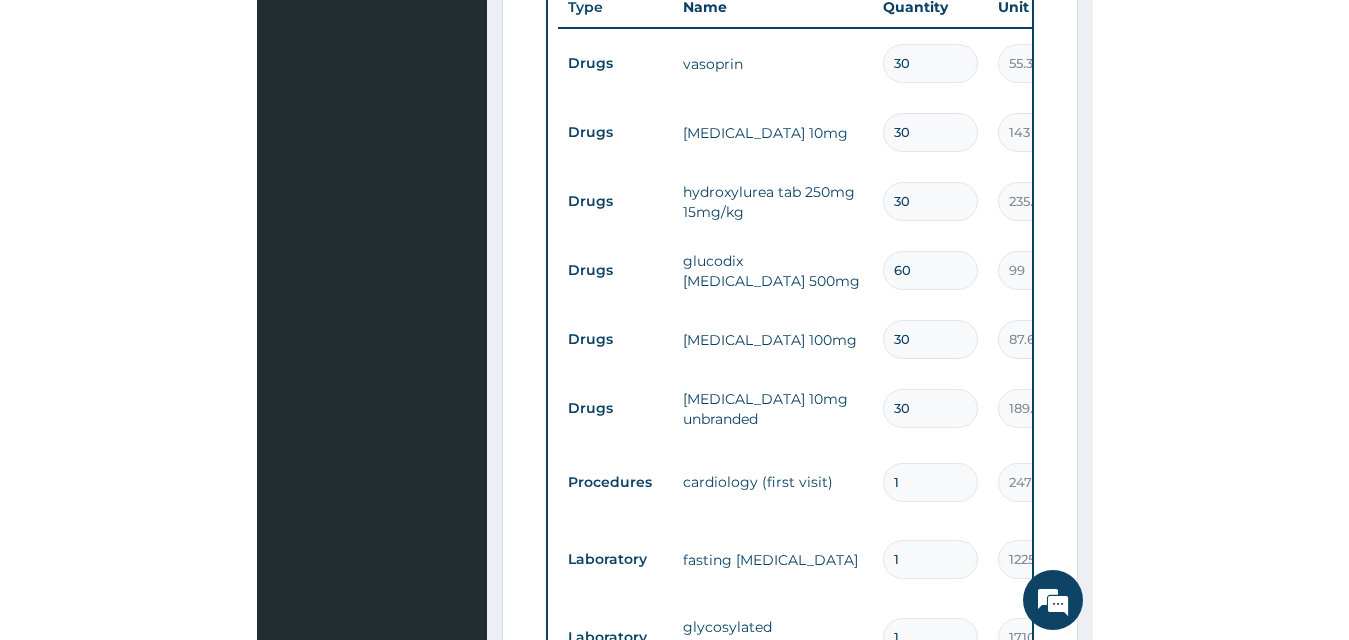scroll, scrollTop: 900, scrollLeft: 0, axis: vertical 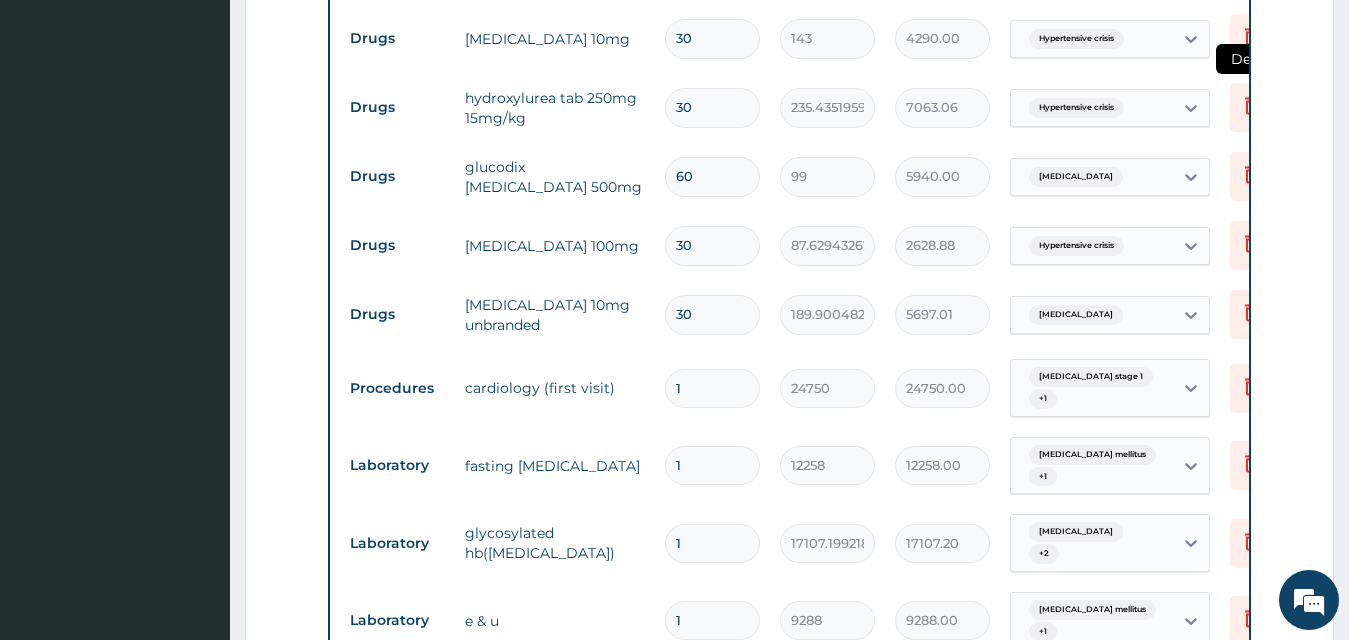 type on "30" 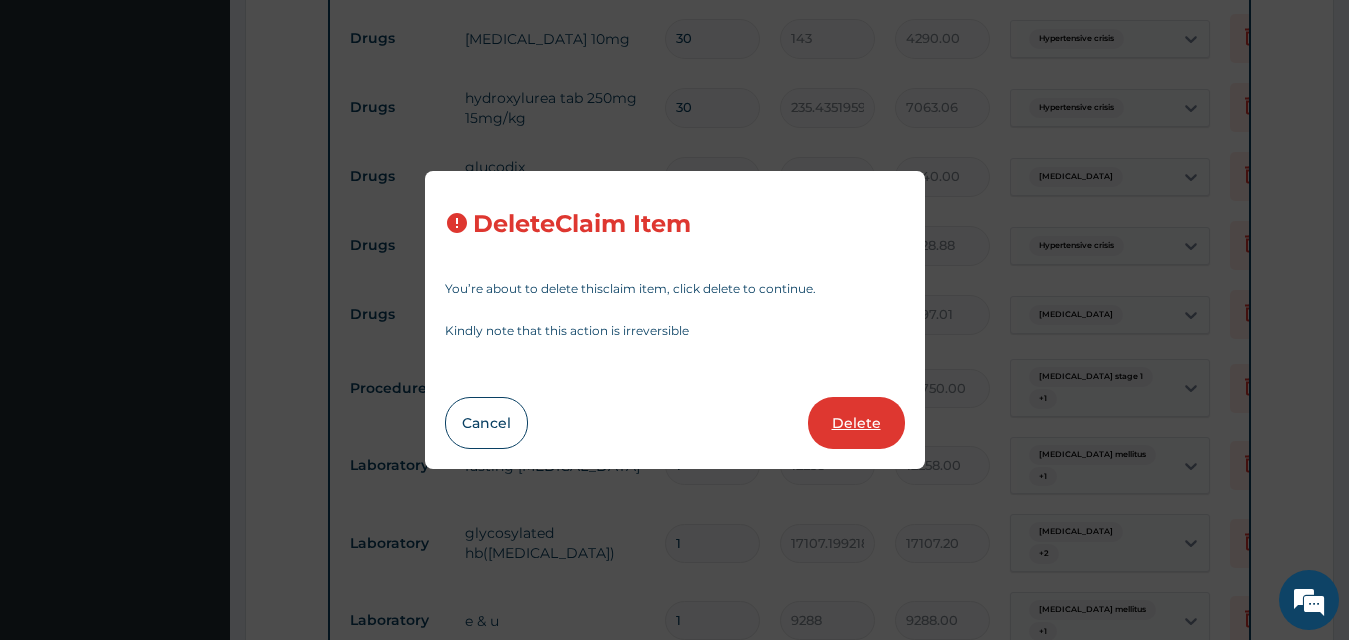 click on "Delete" at bounding box center (856, 423) 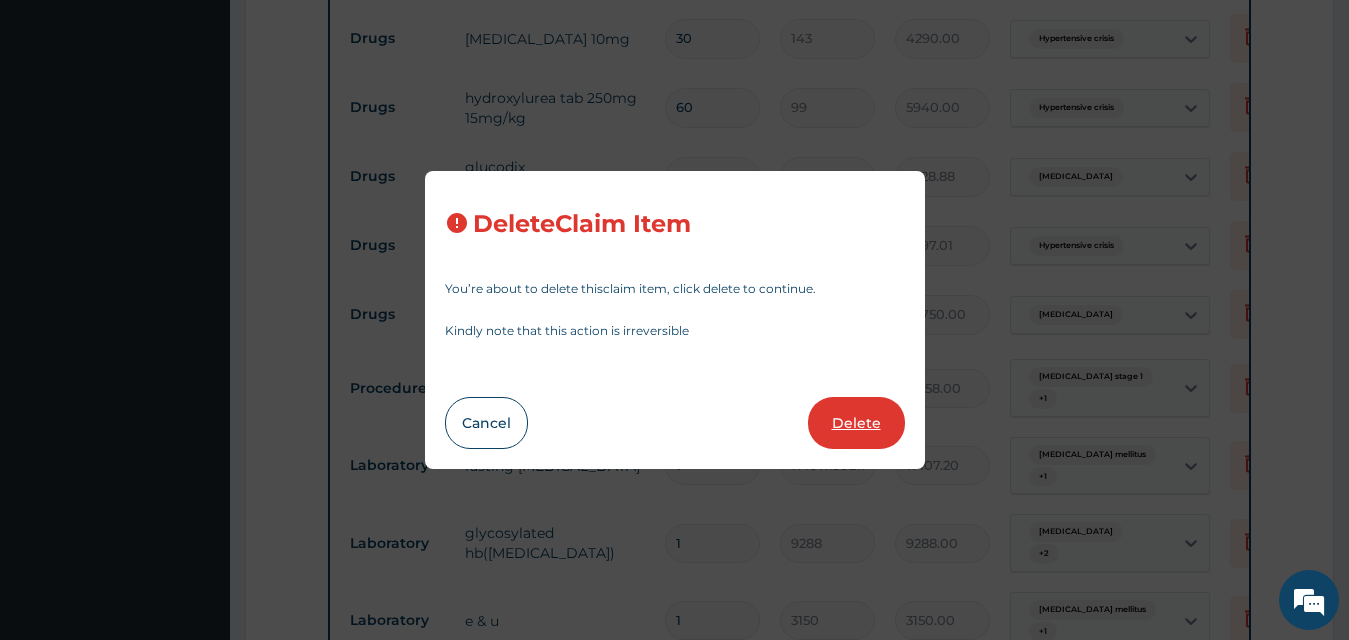 type on "2500" 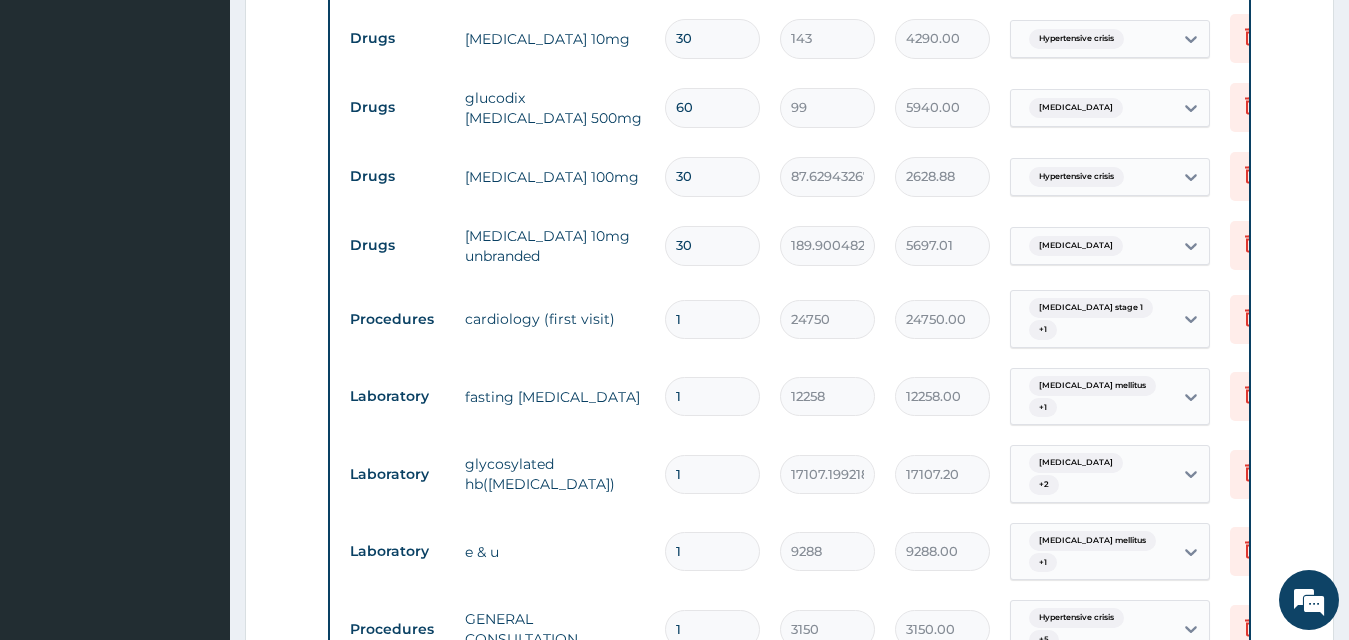 scroll, scrollTop: 340, scrollLeft: 0, axis: vertical 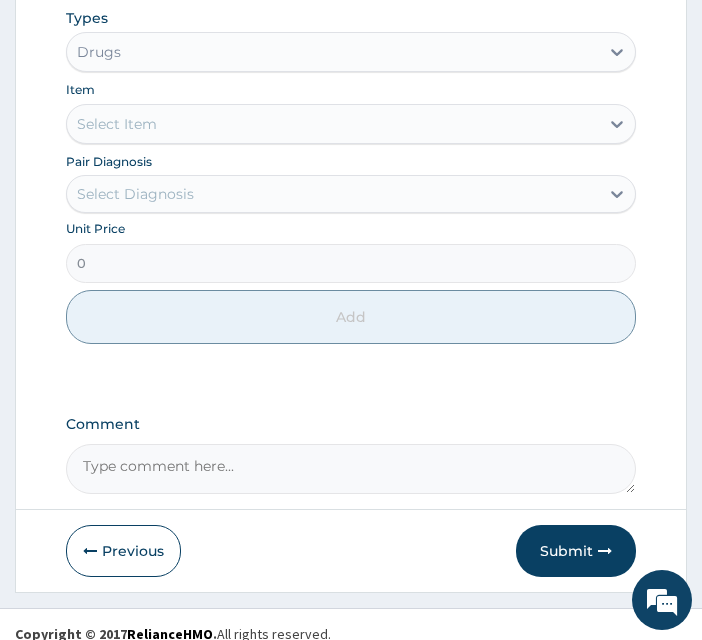 click on "Select Item" at bounding box center [333, 124] 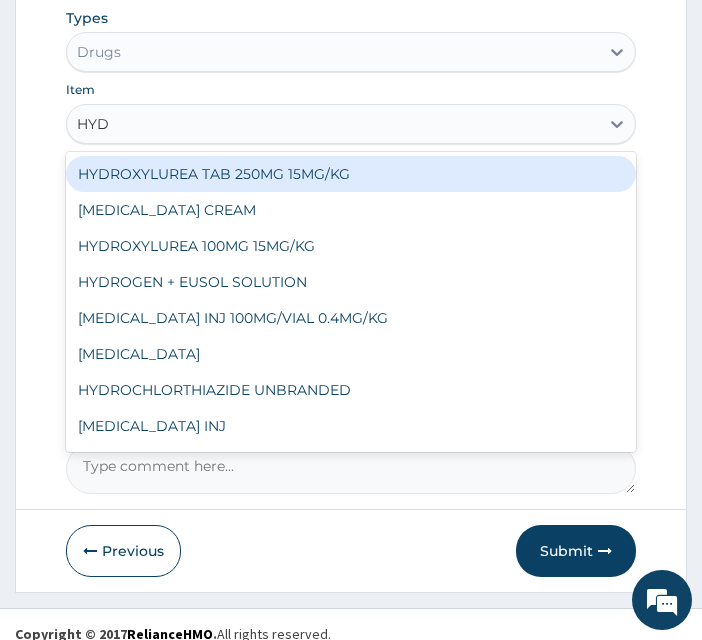 type on "HYDR" 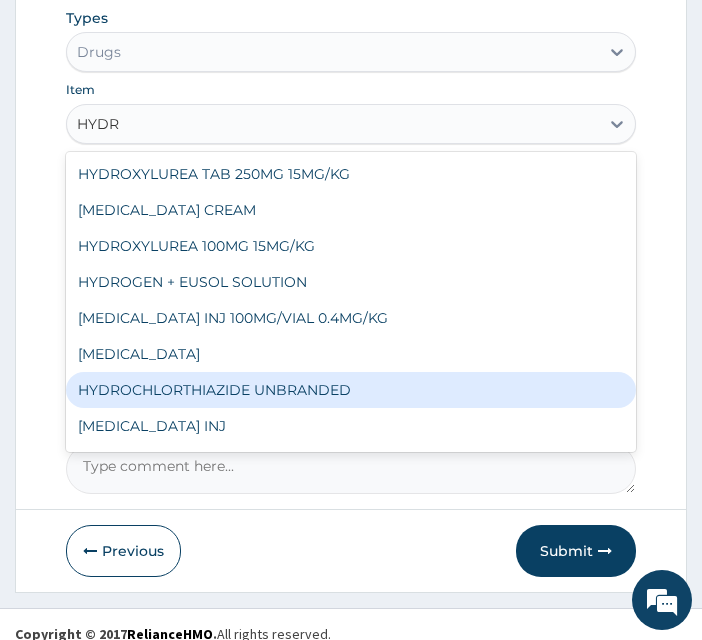 click on "HYDROCHLORTHIAZIDE UNBRANDED" at bounding box center [351, 390] 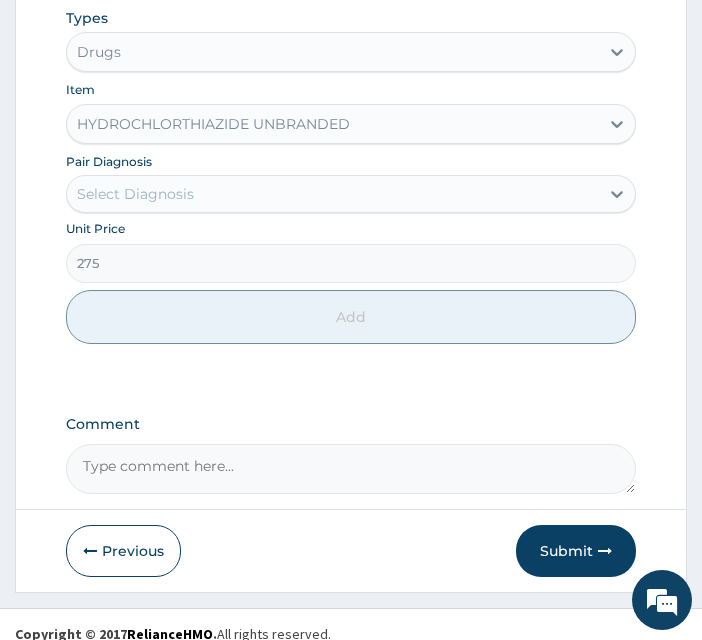 click on "Select Diagnosis" at bounding box center (333, 194) 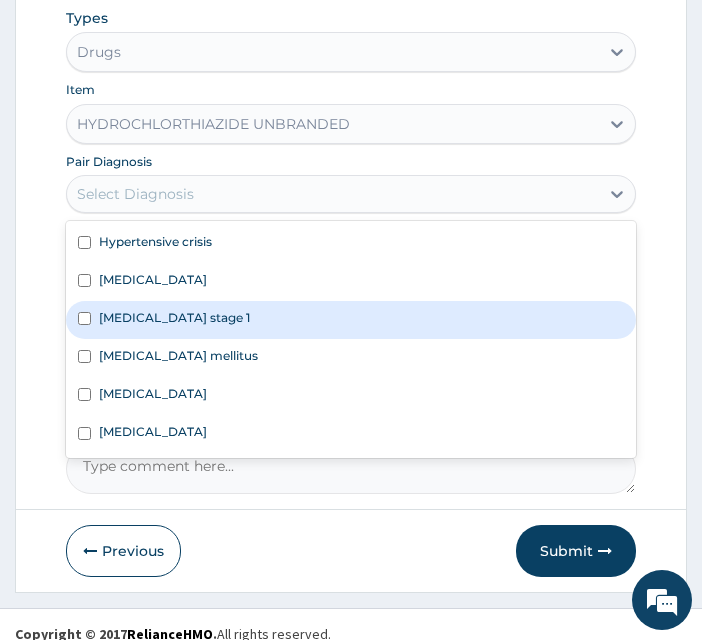 click on "Hypertension stage 1" at bounding box center (174, 317) 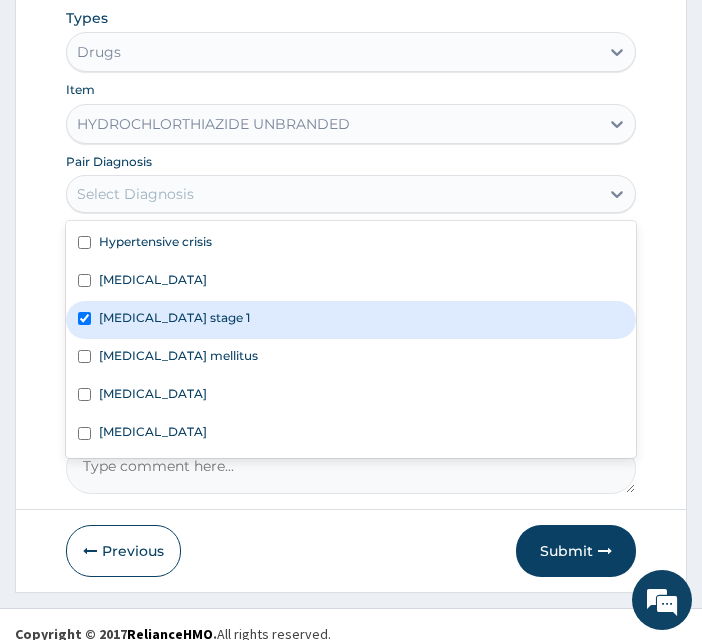 checkbox on "true" 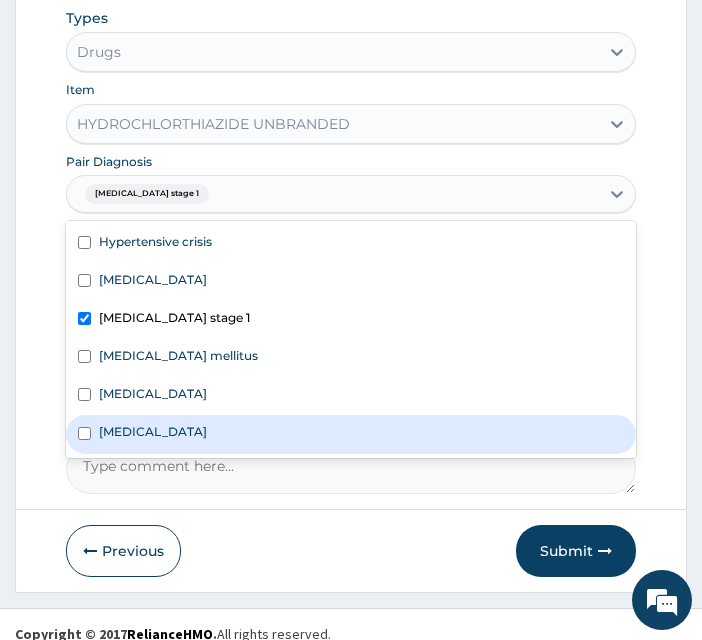click on "Essential hypertension" at bounding box center [153, 431] 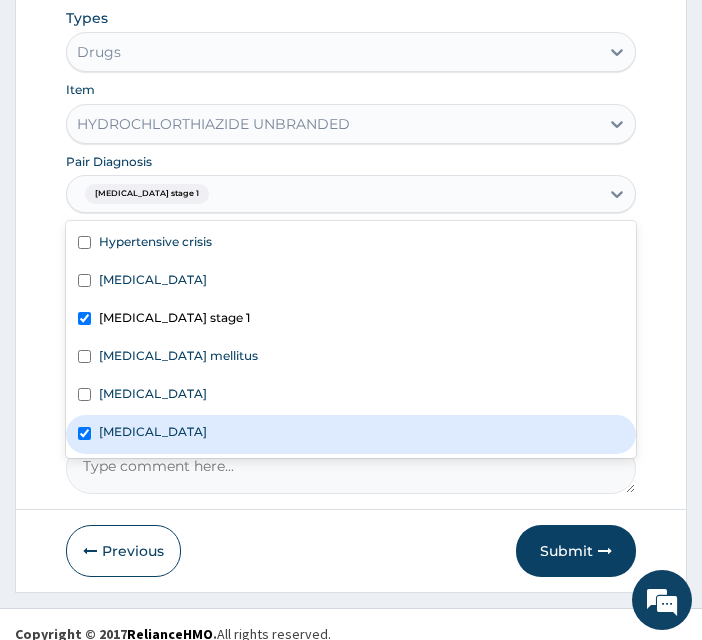 checkbox on "true" 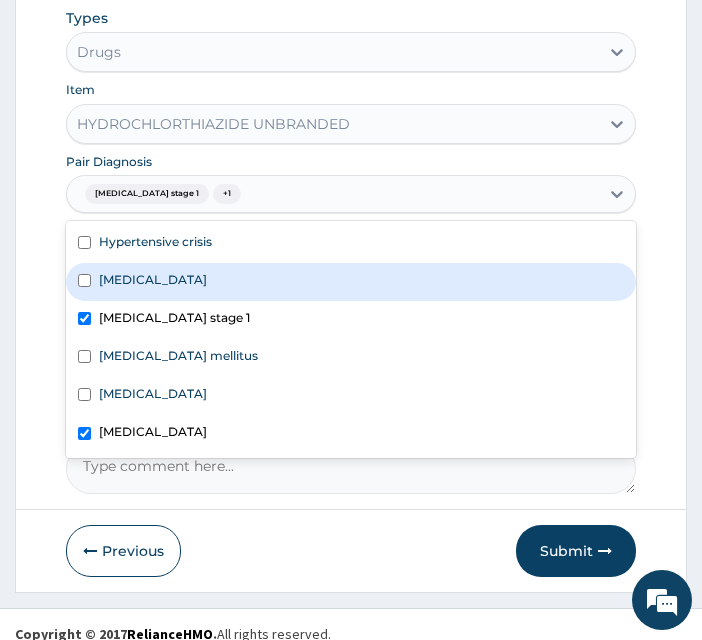 click on "Step  2  of 2 PA Code / Prescription Code PA/821D63 PA/86F4E7 PA/AF4A3F Encounter Date 08-07-2025 Important Notice Please enter PA codes before entering items that are not attached to a PA code   All diagnoses entered must be linked to a claim item. Diagnosis & Claim Items that are visible but inactive cannot be edited because they were imported from an already approved PA code. Diagnosis Hypertensive crisis confirmed Diabetic diet confirmed Hypertension stage 1 confirmed Diabetes mellitus confirmed Dyslipidemia confirmed Essential hypertension confirmed NB: All diagnosis must be linked to a claim item Claim Items Type Name Quantity Unit Price Total Price Pair Diagnosis Actions Drugs vasoprin 30 55.38077926635742 1661.42 Hypertensive crisis Delete Drugs amlodipine 10mg 30 143 4290.00 Hypertensive crisis Delete Drugs glucodix  metformin 500mg 60 99 5940.00 Diabetic diet Delete Drugs atenolol 100mg 30 87.62943267822266 2628.88 Hypertensive crisis Delete Drugs atorvastatin 10mg unbranded 30 189.9004821777344 1 1" at bounding box center [351, -572] 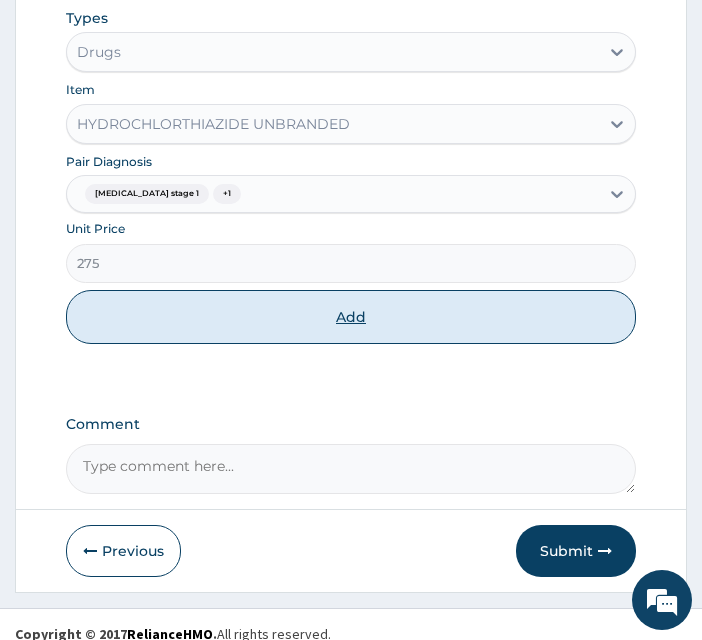click on "Add" at bounding box center [351, 317] 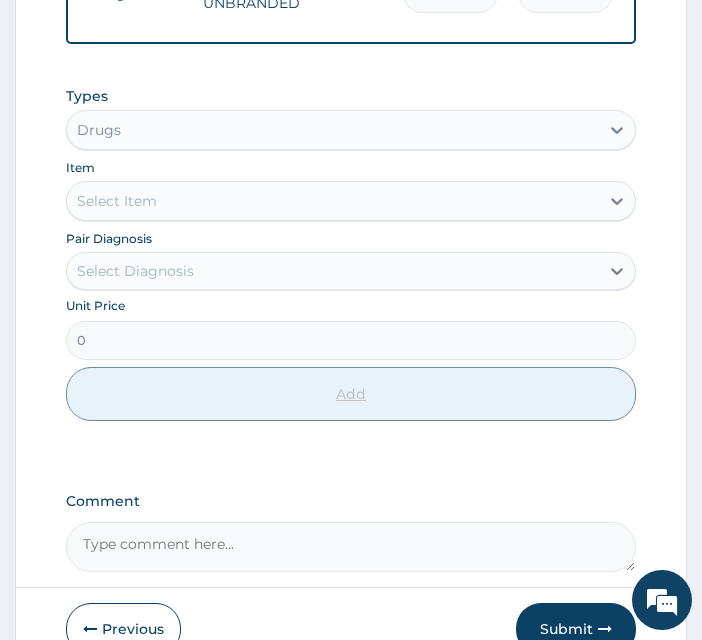 scroll, scrollTop: 1569, scrollLeft: 0, axis: vertical 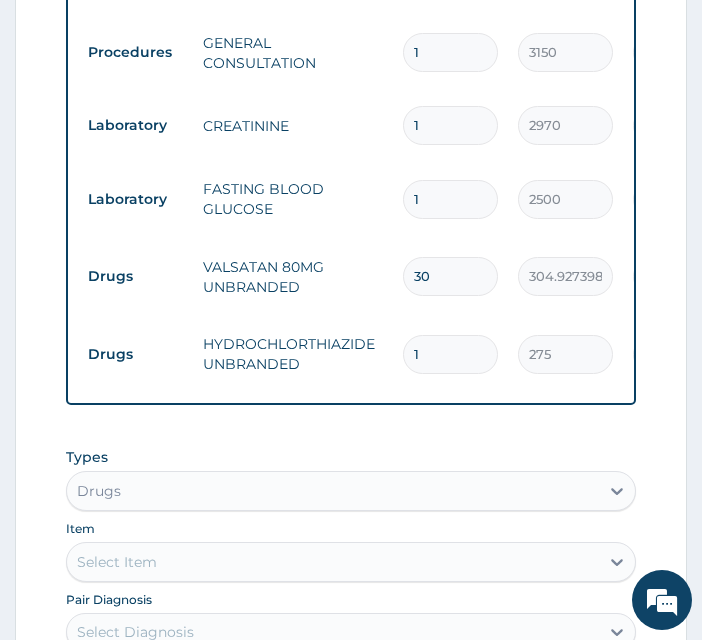 type 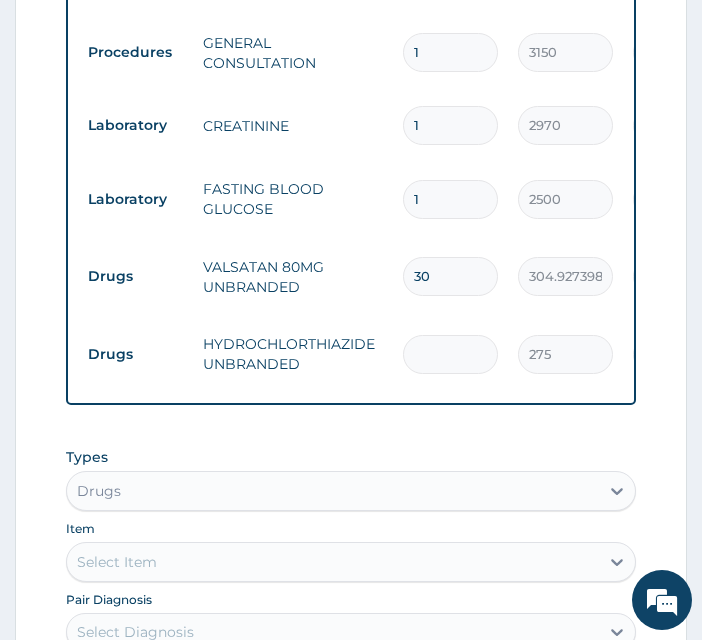 type on "0.00" 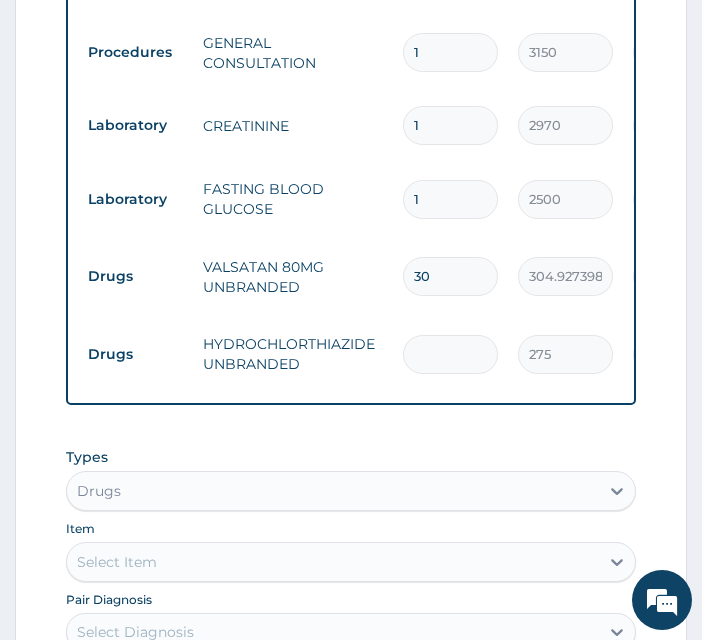 type on "3" 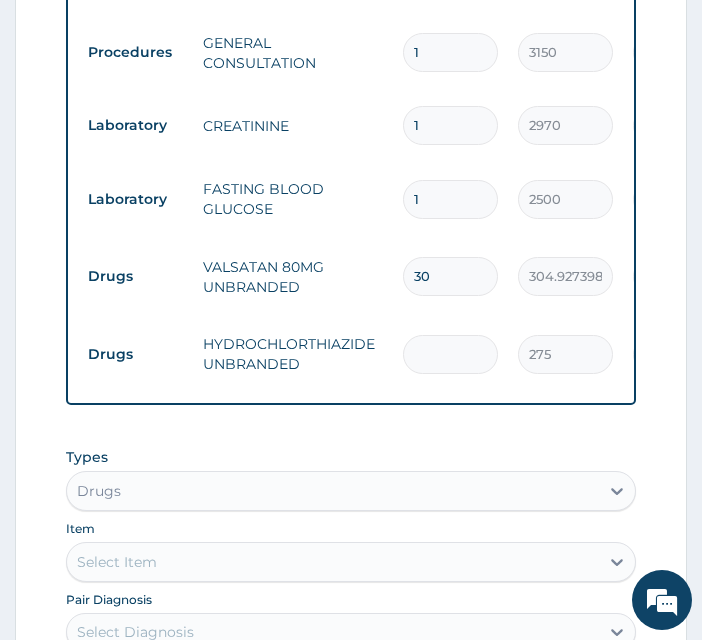 type on "825.00" 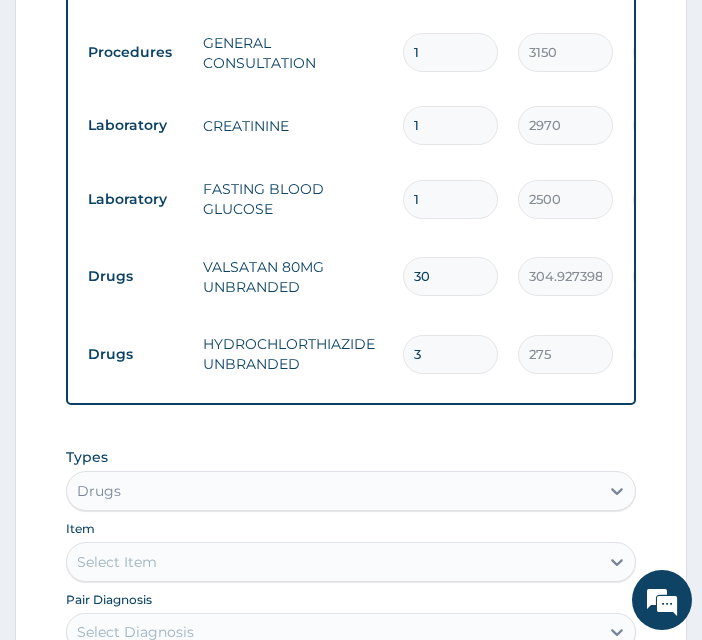 type on "30" 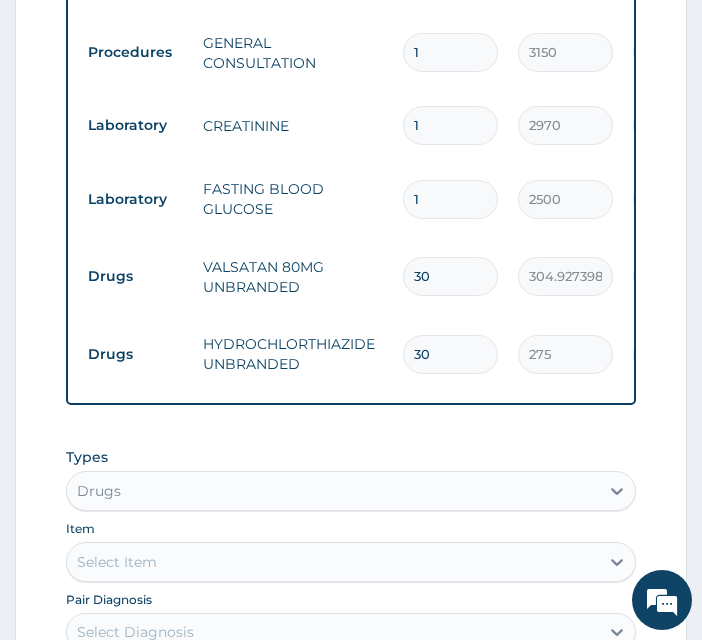 scroll, scrollTop: 0, scrollLeft: 434, axis: horizontal 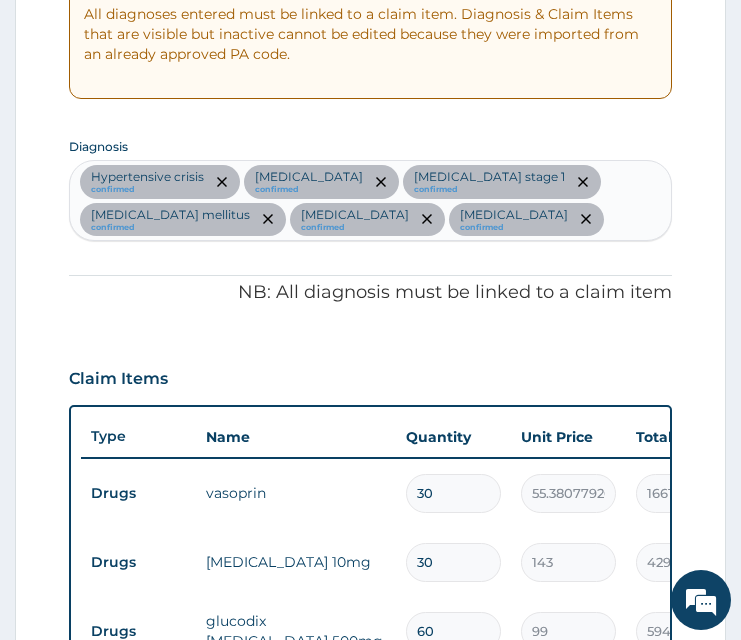 type on "30" 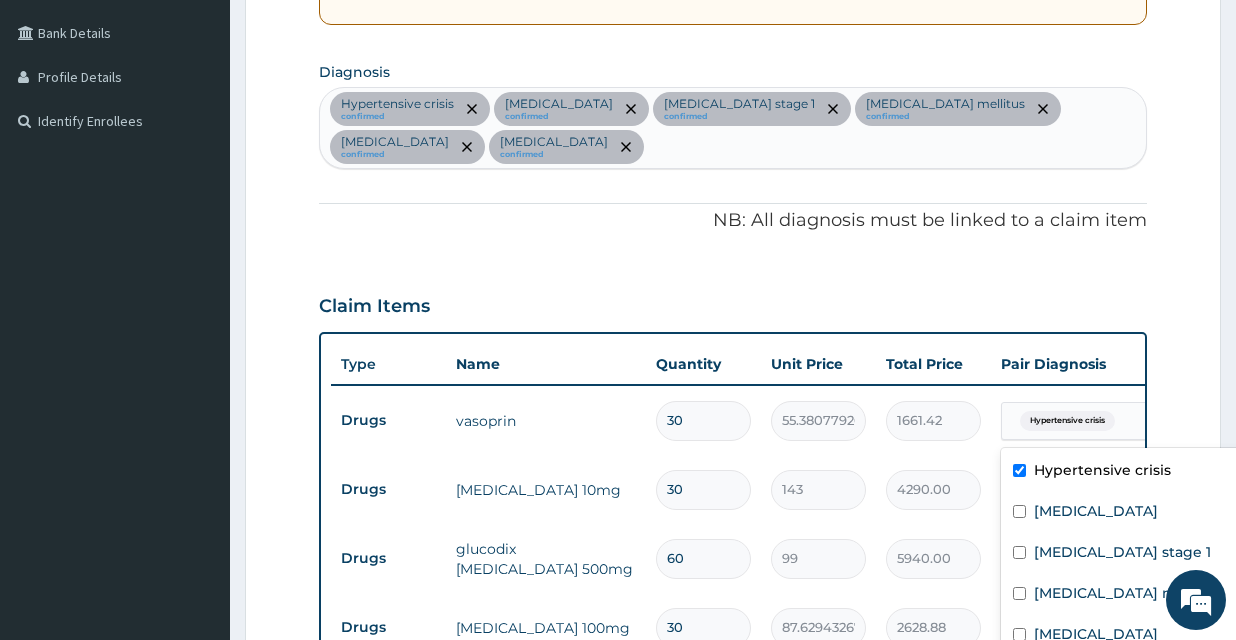 click on "Hypertensive crisis" at bounding box center (1065, 421) 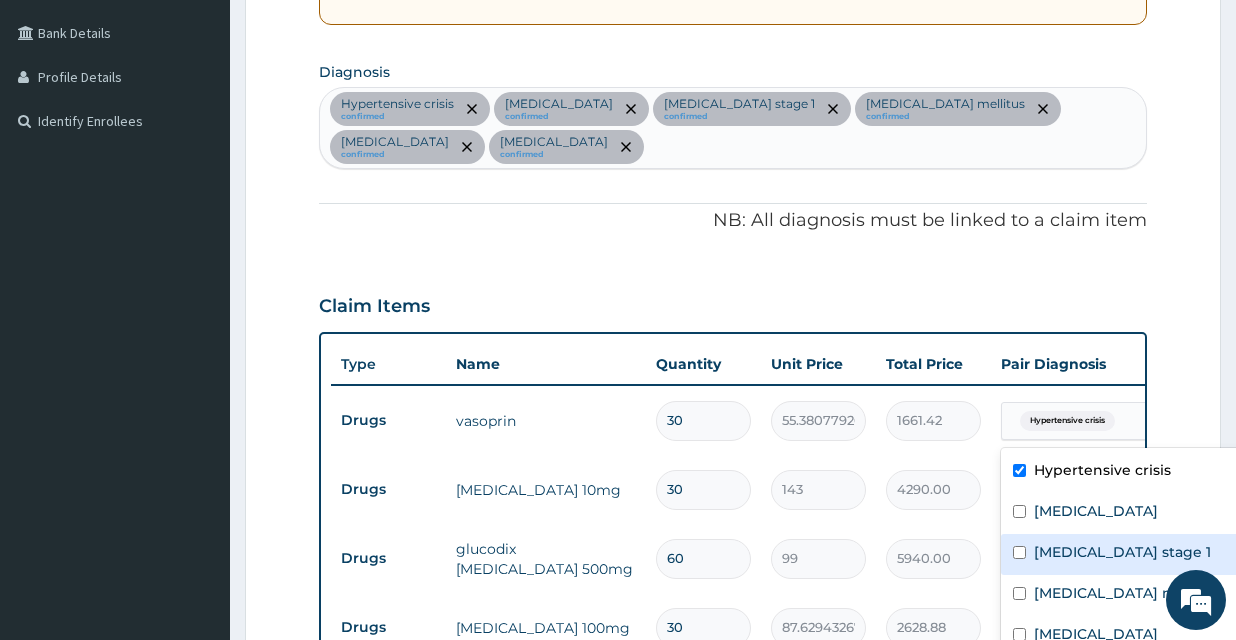 click on "Hypertension stage 1" at bounding box center (1122, 552) 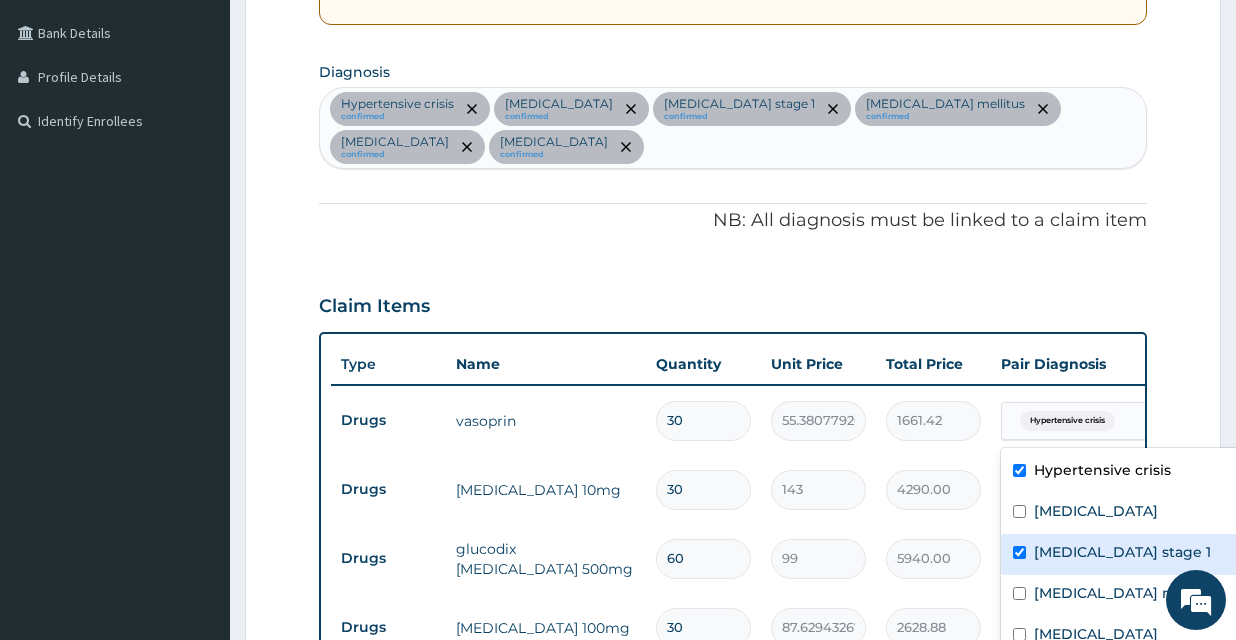 checkbox on "true" 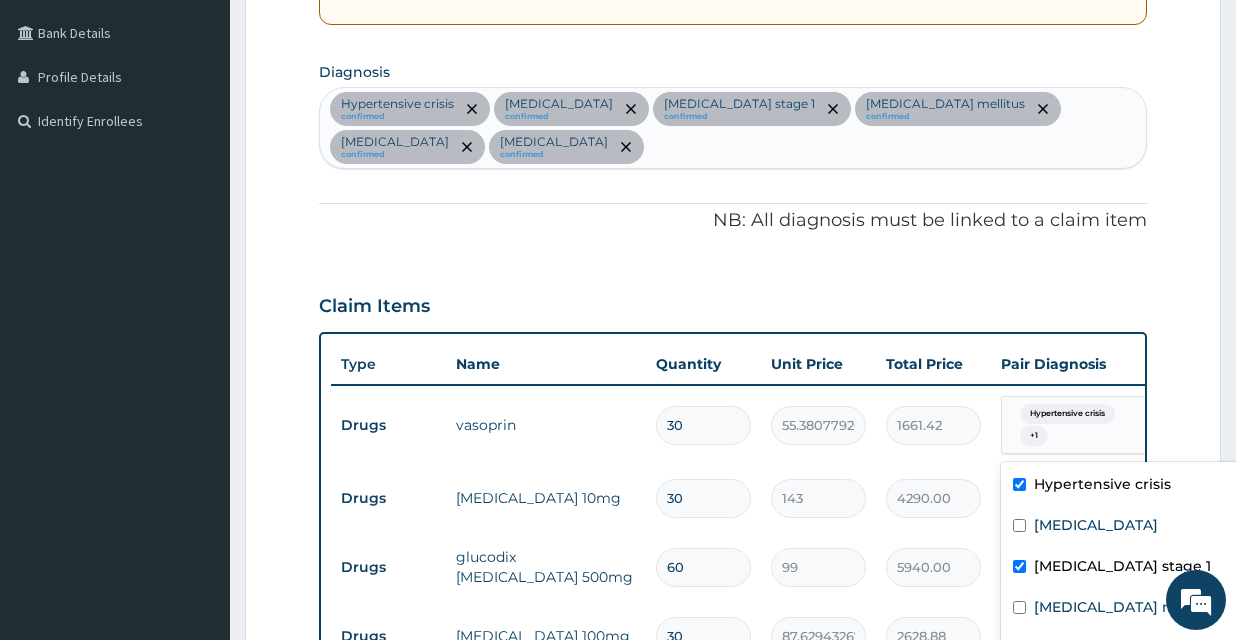 click on "Claim Items" at bounding box center (733, 302) 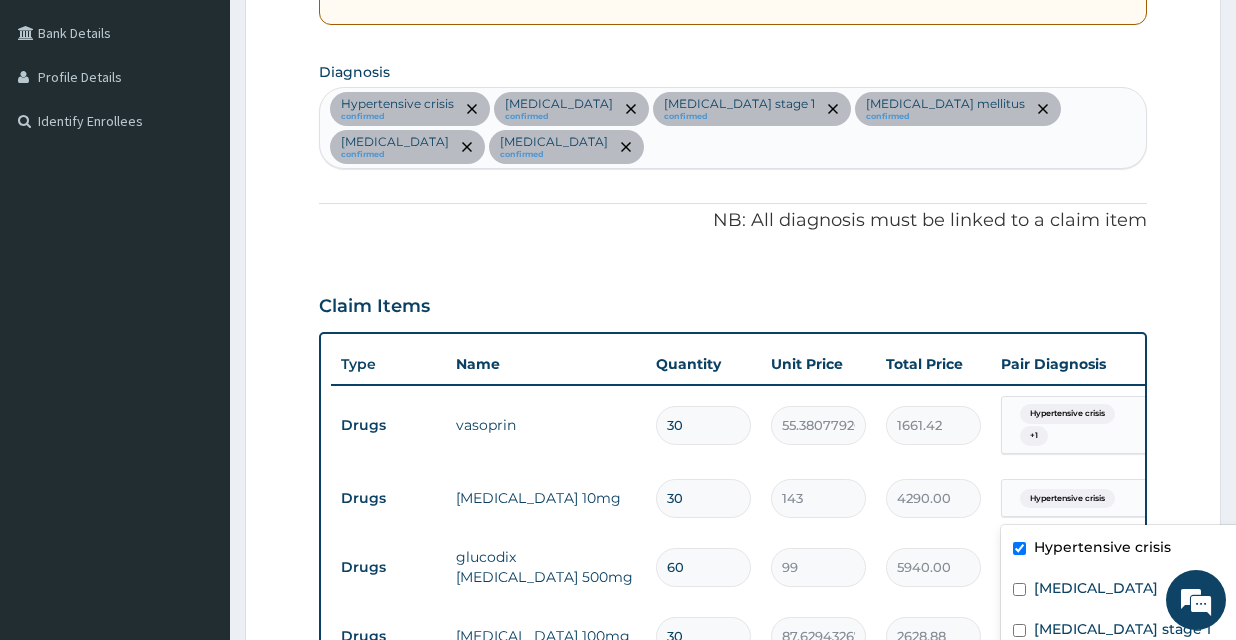 click on "Hypertensive crisis" at bounding box center [1065, 499] 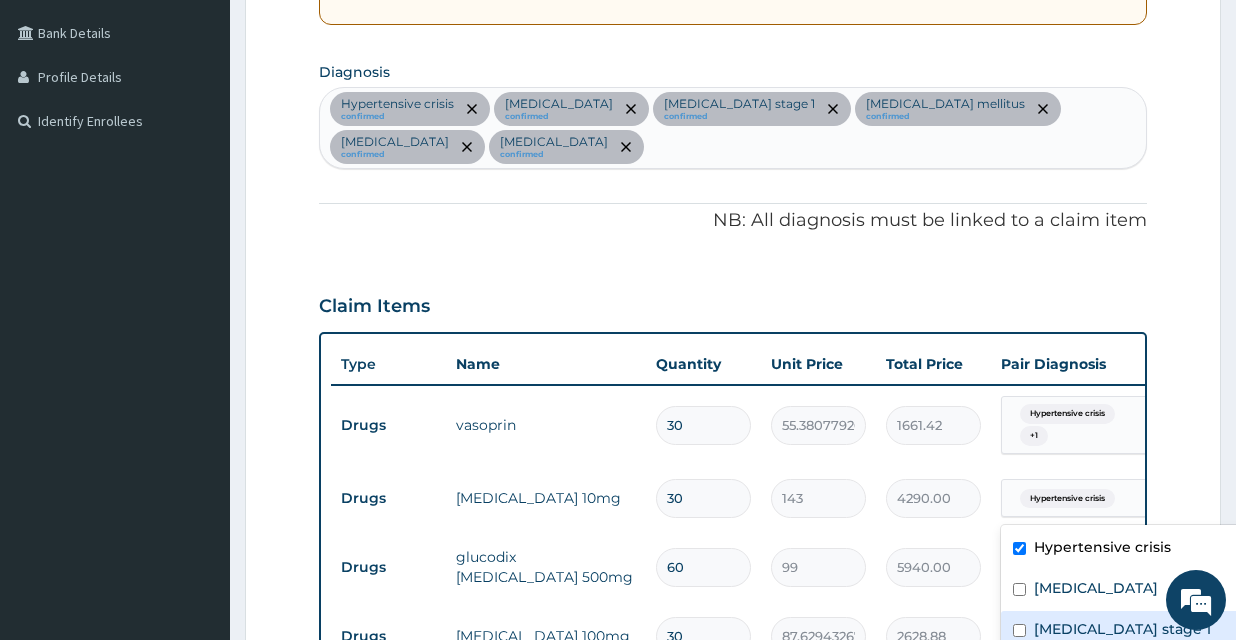 click on "Hypertension stage 1" at bounding box center (1122, 629) 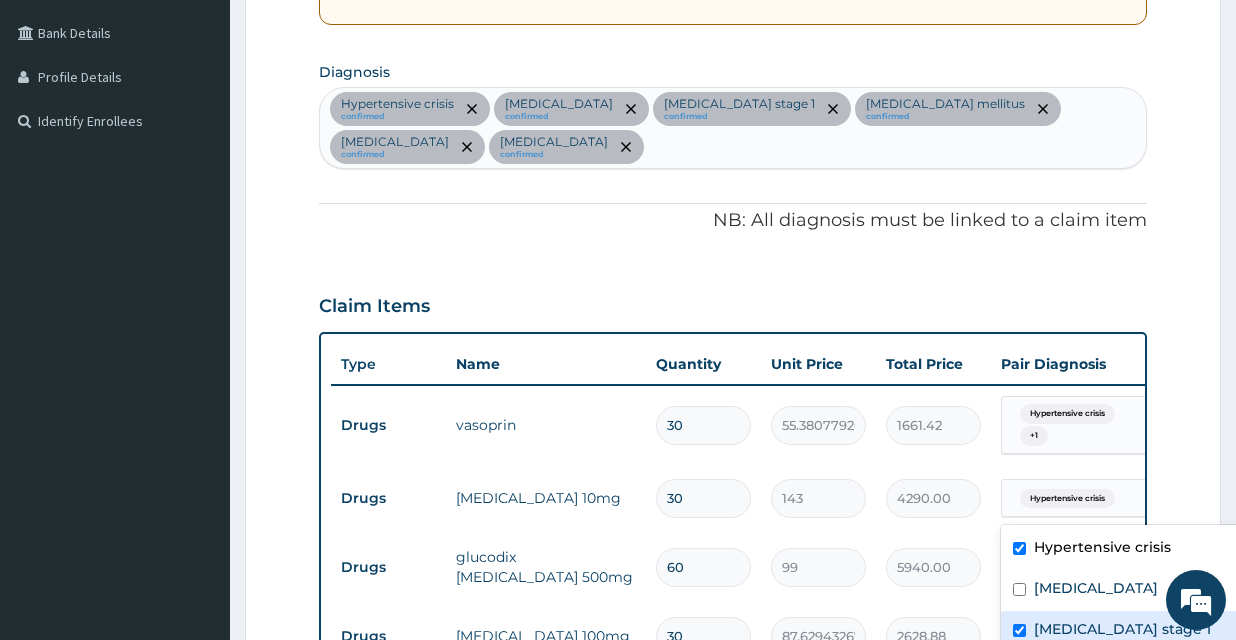 checkbox on "true" 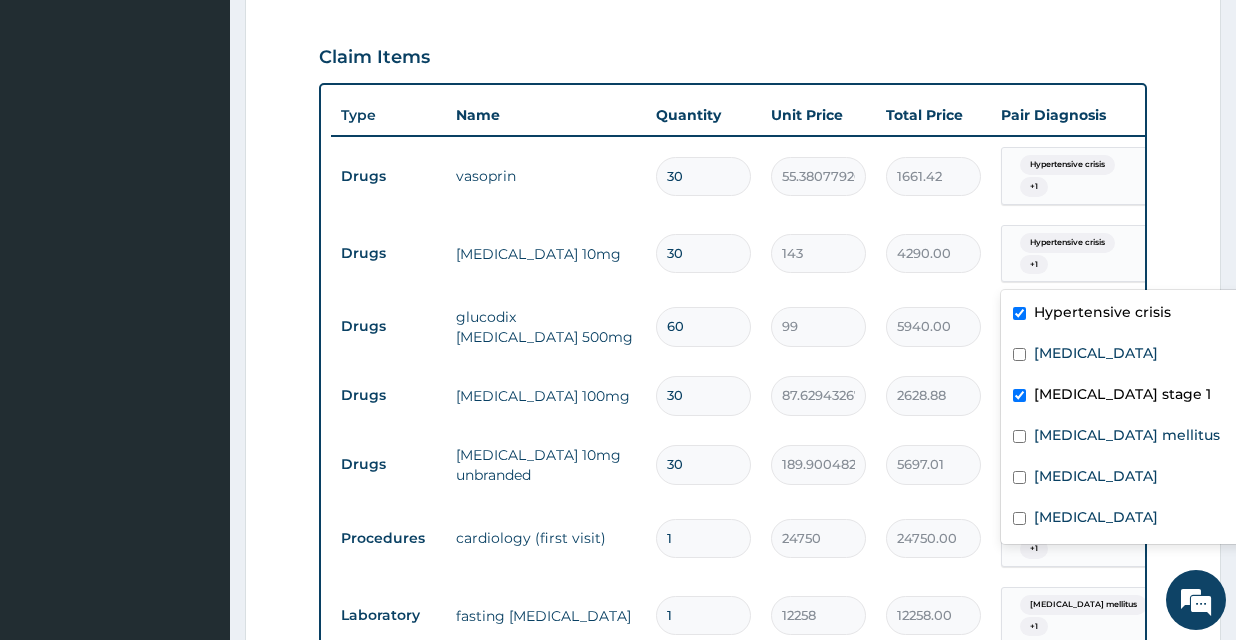 scroll, scrollTop: 749, scrollLeft: 0, axis: vertical 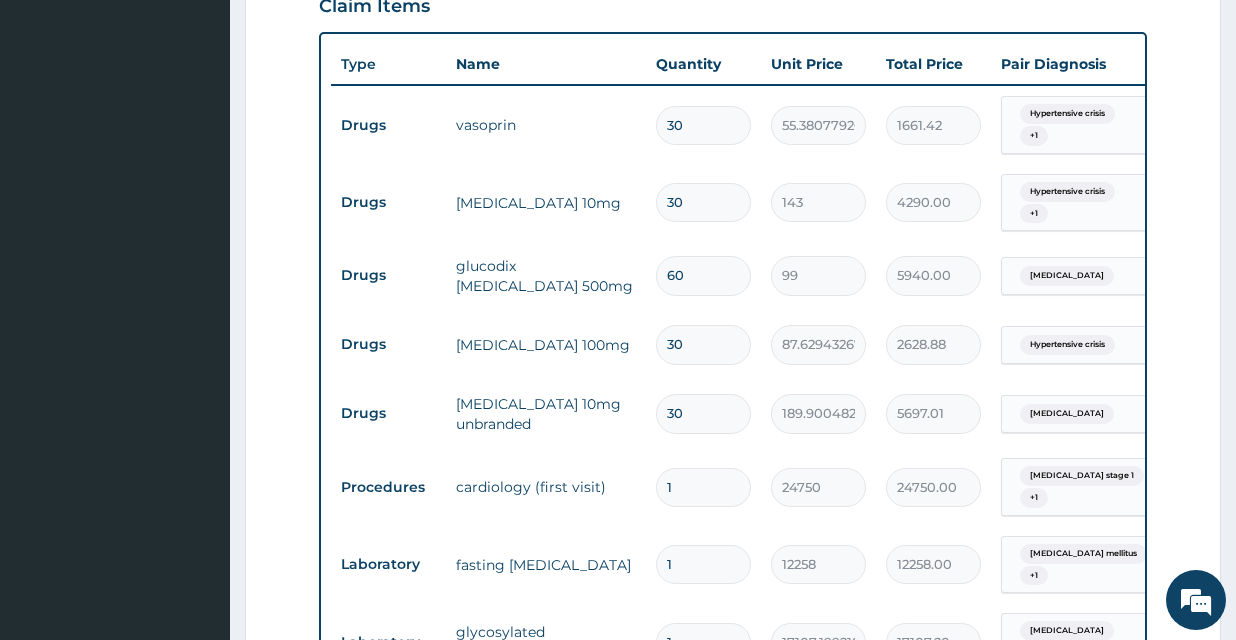 click on "Drugs glucodix  metformin 500mg 60 99 5940.00 Diabetic diet Delete" at bounding box center [821, 275] 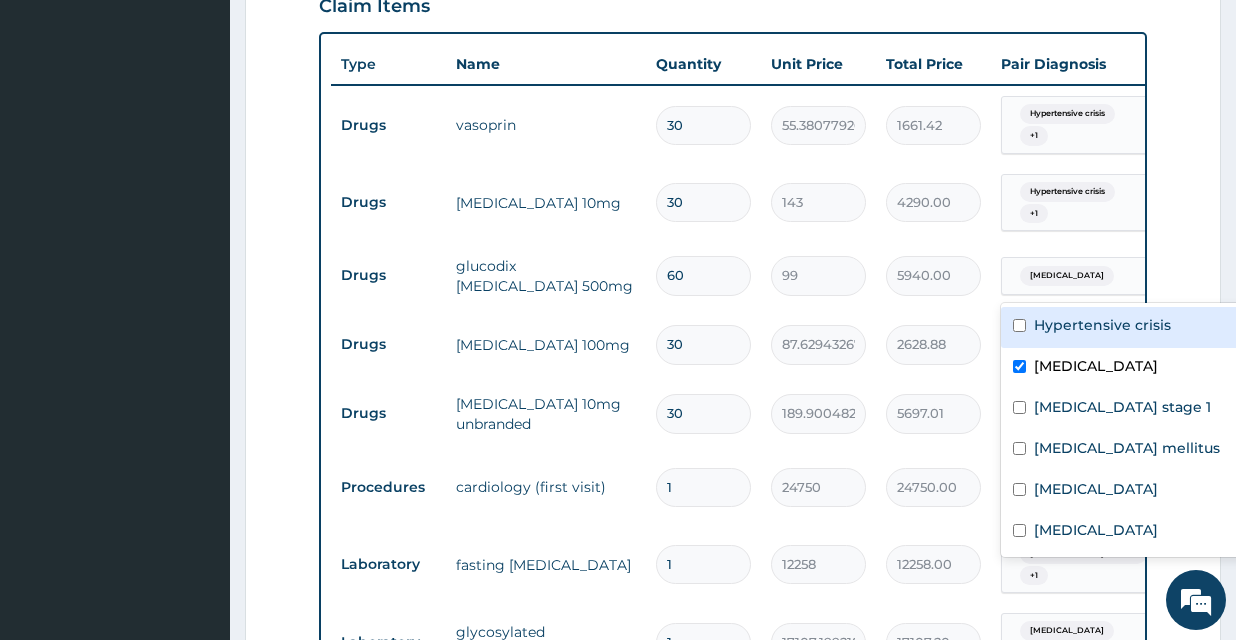 click on "Diabetic diet" at bounding box center [1067, 276] 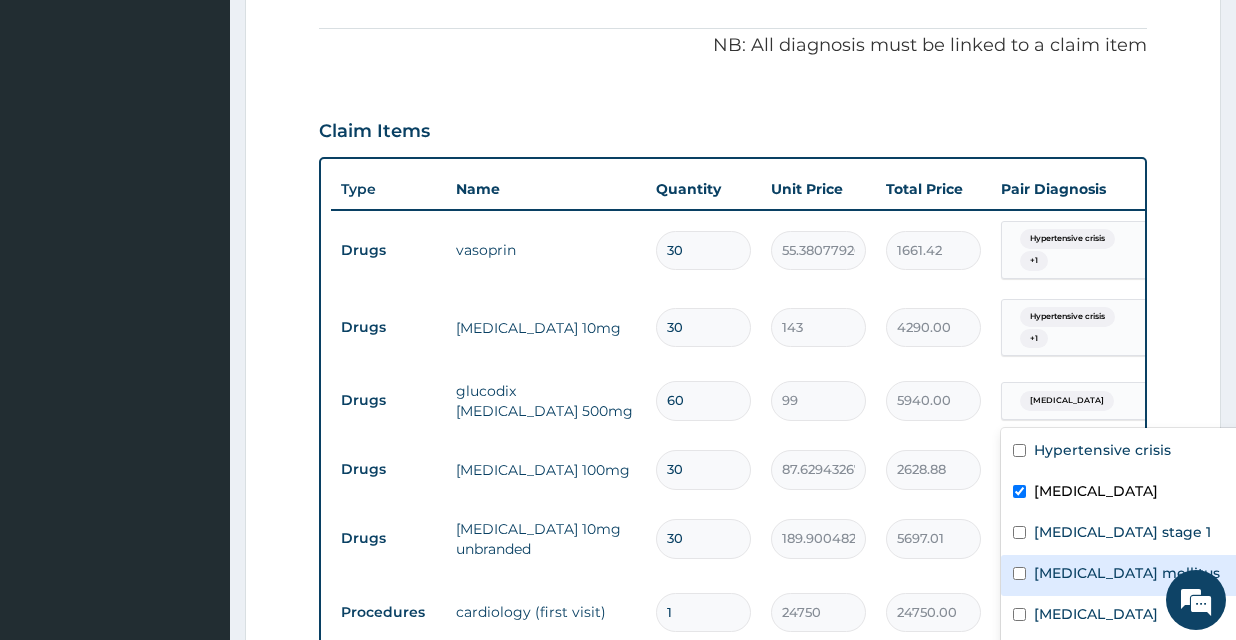 scroll, scrollTop: 749, scrollLeft: 0, axis: vertical 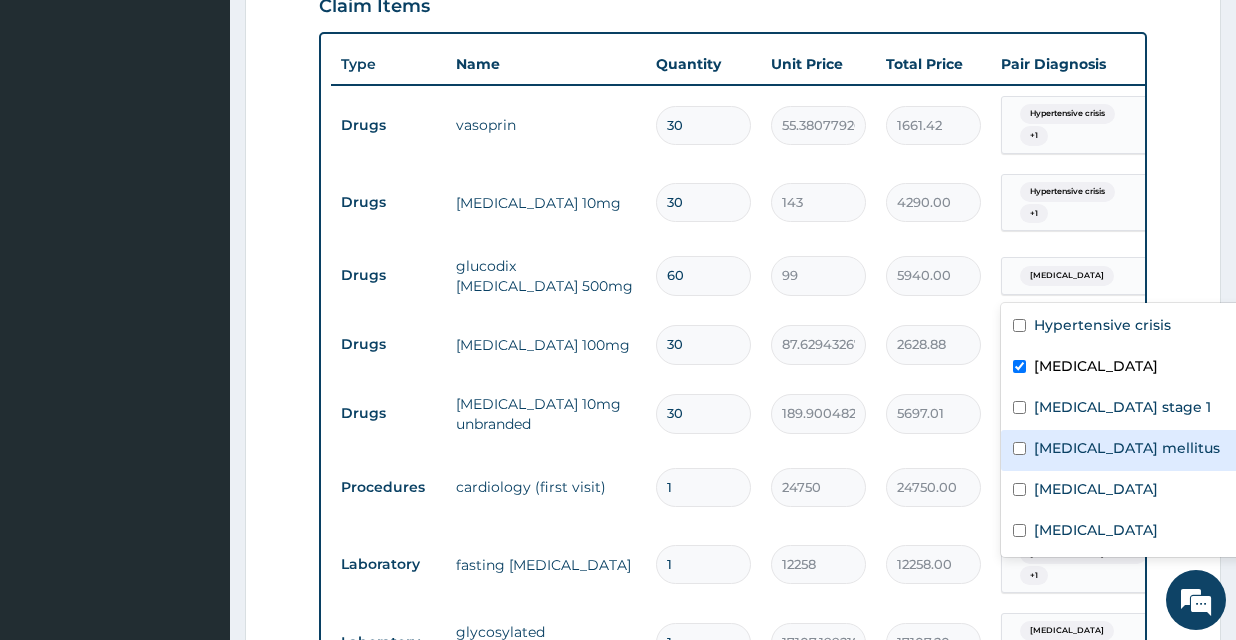 click on "Diabetes mellitus" at bounding box center (1126, 450) 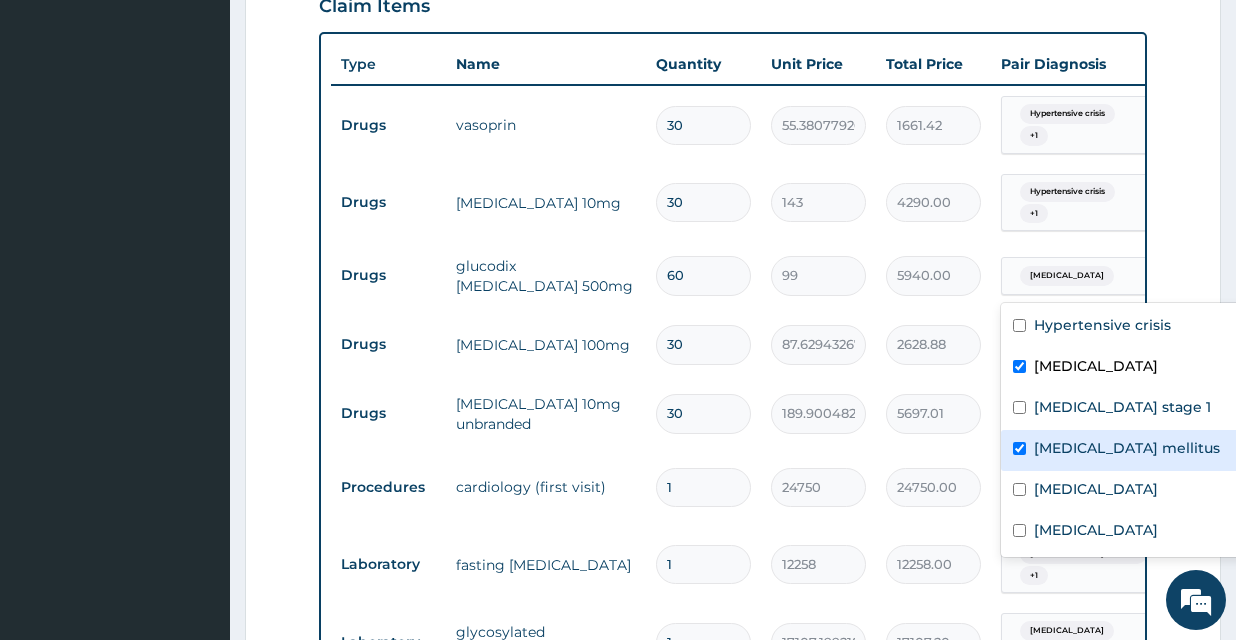 checkbox on "true" 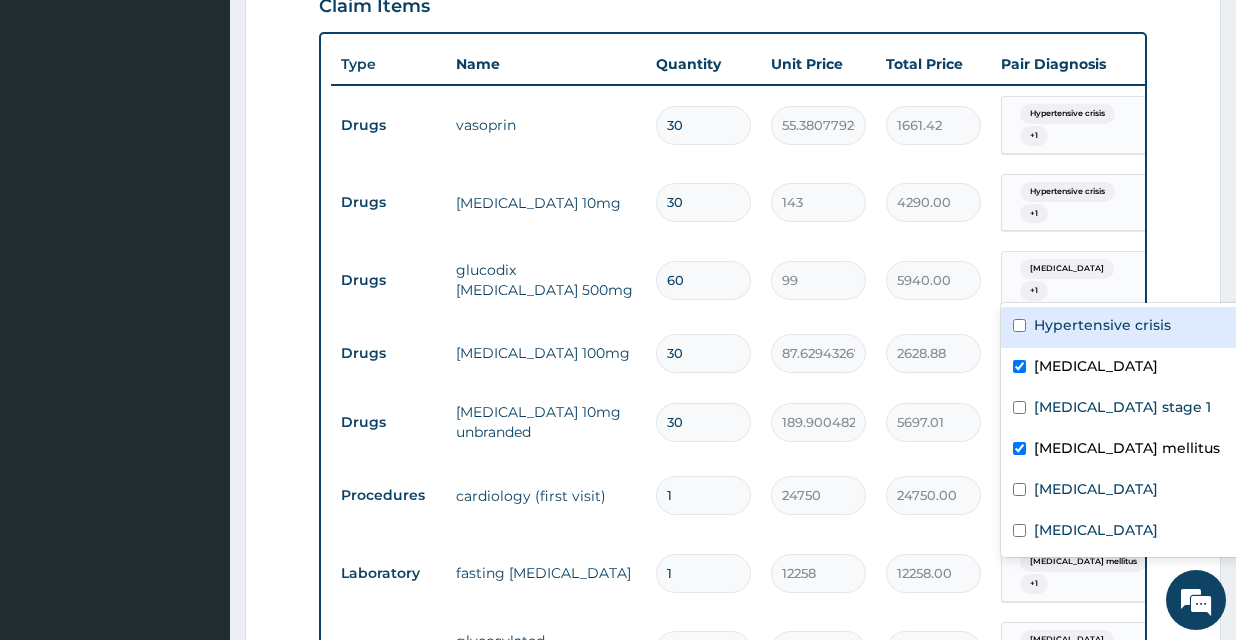 click on "4290.00" at bounding box center (933, 202) 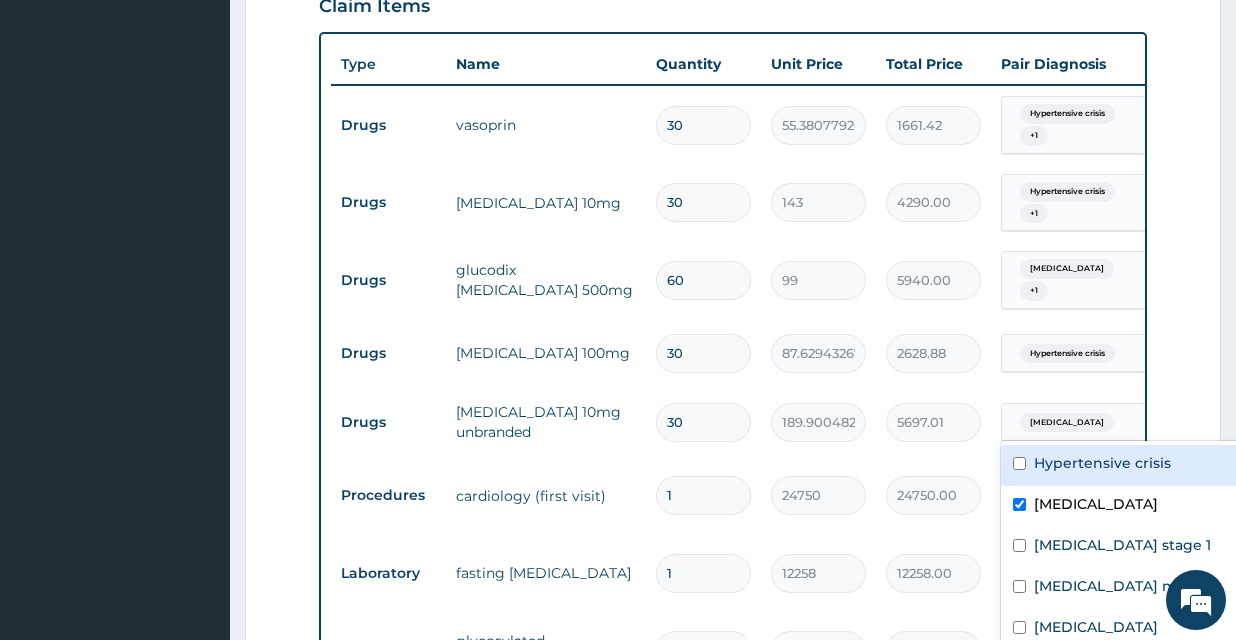 click at bounding box center (1122, 422) 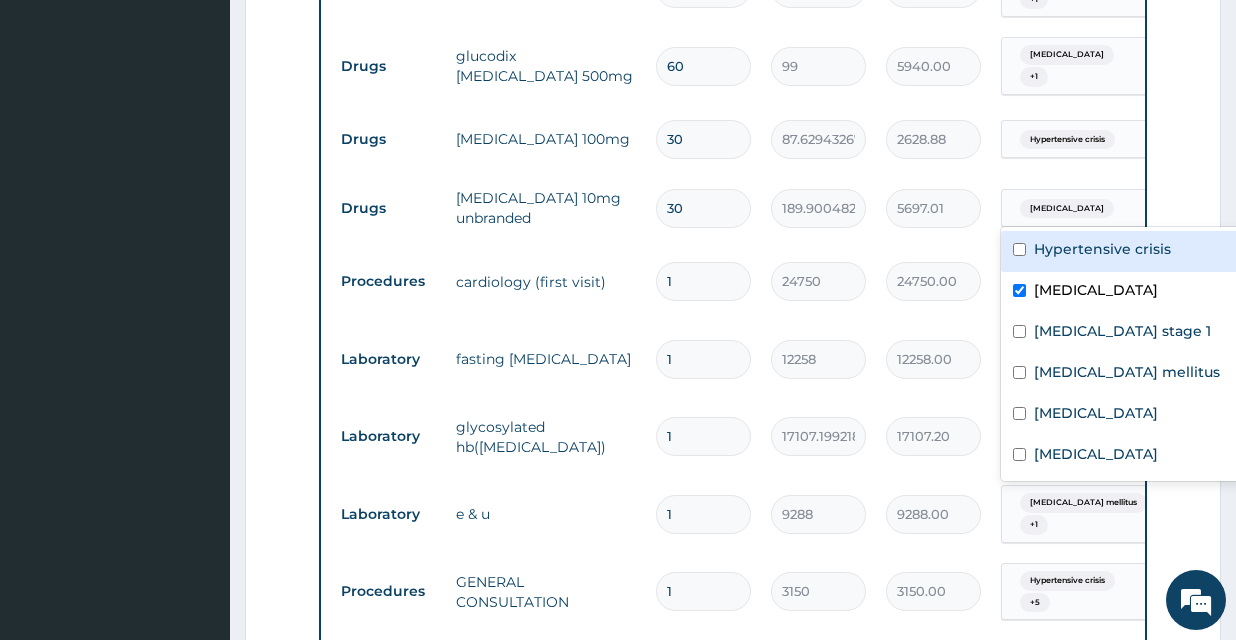 scroll, scrollTop: 1149, scrollLeft: 0, axis: vertical 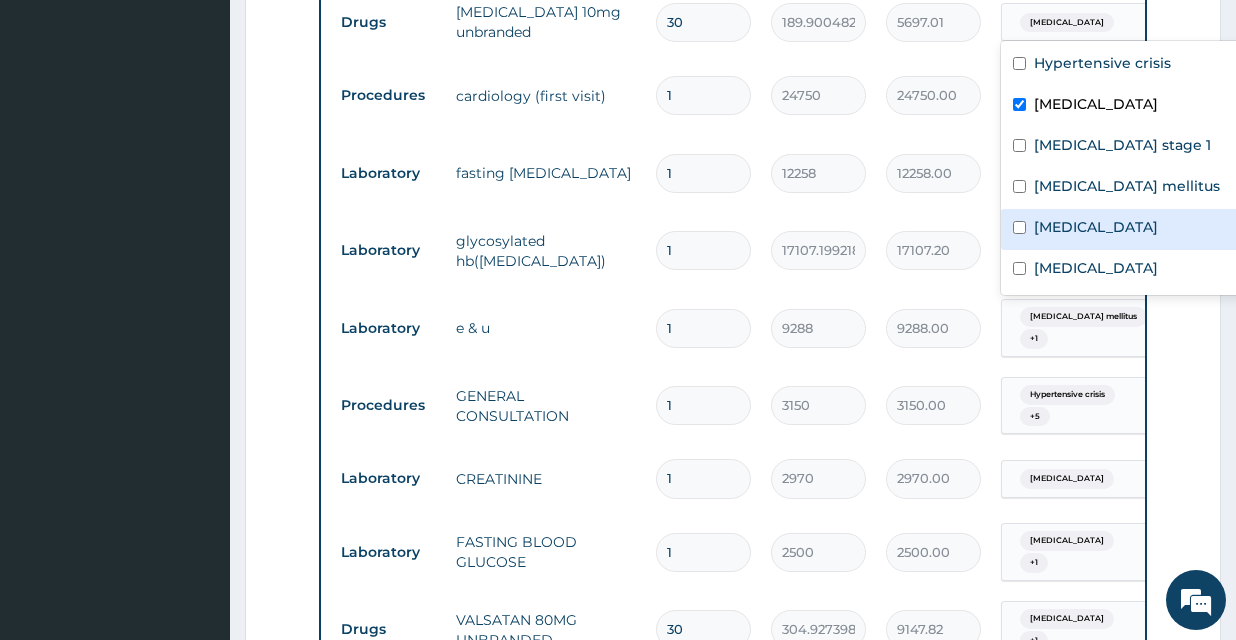 click on "Dyslipidemia" at bounding box center [1096, 227] 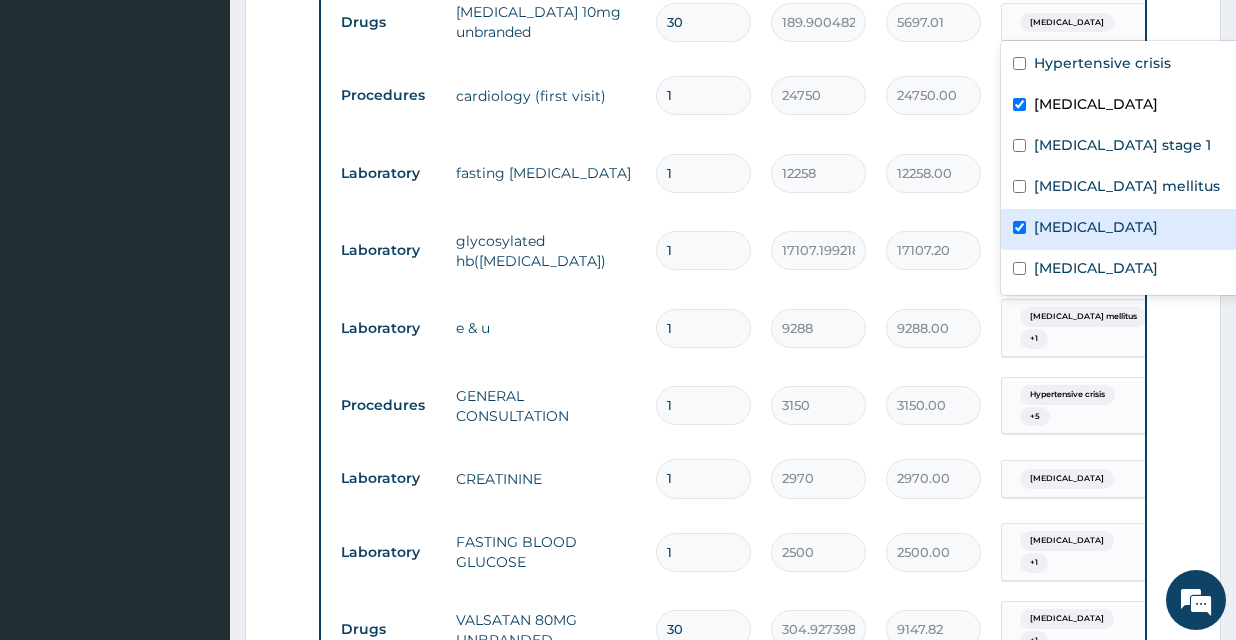 checkbox on "true" 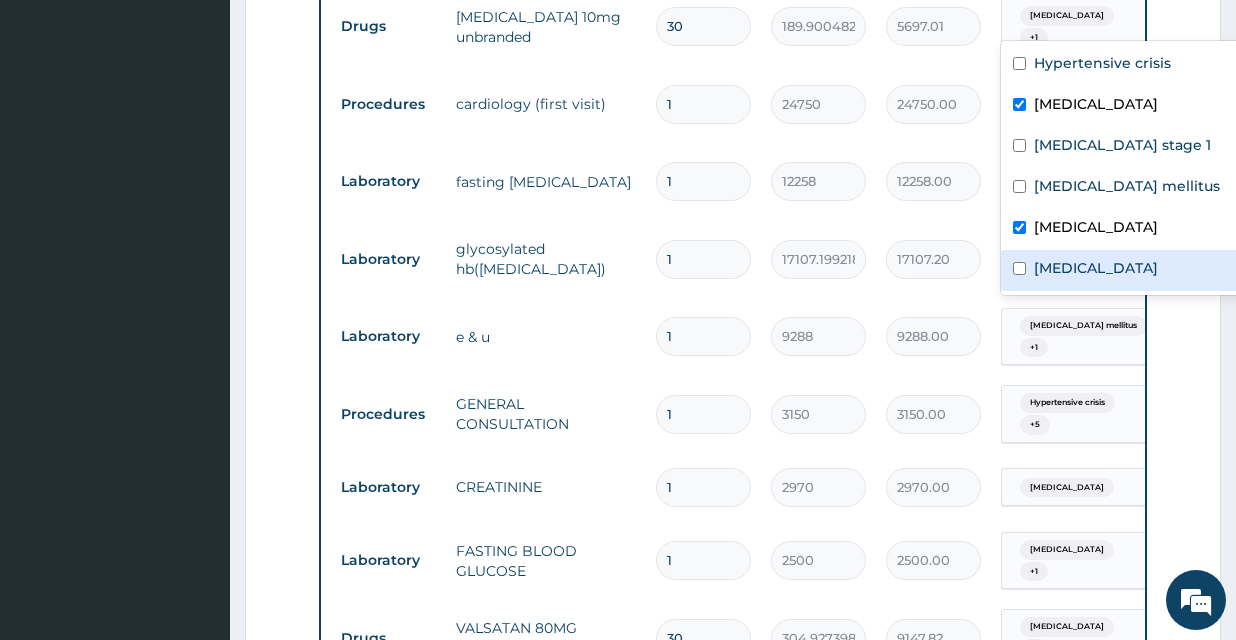 scroll, scrollTop: 0, scrollLeft: 176, axis: horizontal 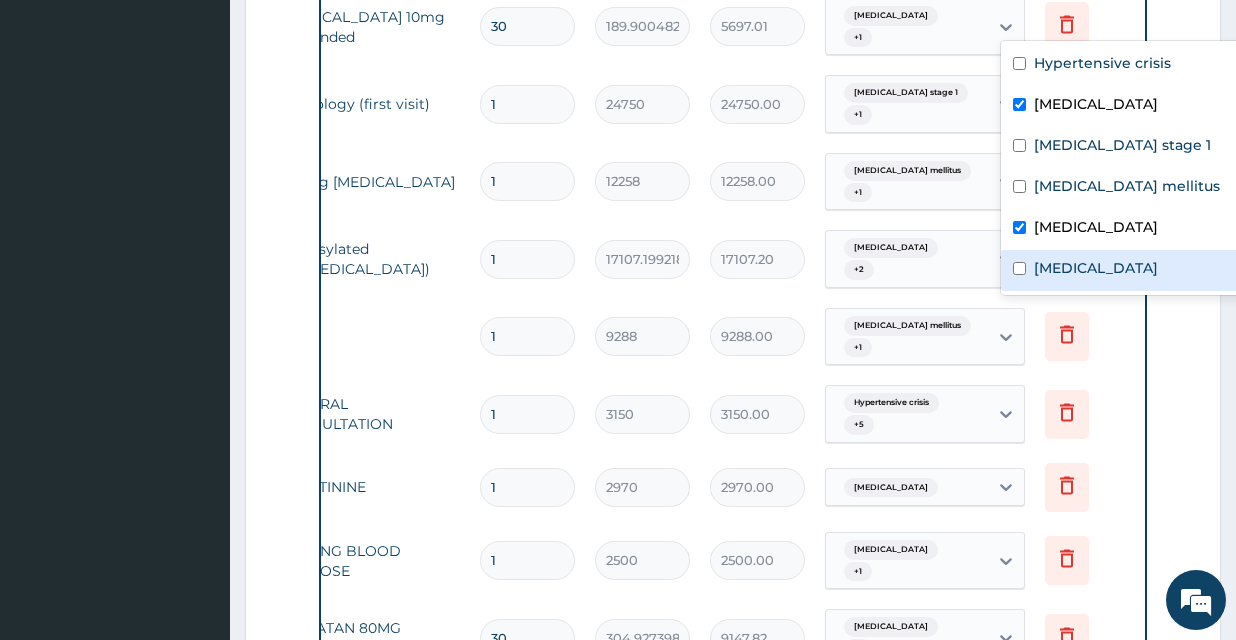 click on "Procedures GENERAL CONSULTATION 1 3150 3150.00 Hypertensive crisis  + 5 Delete" at bounding box center (645, 414) 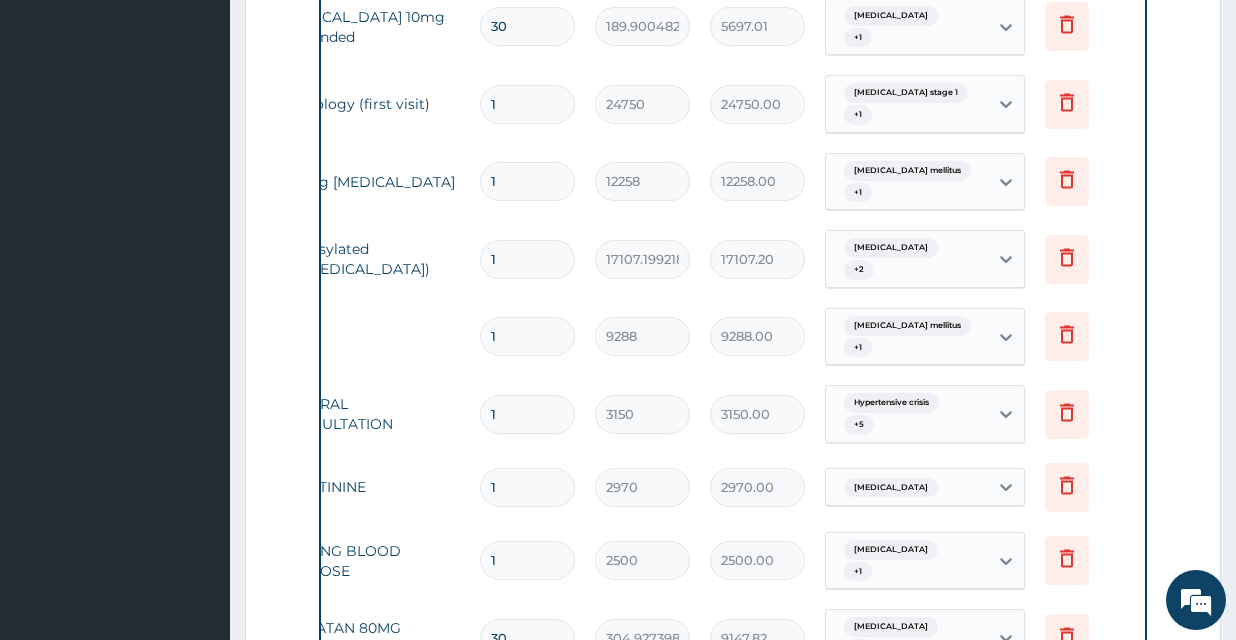click on "9288.00" at bounding box center [757, 336] 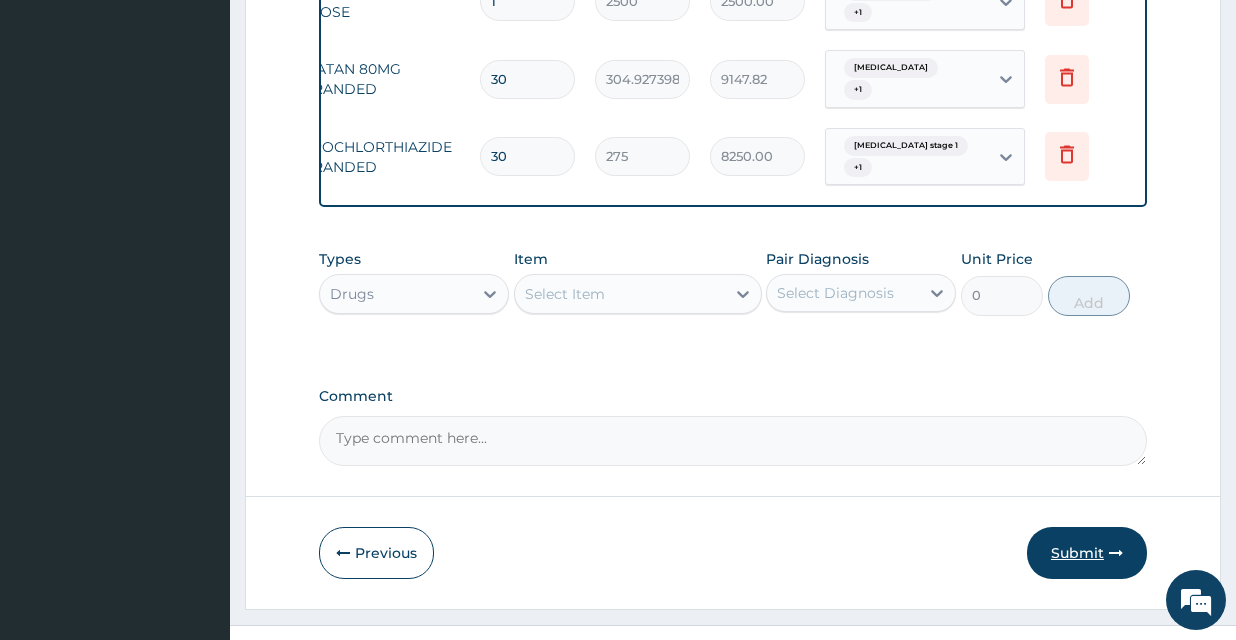 click on "Submit" at bounding box center [1087, 553] 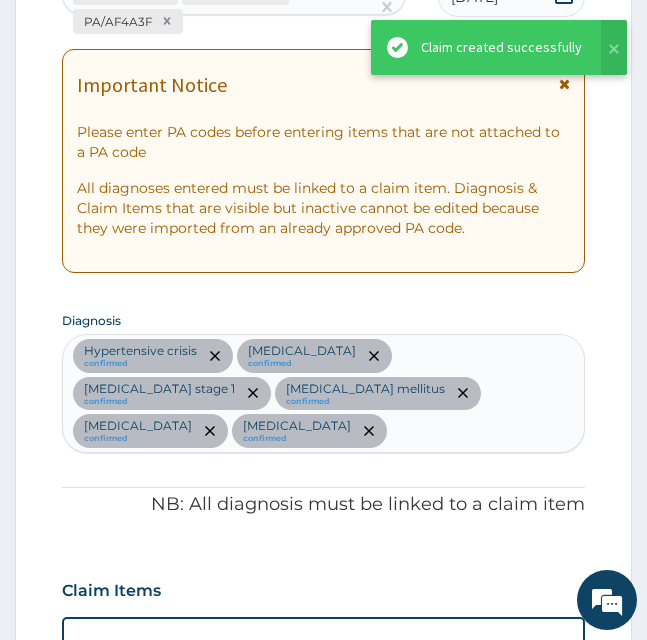 scroll, scrollTop: 296, scrollLeft: 0, axis: vertical 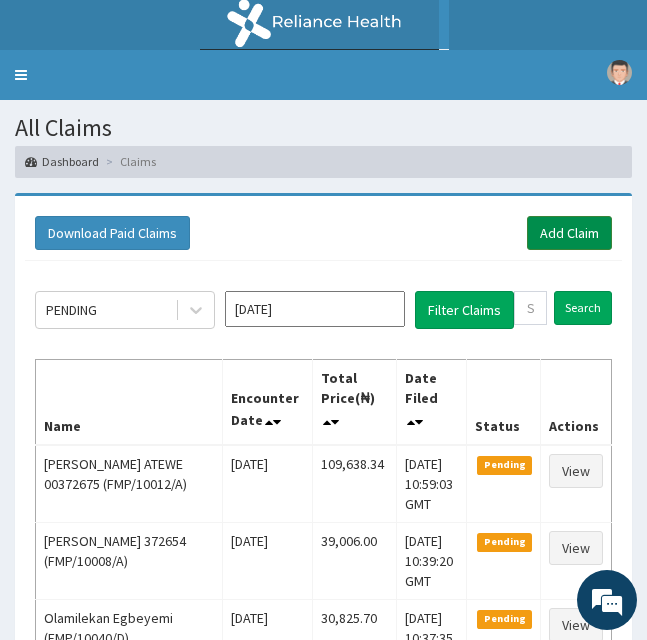 click on "Add Claim" at bounding box center [569, 233] 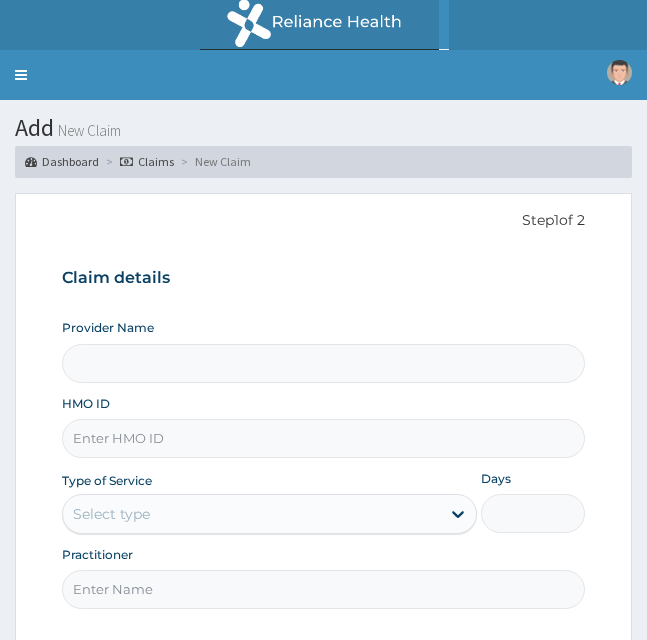 scroll, scrollTop: 0, scrollLeft: 0, axis: both 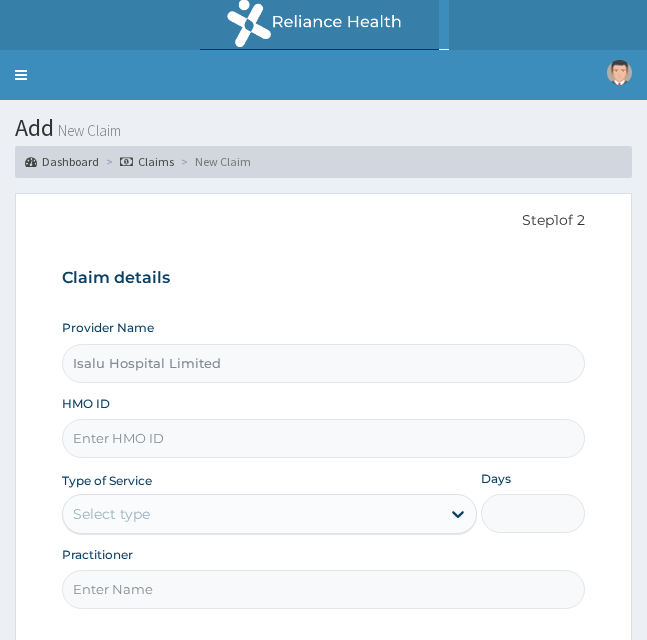 paste on "HOI/10016/B" 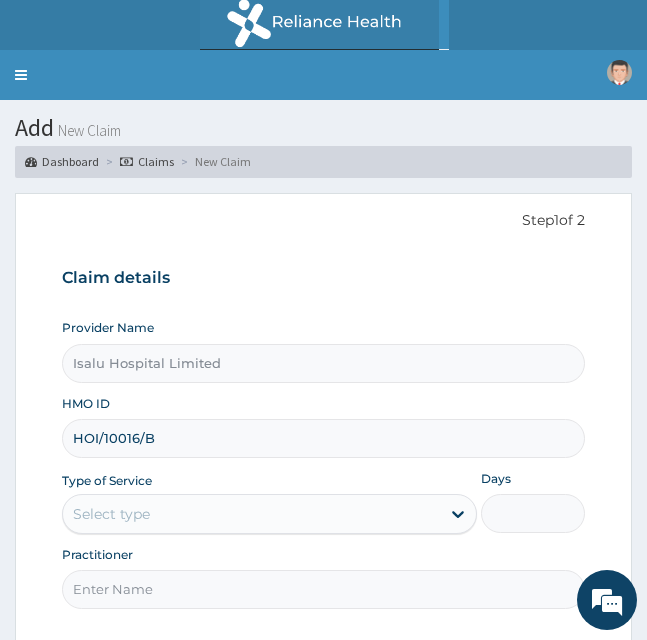 type on "HOI/10016/B" 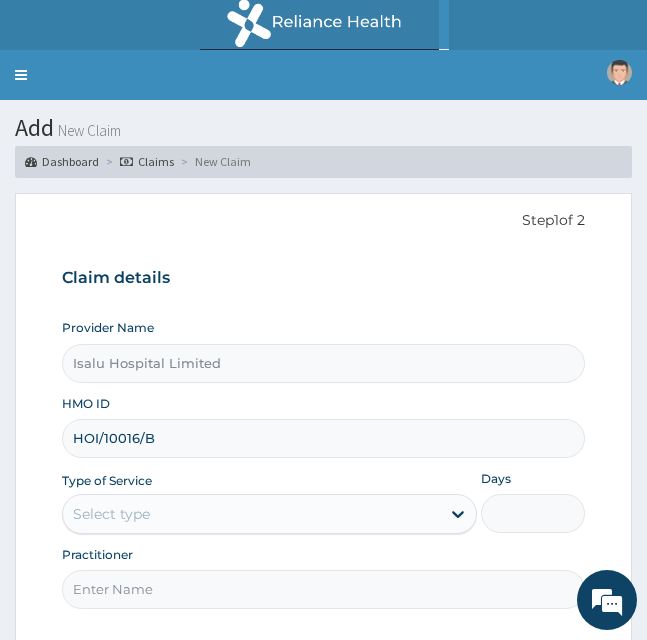 click on "Select type" at bounding box center (251, 514) 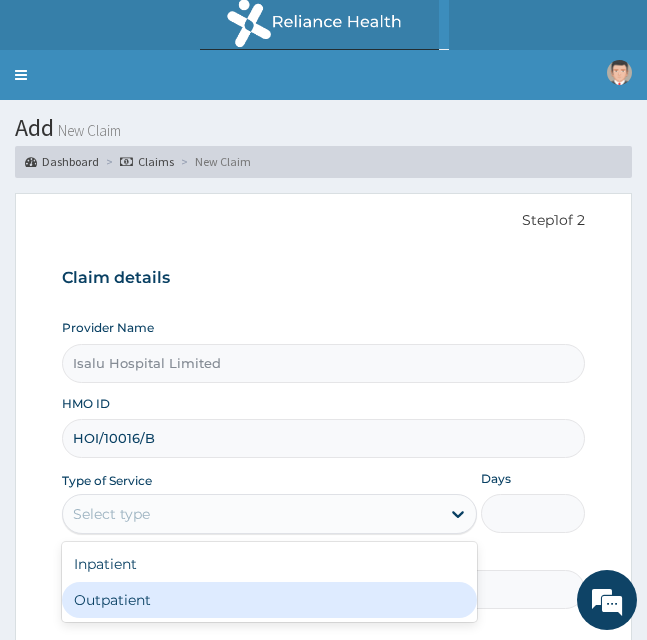 click on "Outpatient" at bounding box center (269, 600) 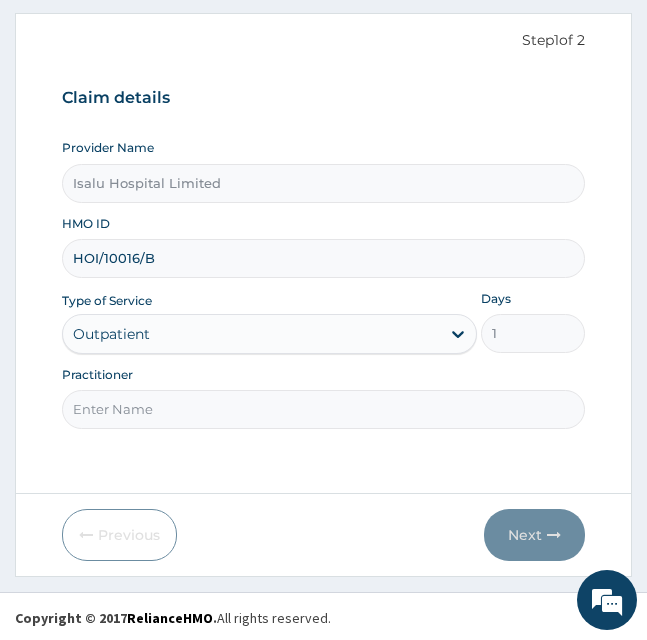 scroll, scrollTop: 183, scrollLeft: 0, axis: vertical 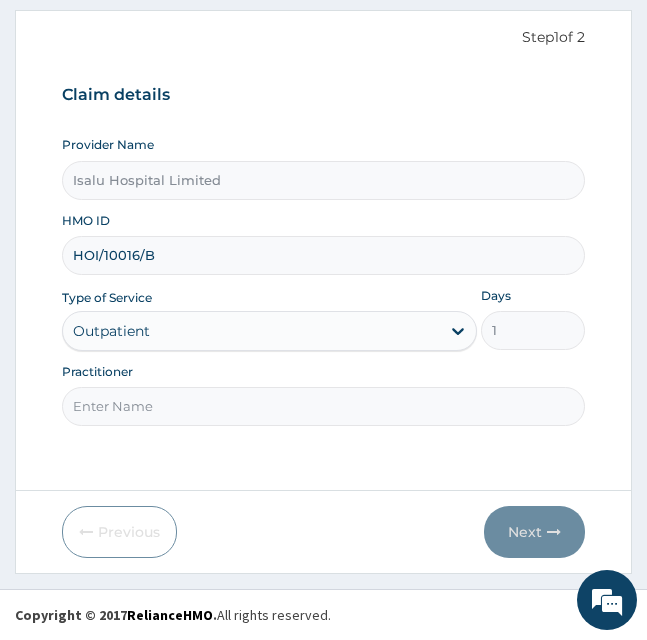 click on "Practitioner" at bounding box center [323, 406] 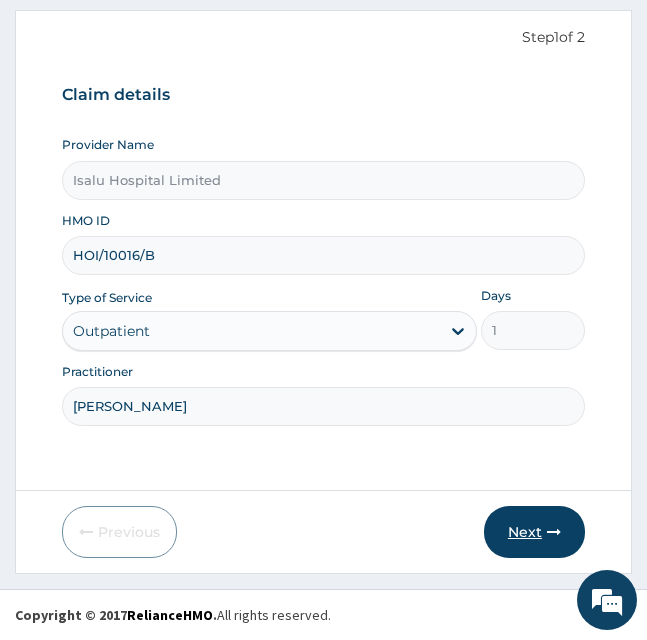 type on "DR ADESIYAN" 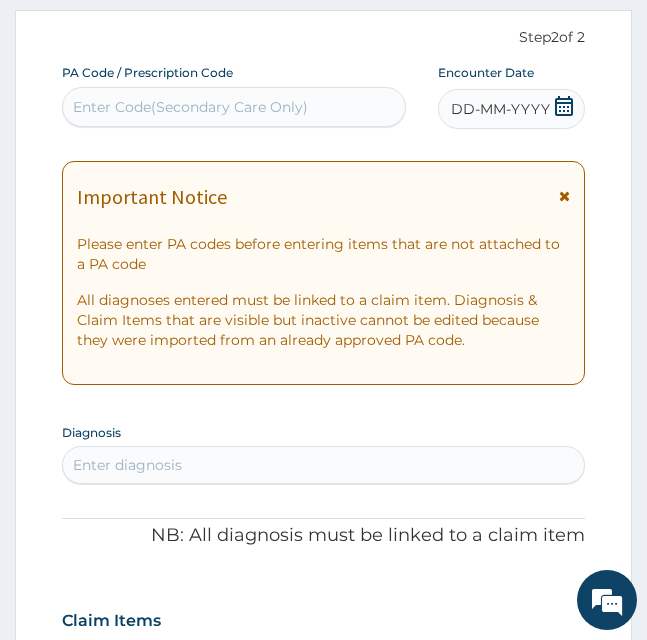 click on "DD-MM-YYYY" at bounding box center (500, 109) 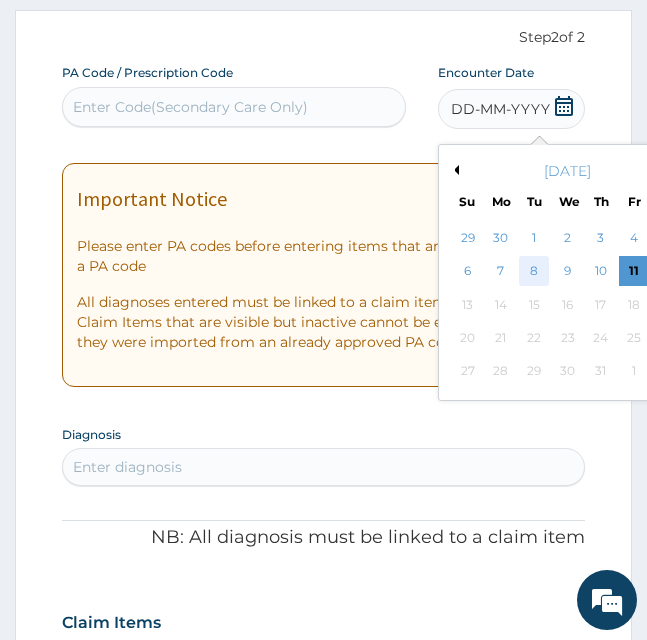 click on "8" at bounding box center (534, 272) 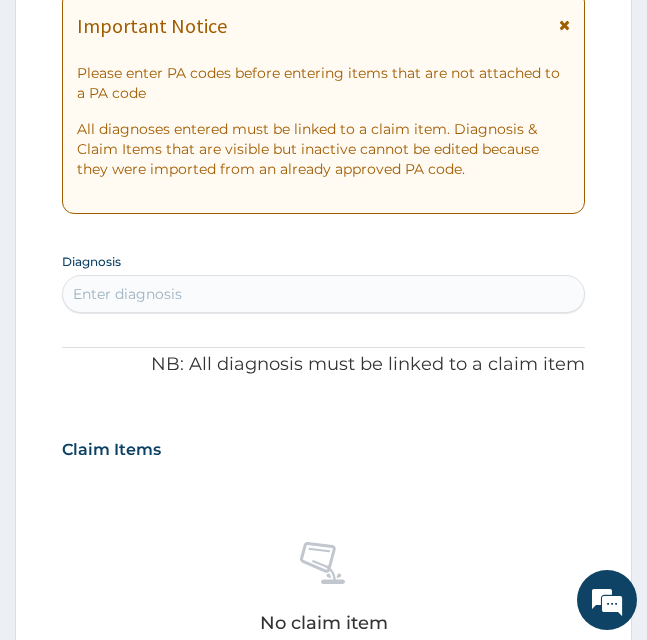 scroll, scrollTop: 483, scrollLeft: 0, axis: vertical 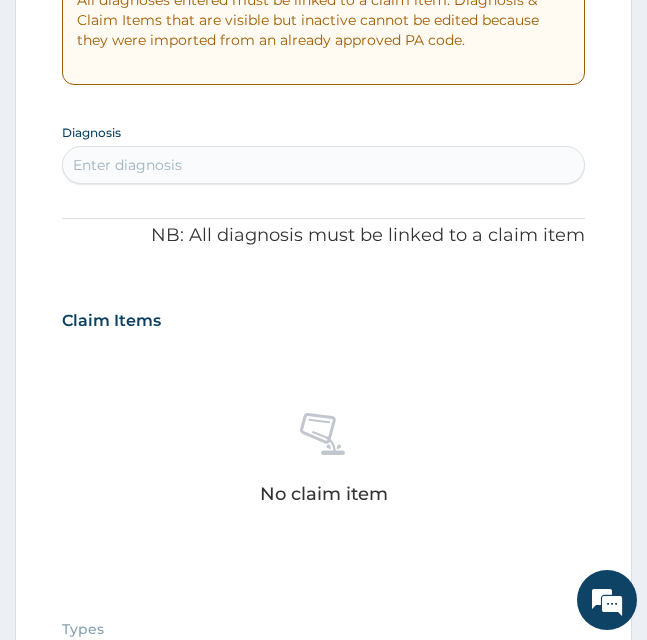 click on "Enter diagnosis" at bounding box center [323, 165] 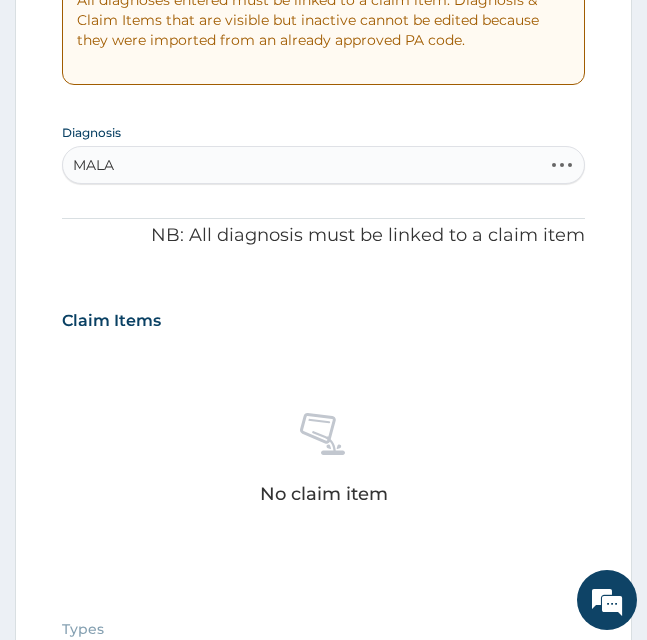 type on "MALAR" 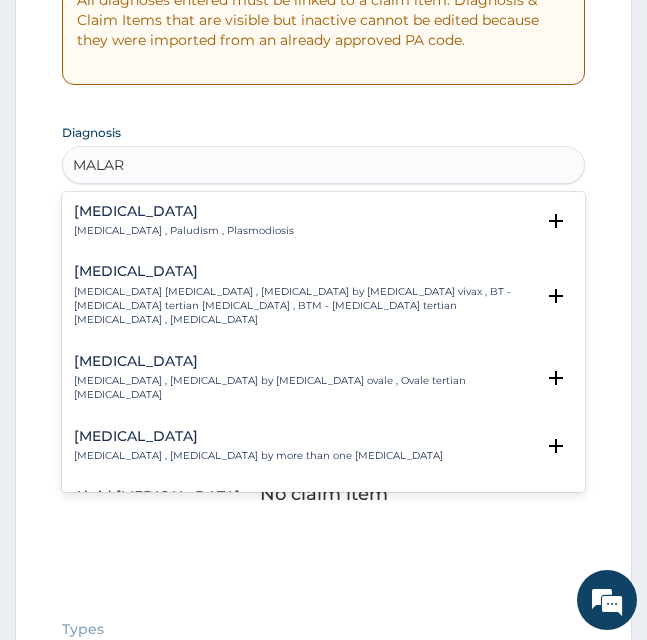 click on "Malaria Malaria , Paludism , Plasmodiosis" at bounding box center (323, 221) 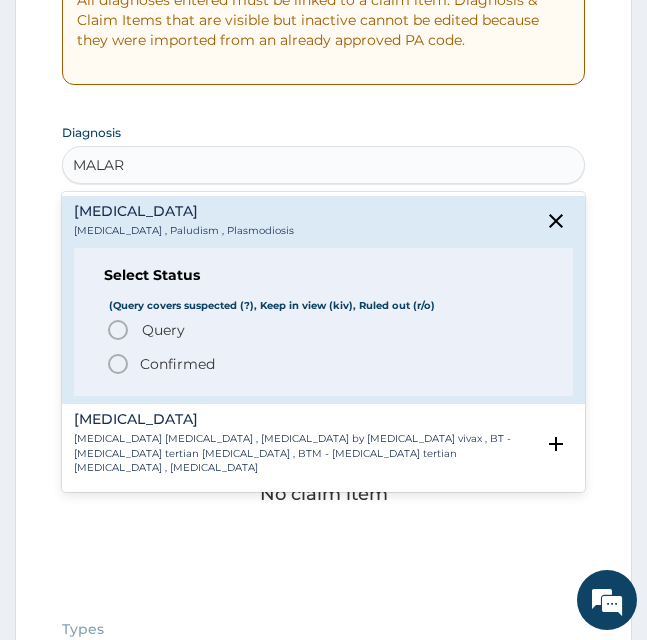 click on "Confirmed" at bounding box center (177, 364) 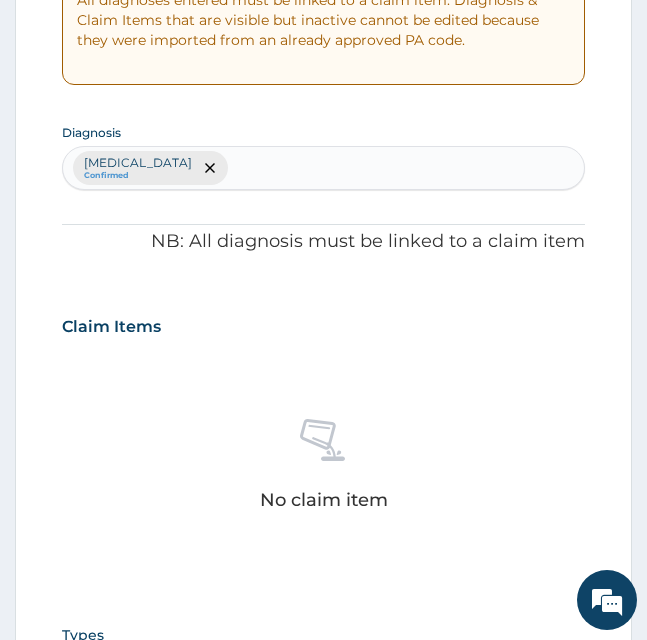 scroll, scrollTop: 883, scrollLeft: 0, axis: vertical 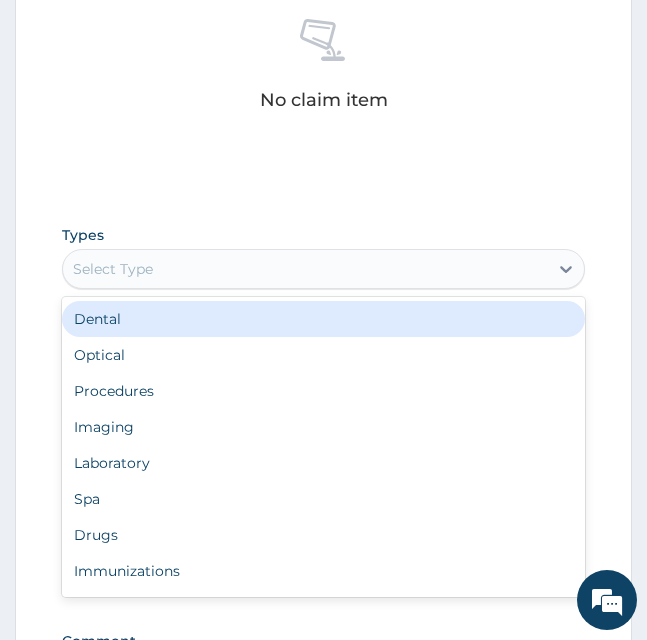 click on "Select Type" at bounding box center (305, 269) 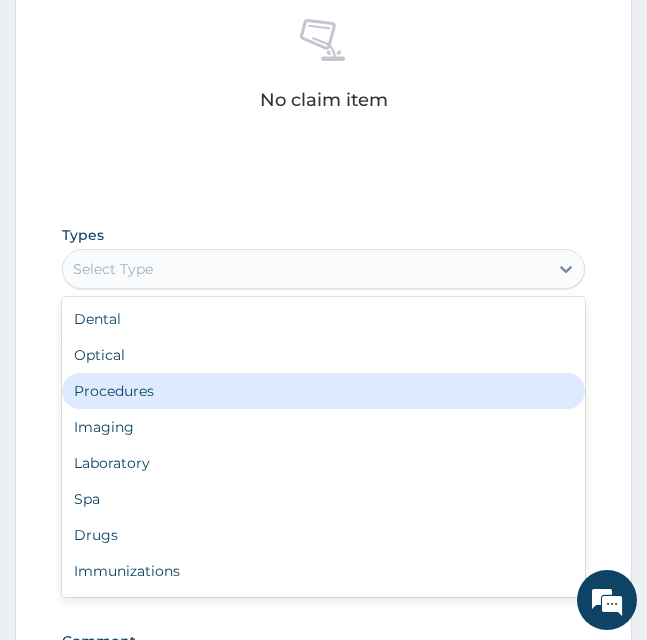 click on "Procedures" at bounding box center [323, 391] 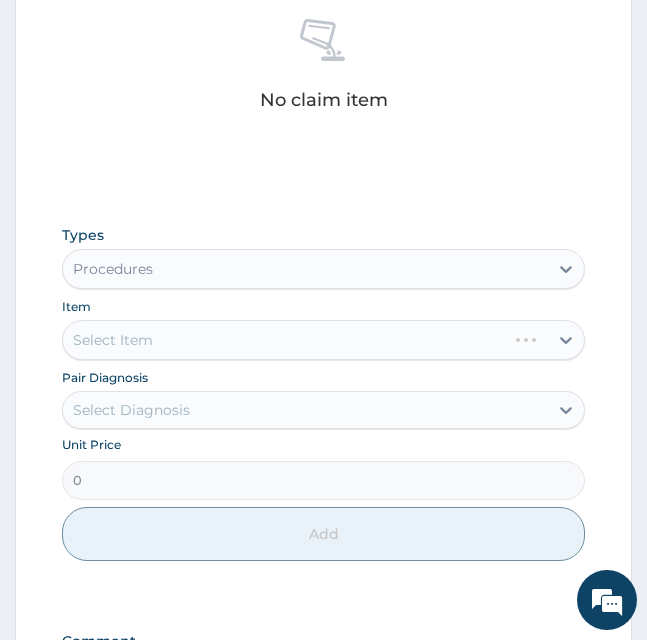 click on "Select Item" at bounding box center (323, 340) 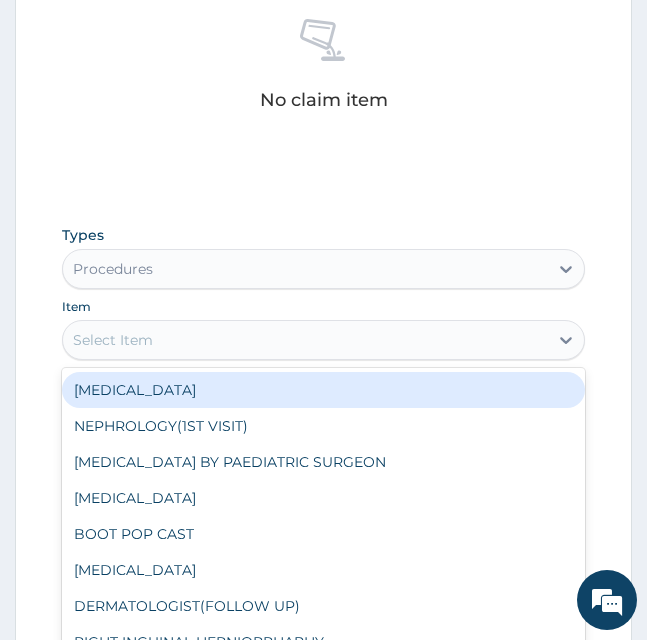 click on "Select Item" at bounding box center (305, 340) 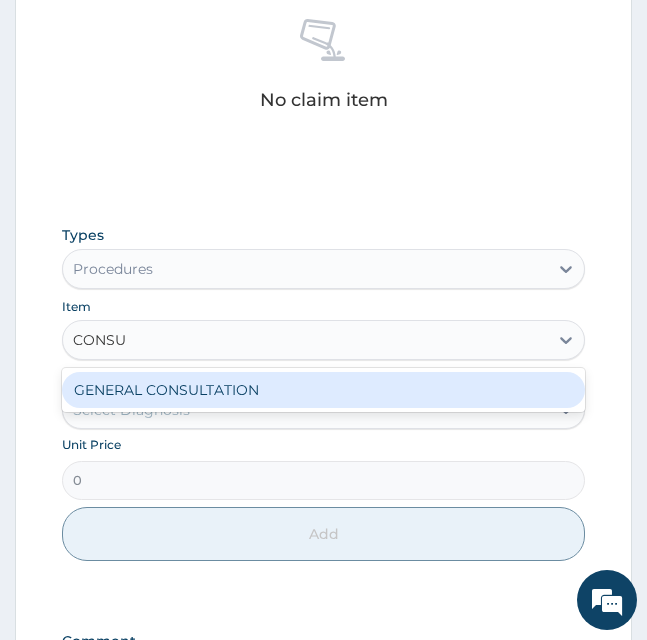 type on "CONSUL" 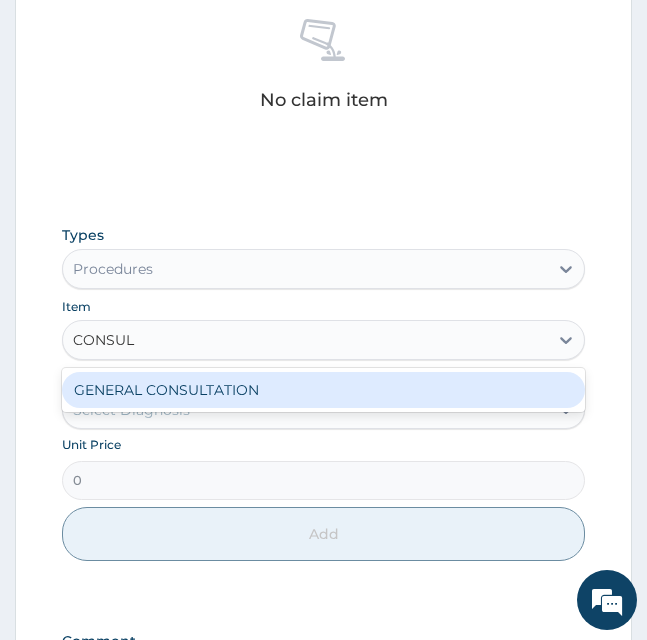 click on "GENERAL CONSULTATION" at bounding box center [323, 390] 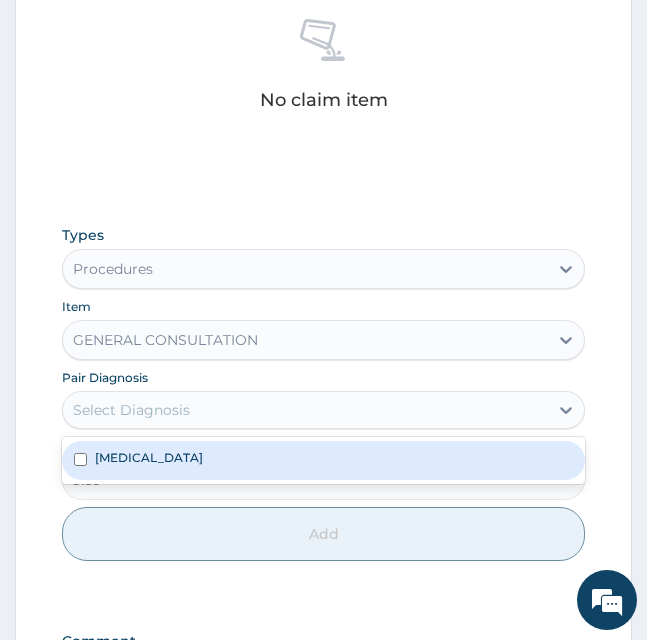 click on "Select Diagnosis" at bounding box center [305, 410] 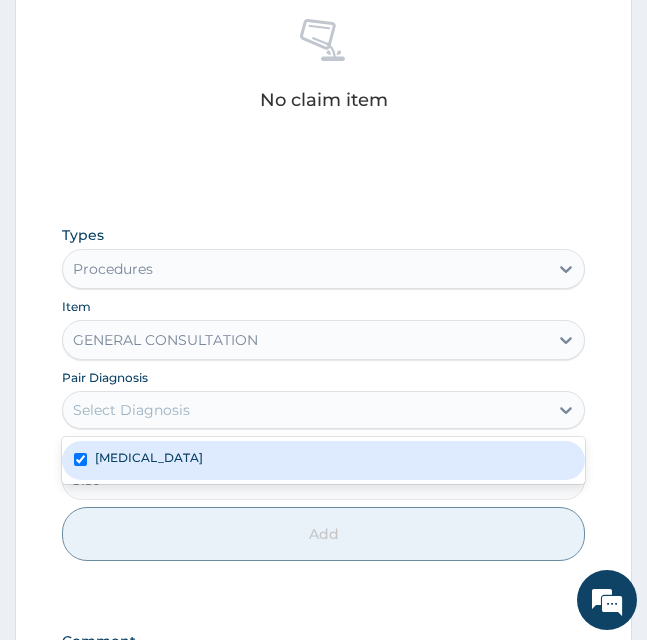 checkbox on "true" 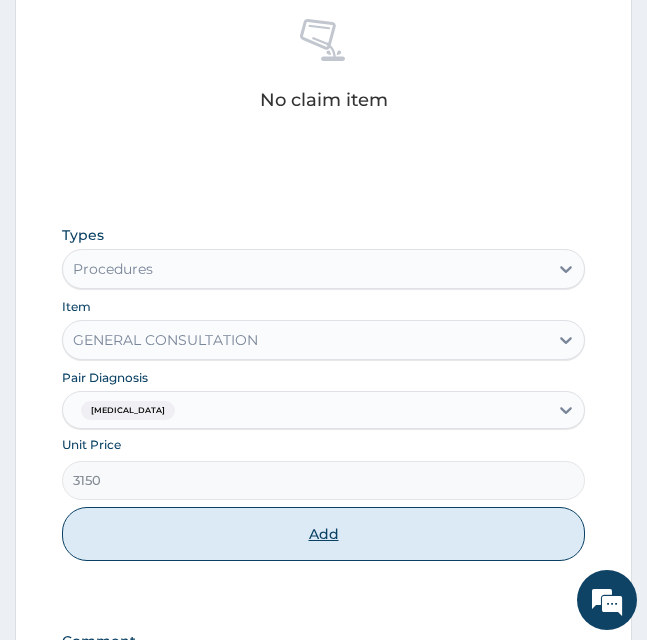 click on "Add" at bounding box center [323, 534] 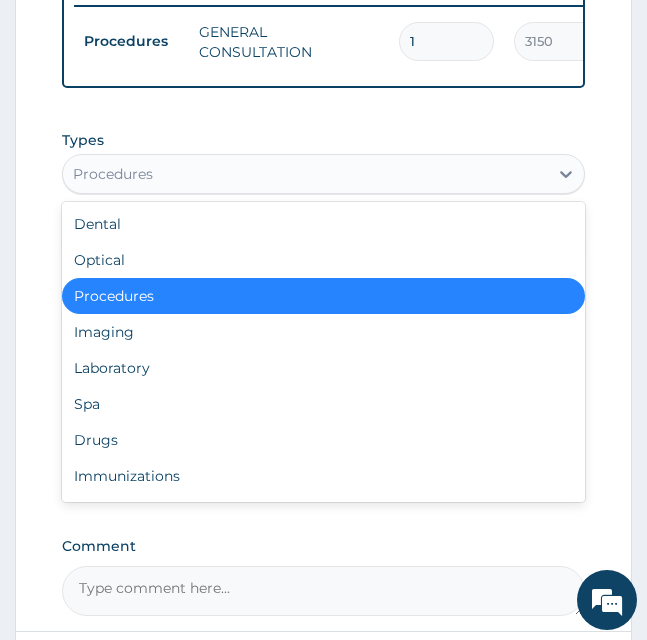 click on "Procedures" at bounding box center [305, 174] 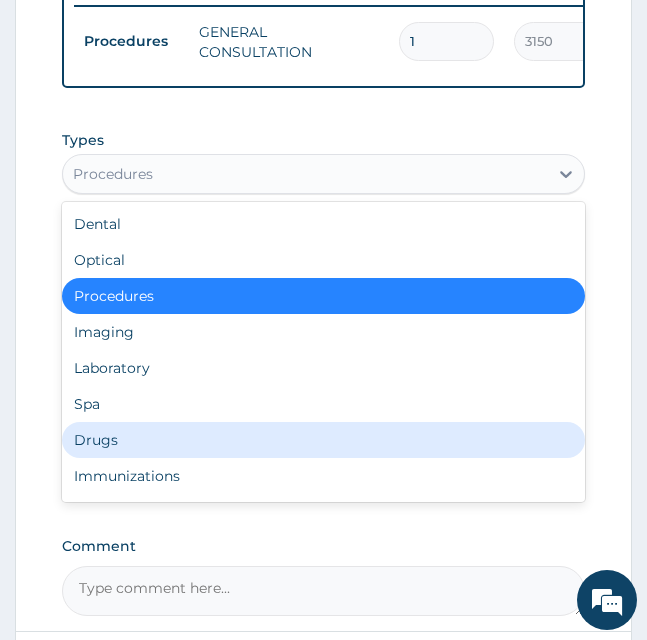 click on "Drugs" at bounding box center [323, 440] 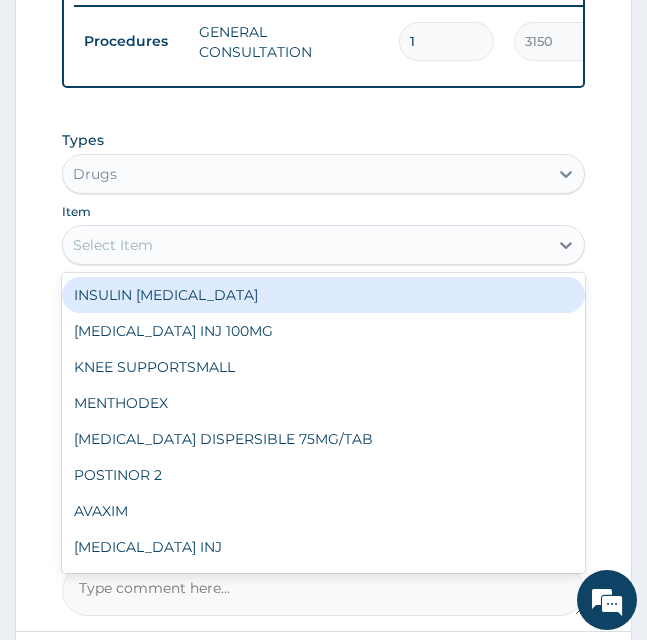click on "Select Item" at bounding box center [305, 245] 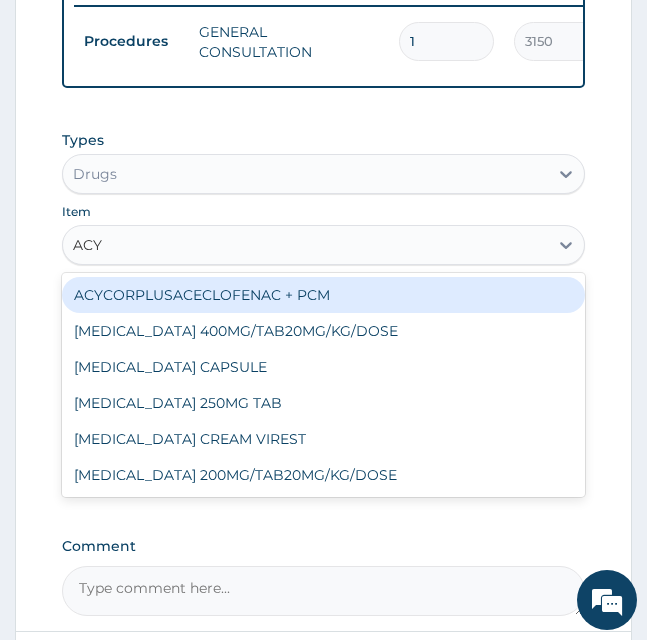 type on "ACYC" 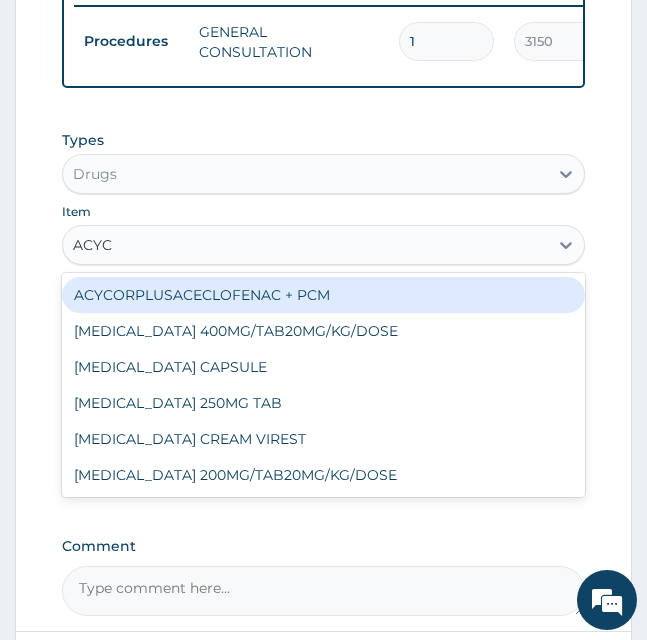 click on "ACYCORPLUSACECLOFENAC + PCM" at bounding box center (323, 295) 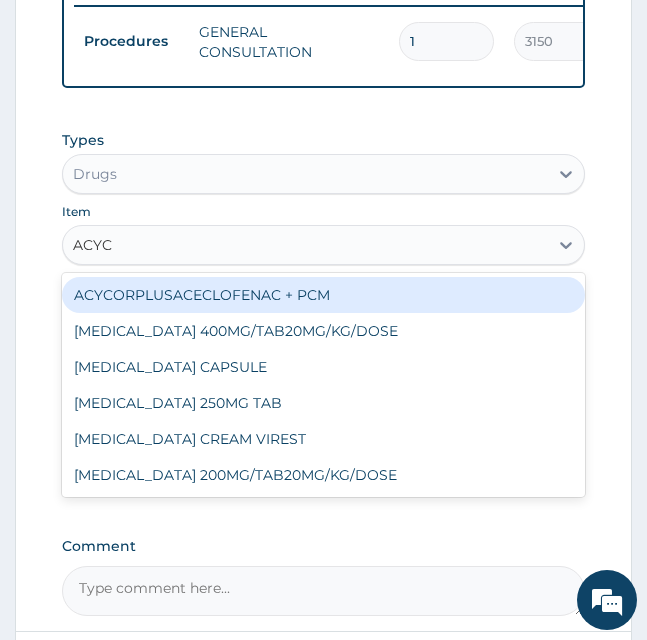 type 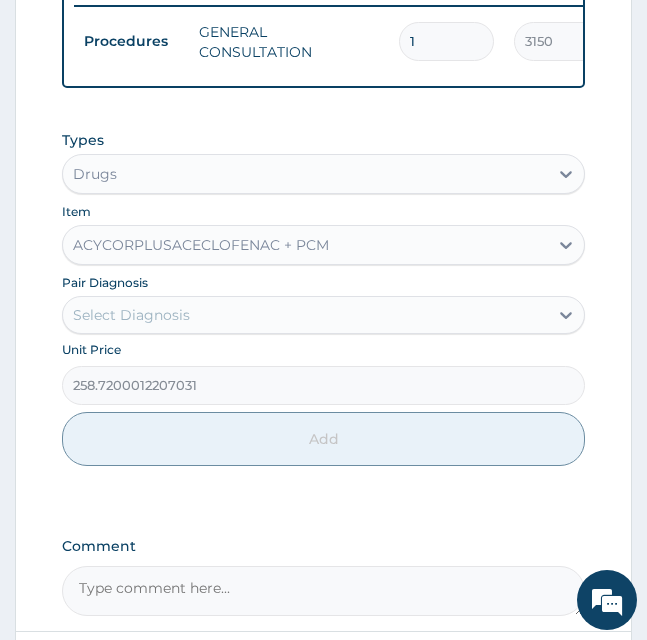 click on "Select Diagnosis" at bounding box center (305, 315) 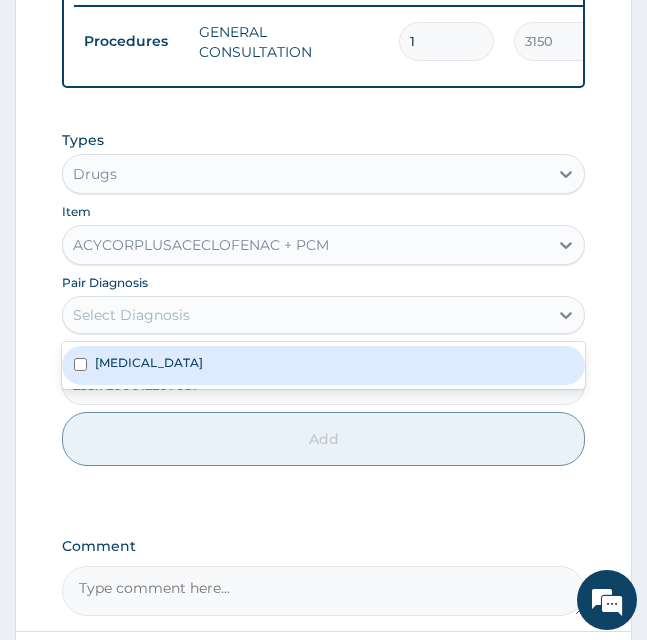 click on "Malaria" at bounding box center [323, 365] 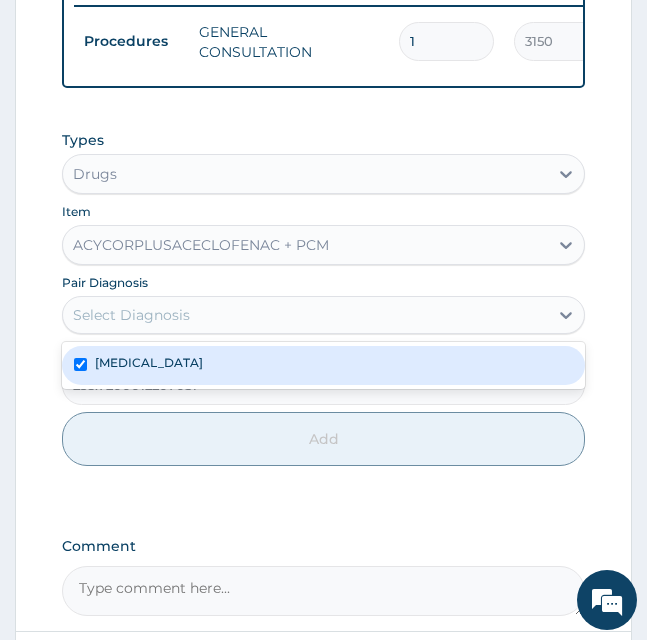 checkbox on "true" 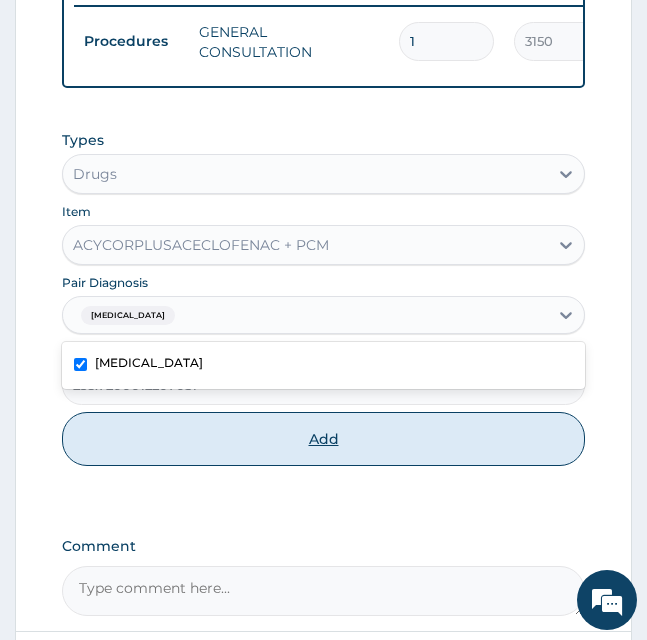click on "Add" at bounding box center (323, 439) 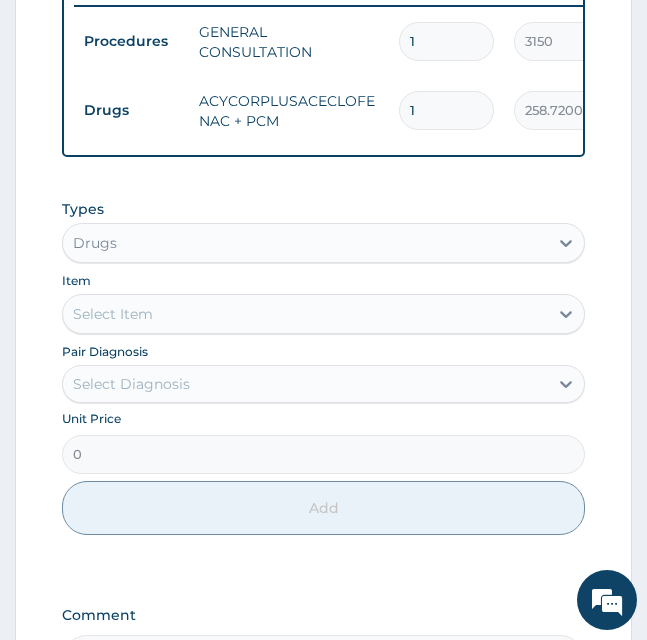 type on "10" 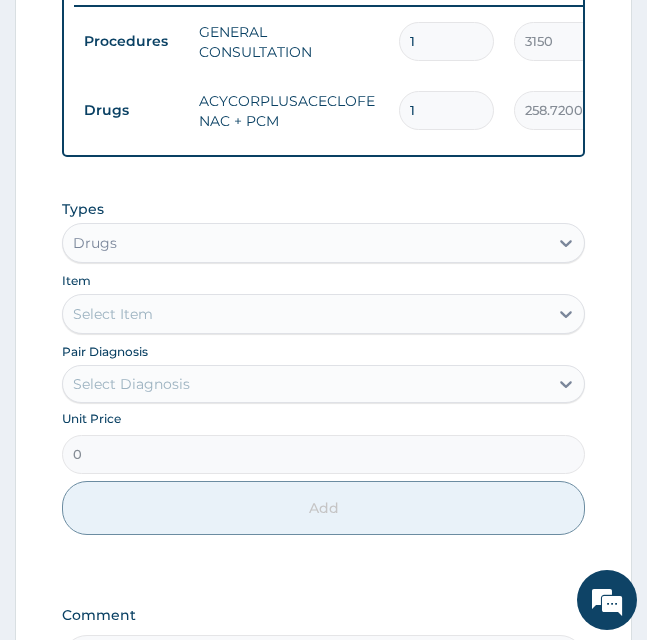 type on "2587.20" 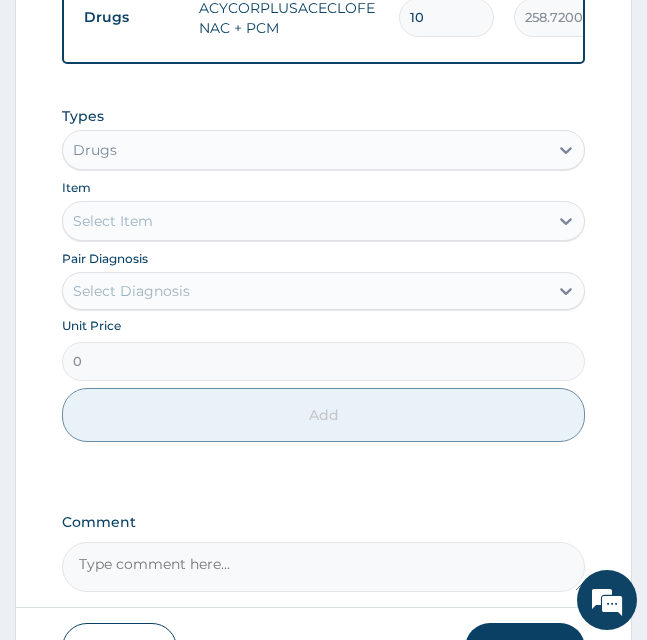 scroll, scrollTop: 983, scrollLeft: 0, axis: vertical 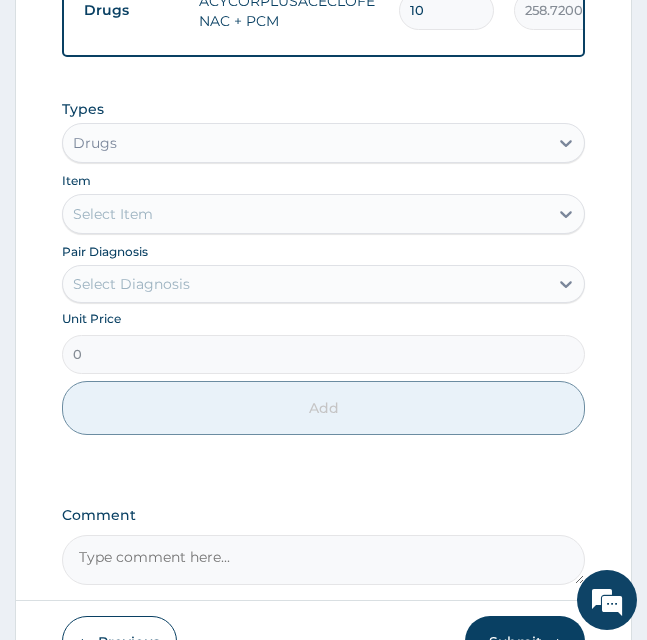 type on "10" 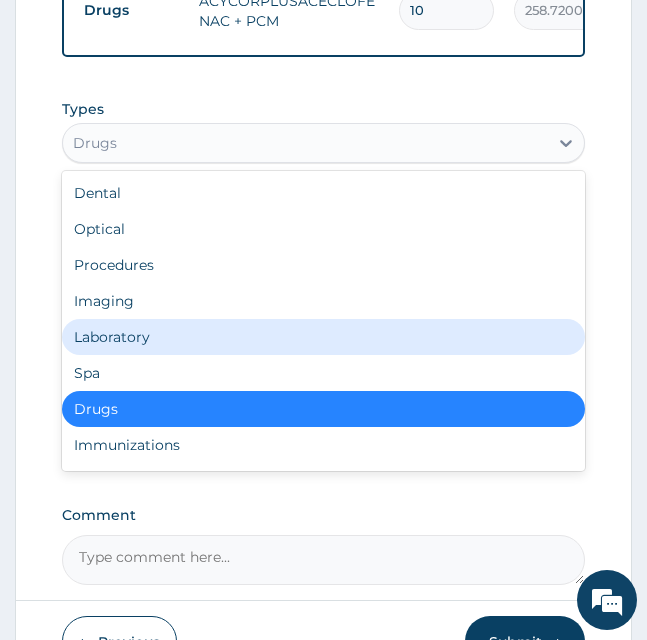click on "Laboratory" at bounding box center [323, 337] 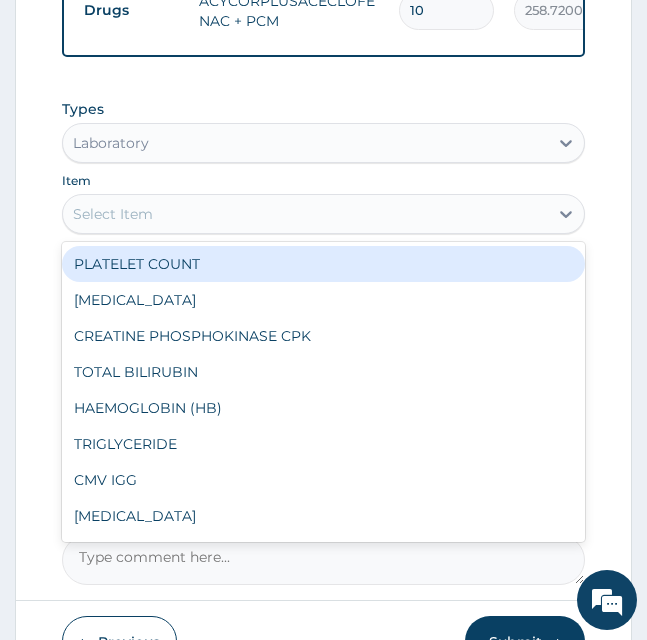 click on "Select Item" at bounding box center [305, 214] 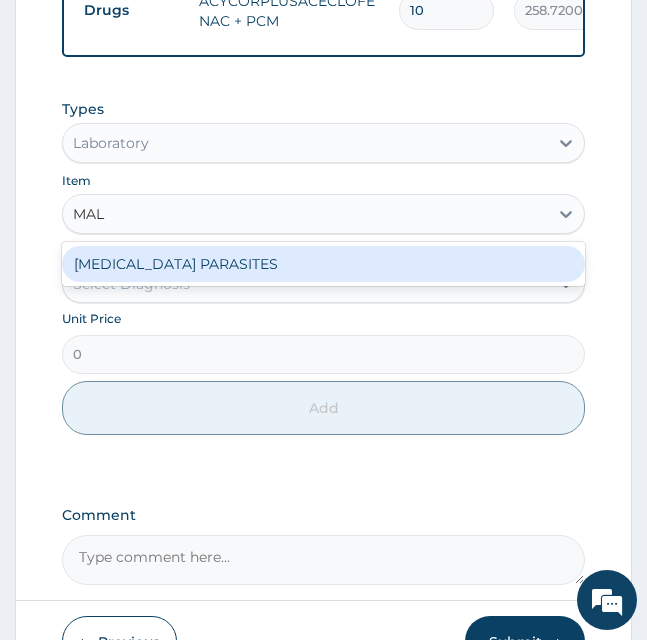 type on "MALA" 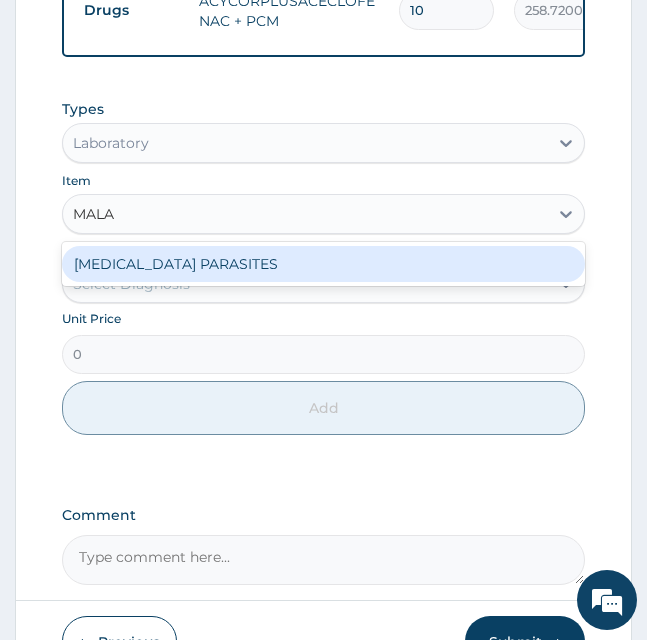 click on "MALARIA PARASITES" at bounding box center (323, 264) 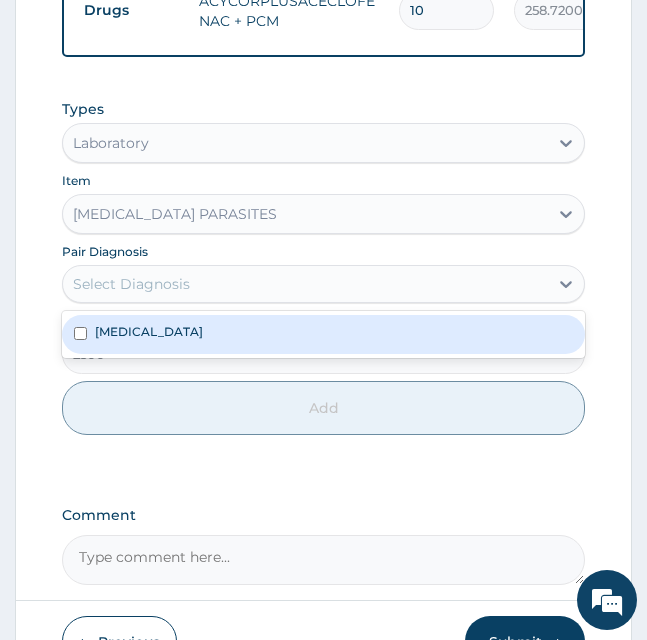 click on "Select Diagnosis" at bounding box center (305, 284) 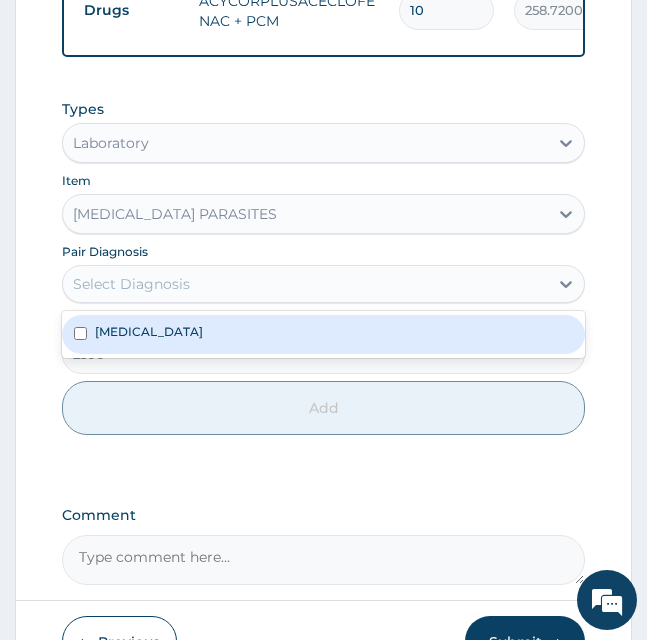 click on "Malaria" at bounding box center [323, 334] 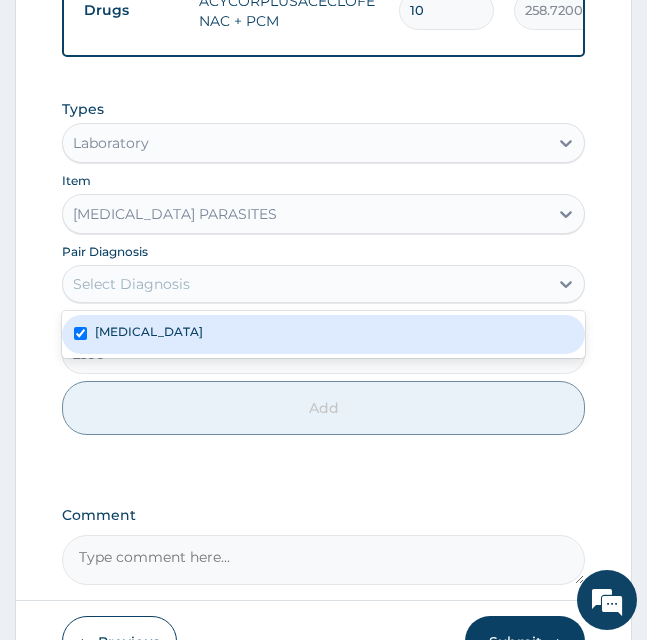 checkbox on "true" 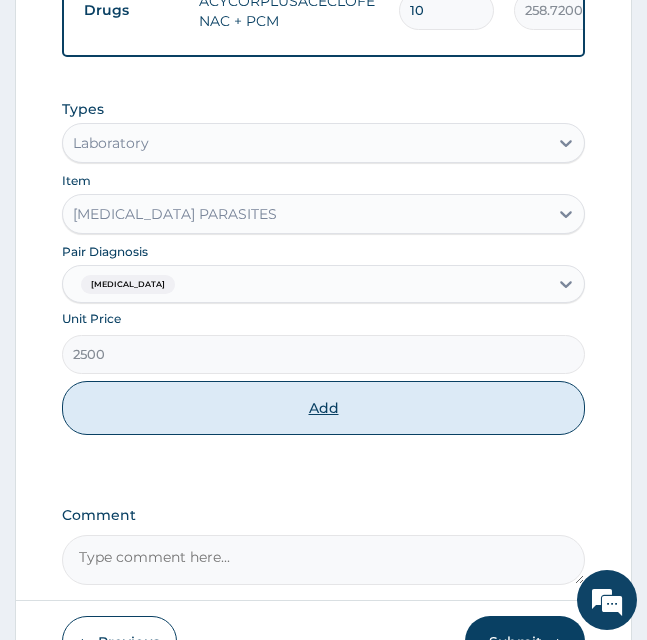 click on "Add" at bounding box center [323, 408] 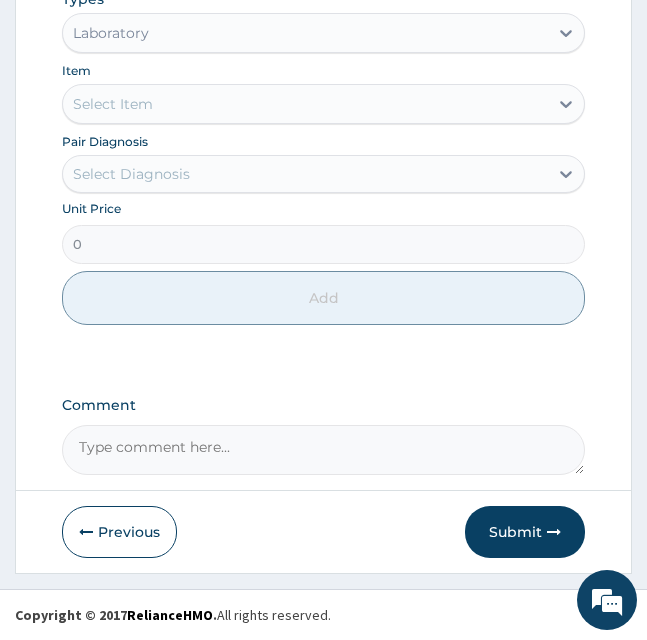 scroll, scrollTop: 1177, scrollLeft: 0, axis: vertical 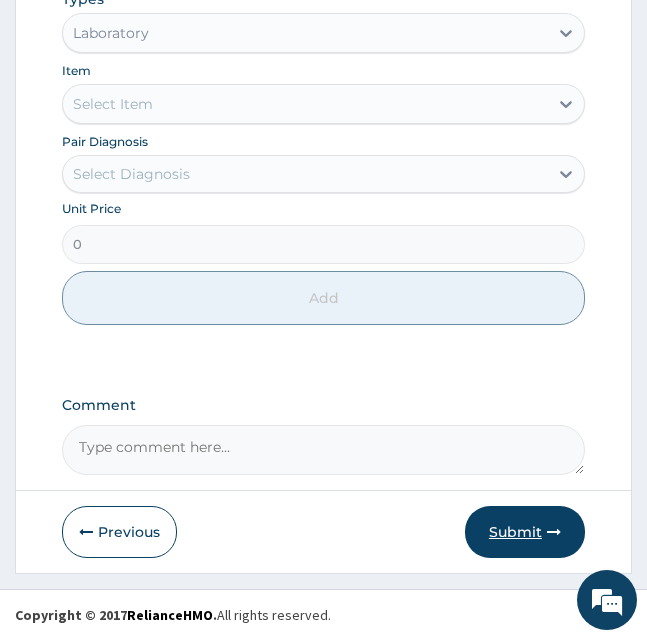 click on "Submit" at bounding box center (525, 532) 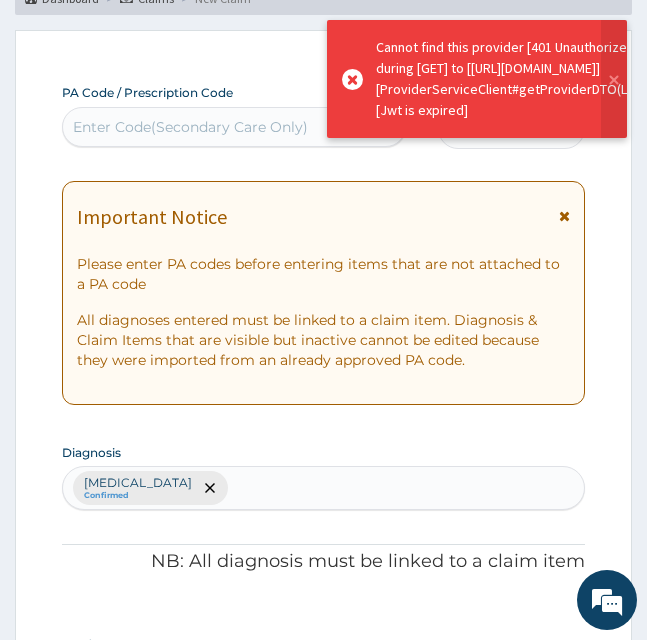scroll, scrollTop: 1177, scrollLeft: 0, axis: vertical 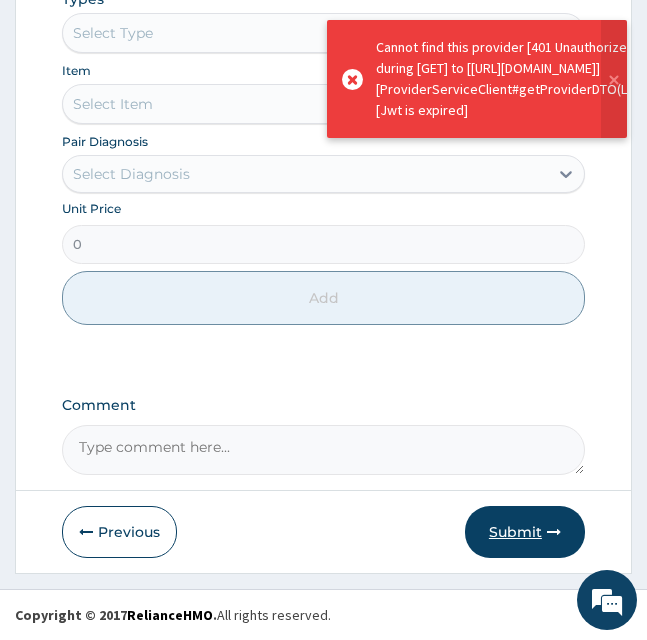click on "Submit" at bounding box center (525, 532) 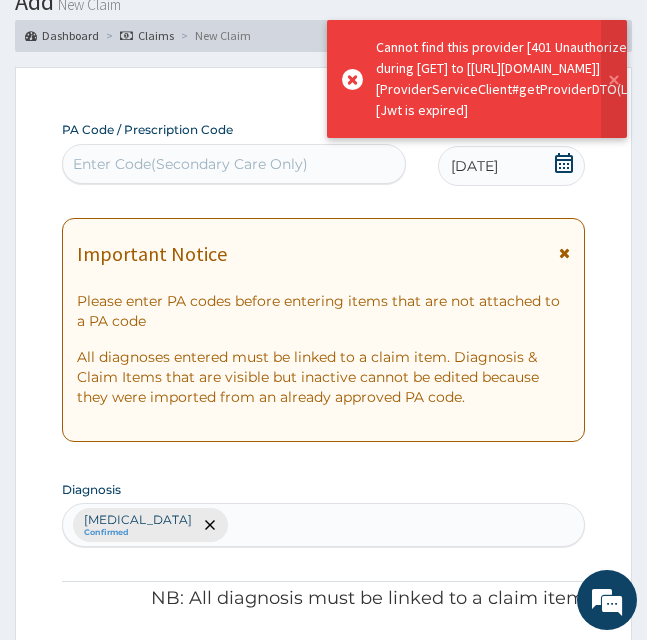 scroll, scrollTop: 77, scrollLeft: 0, axis: vertical 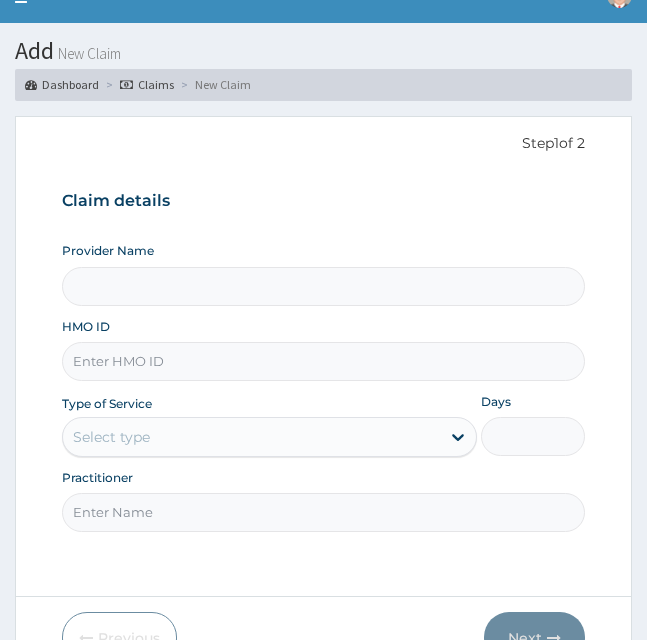 click on "HMO ID" at bounding box center (323, 361) 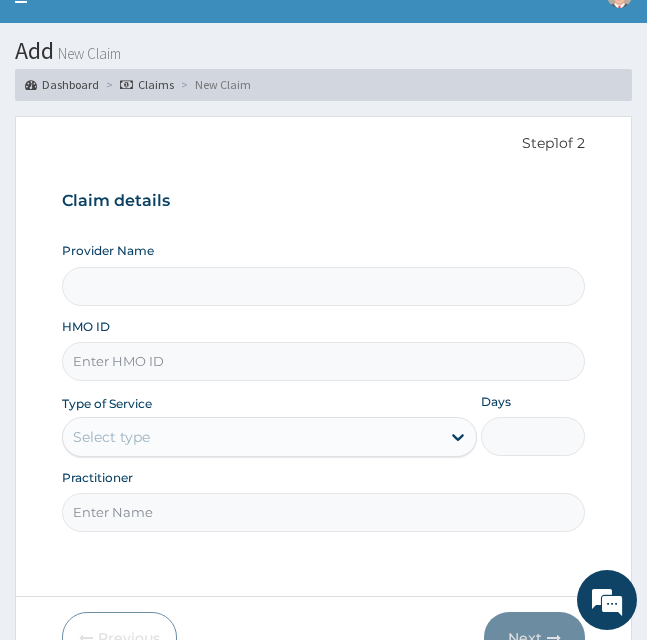 paste on "HOI/10016/B" 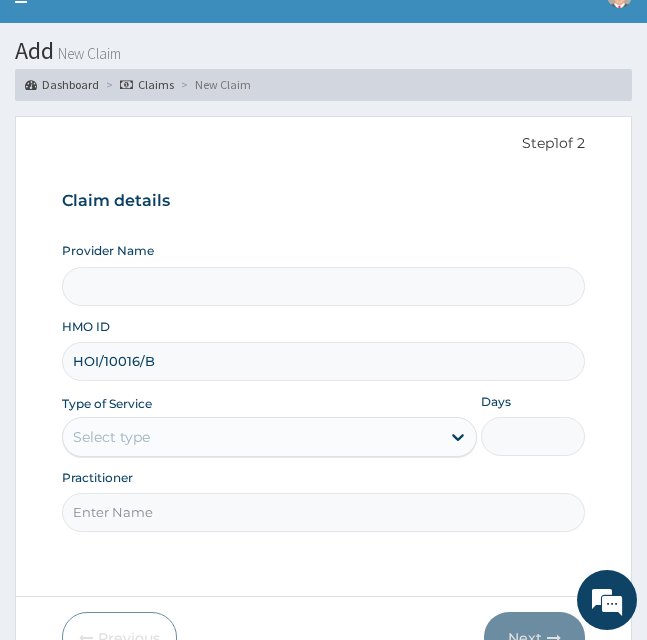 type on "Isalu Hospital Limited" 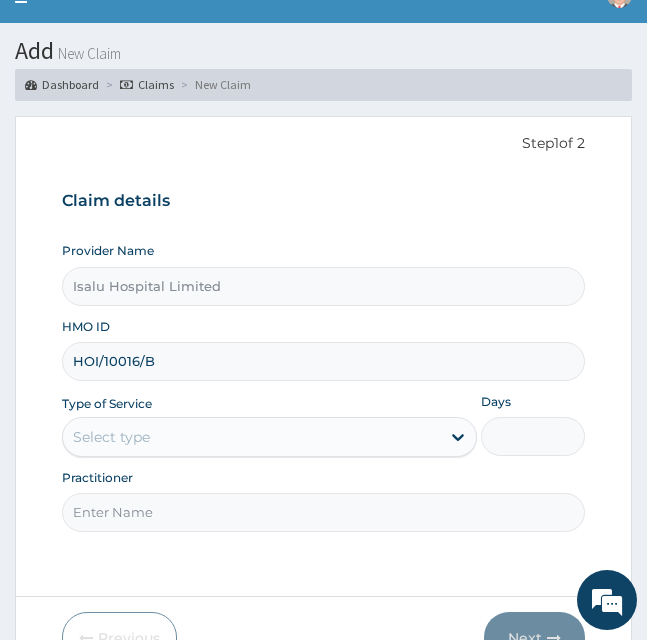 type on "HOI/10016/B" 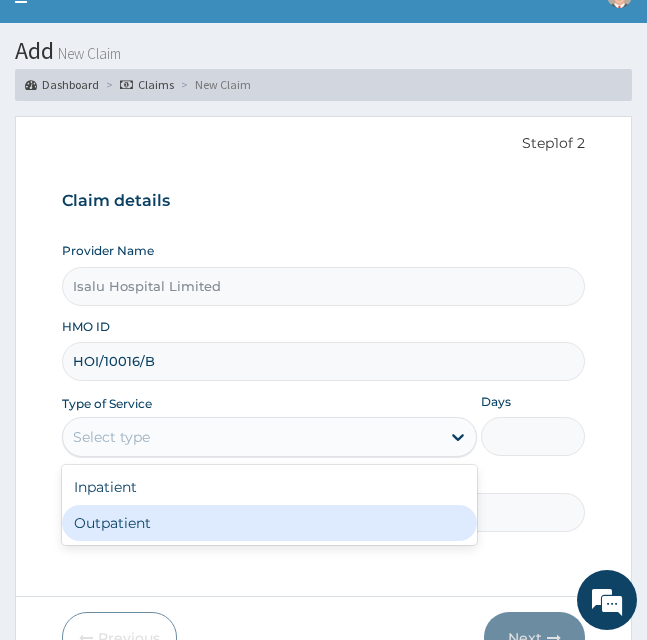 click on "Outpatient" at bounding box center (269, 523) 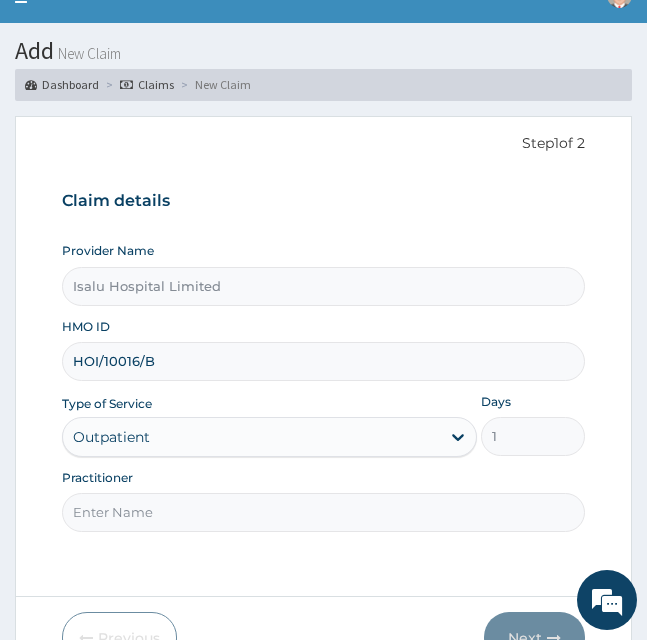 click on "Practitioner" at bounding box center (323, 512) 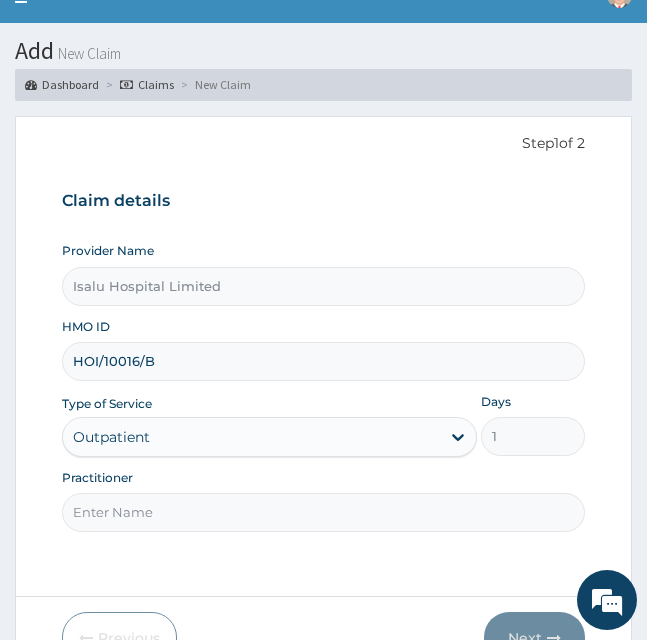 scroll, scrollTop: 0, scrollLeft: 0, axis: both 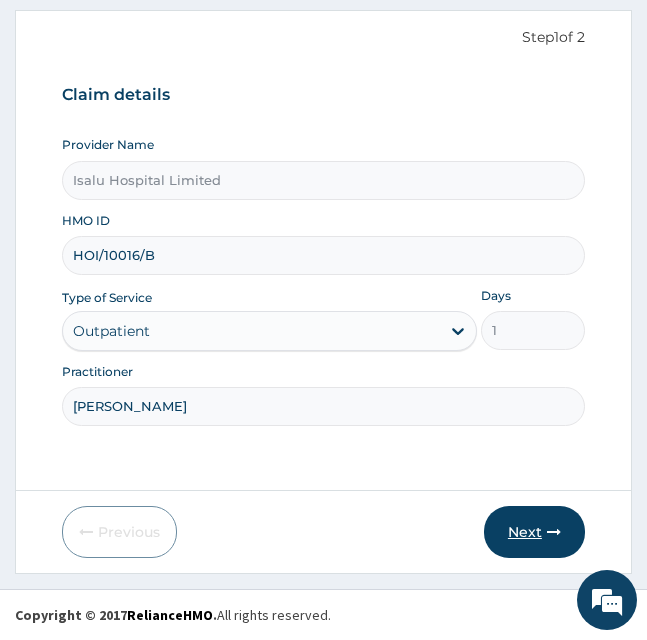 type on "DR SANUSI" 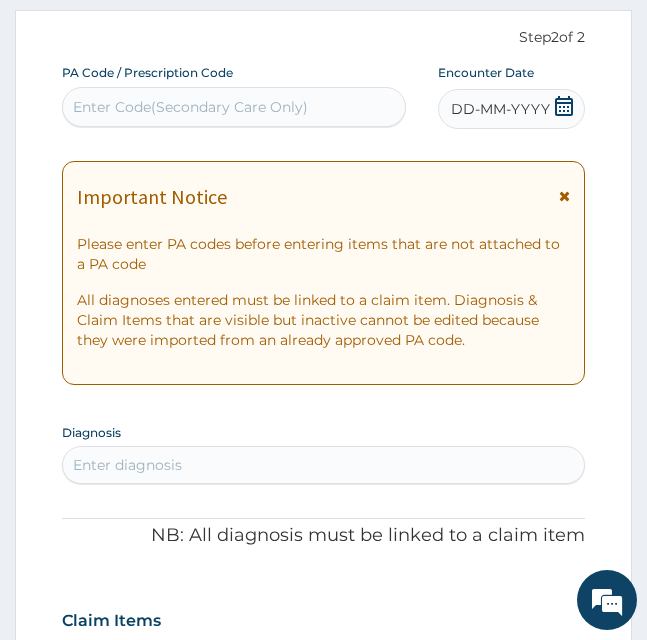 click 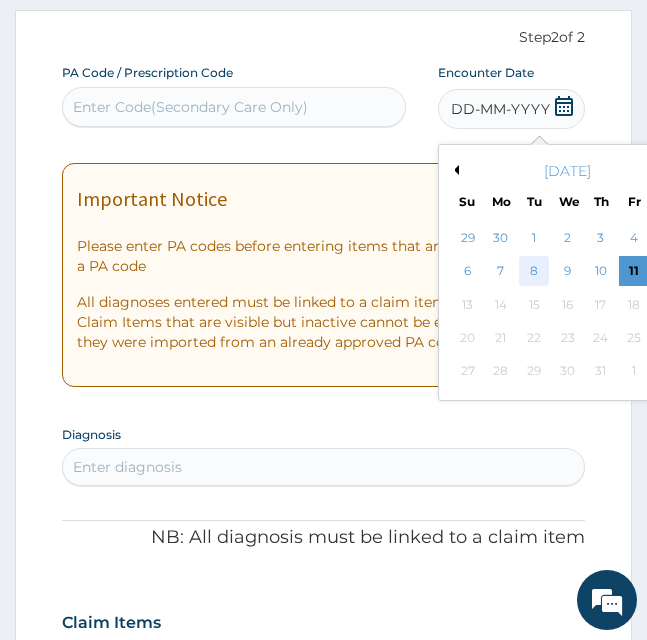 click on "8" at bounding box center (534, 272) 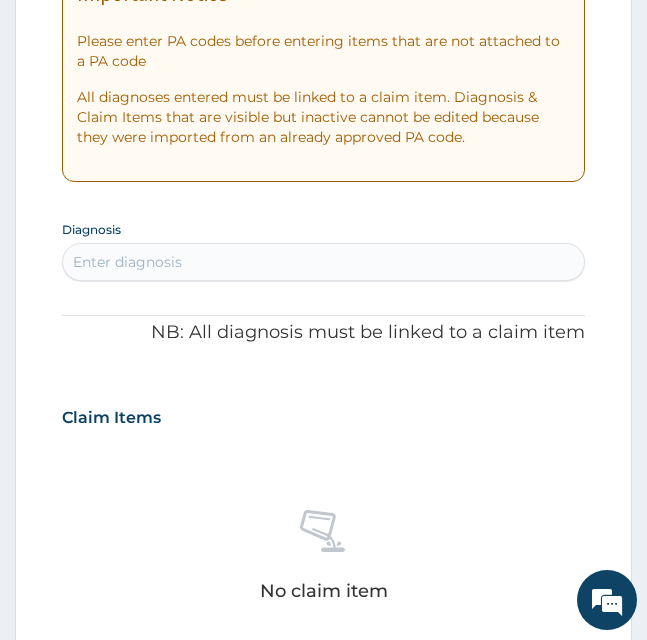 scroll, scrollTop: 583, scrollLeft: 0, axis: vertical 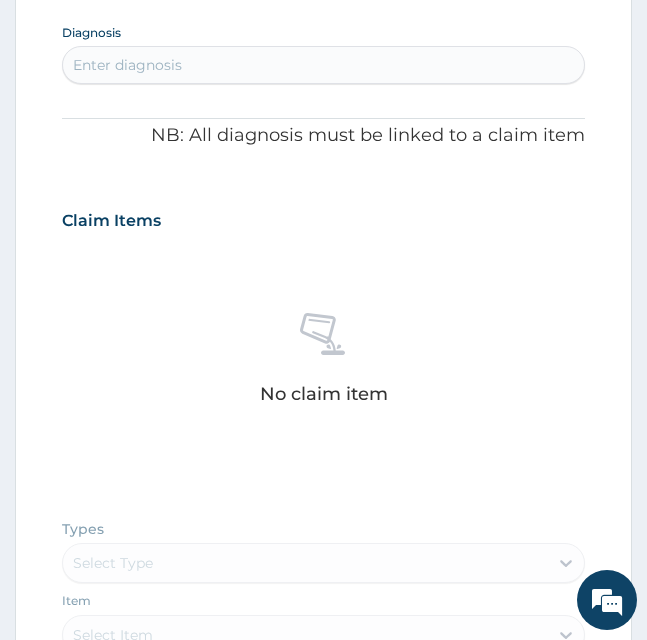 click on "Enter diagnosis" at bounding box center [323, 65] 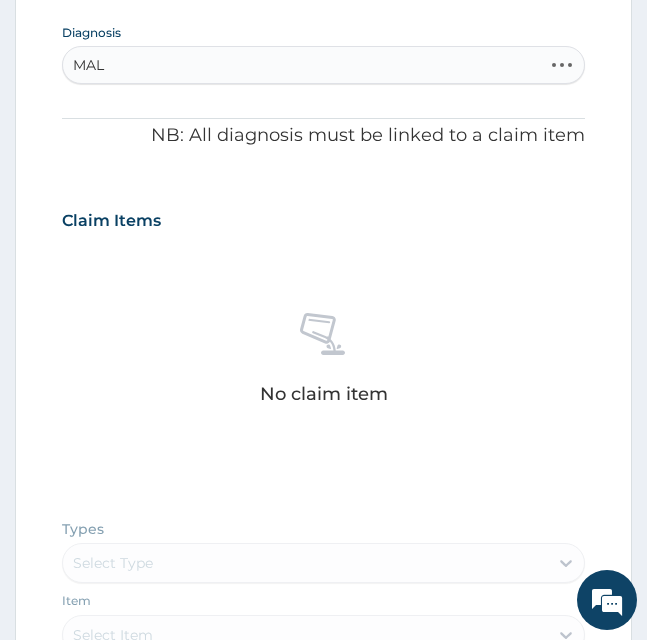 type on "MALA" 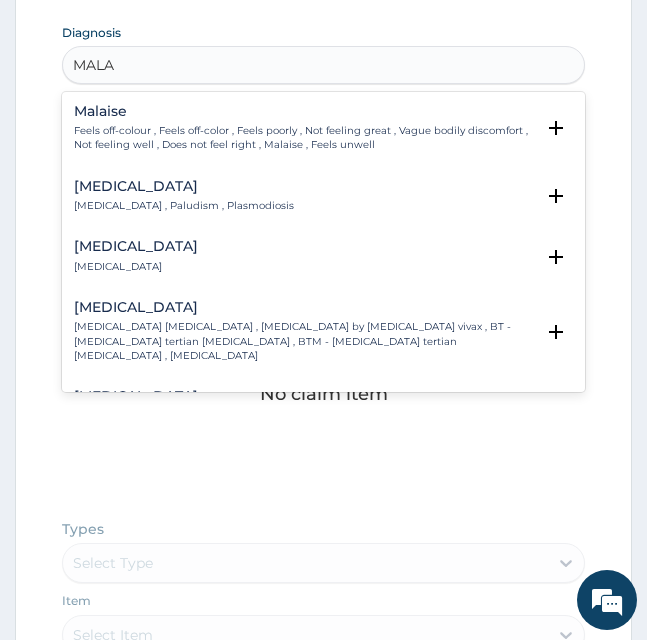 click on "Malaria Malaria , Paludism , Plasmodiosis" at bounding box center (184, 196) 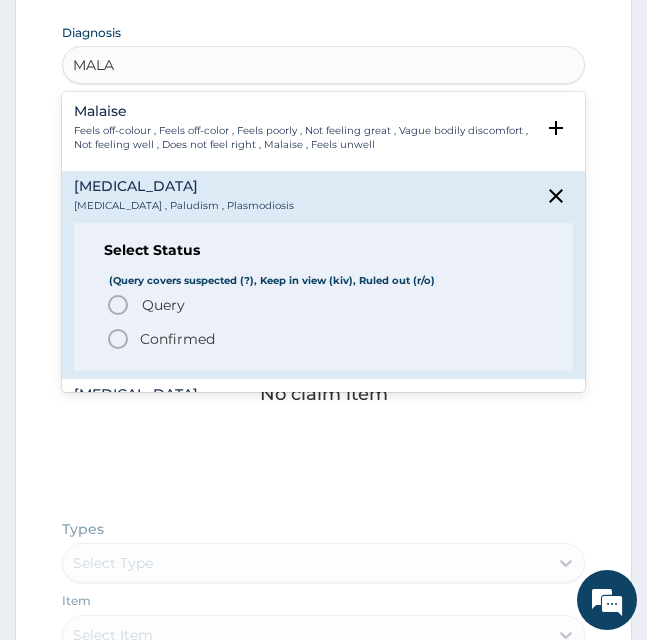 click on "Confirmed" at bounding box center (177, 339) 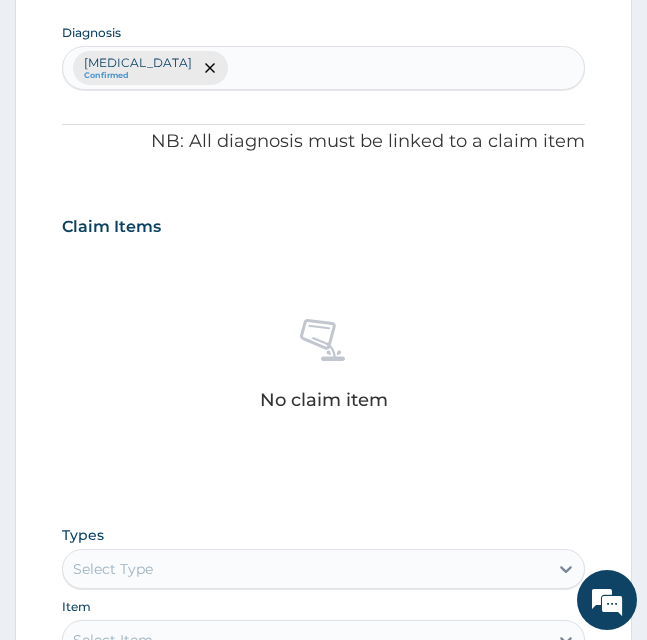 scroll, scrollTop: 883, scrollLeft: 0, axis: vertical 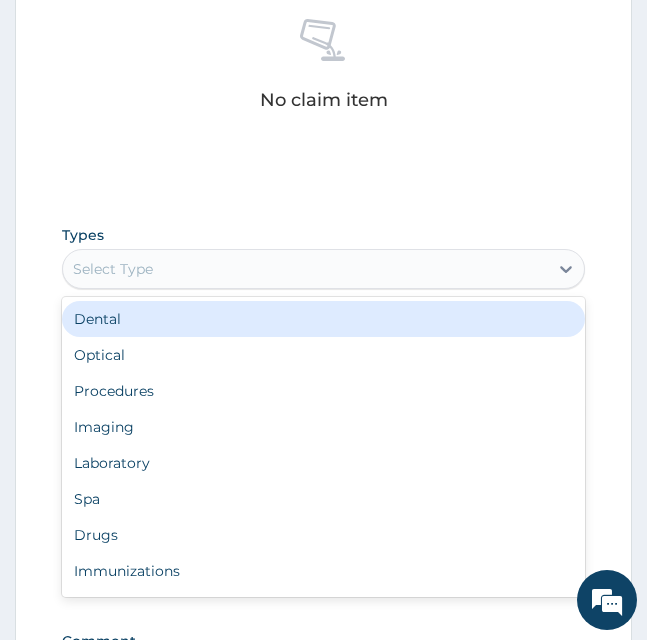 click on "Select Type" at bounding box center (305, 269) 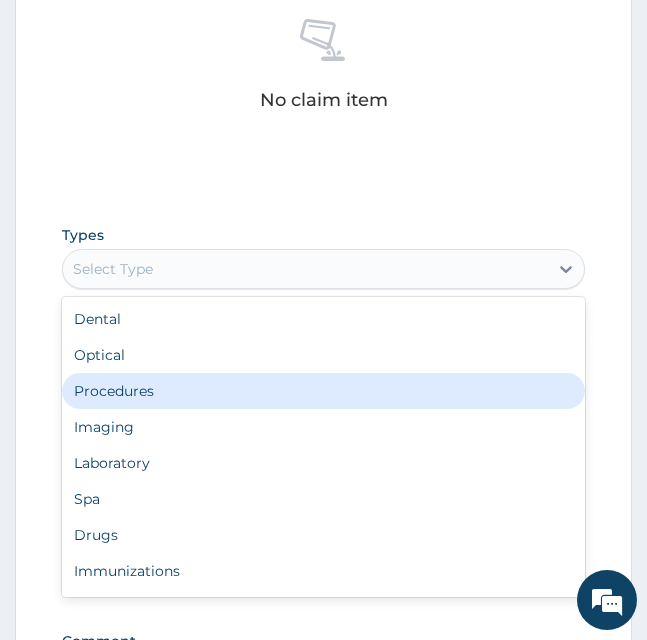 click on "Procedures" at bounding box center [323, 391] 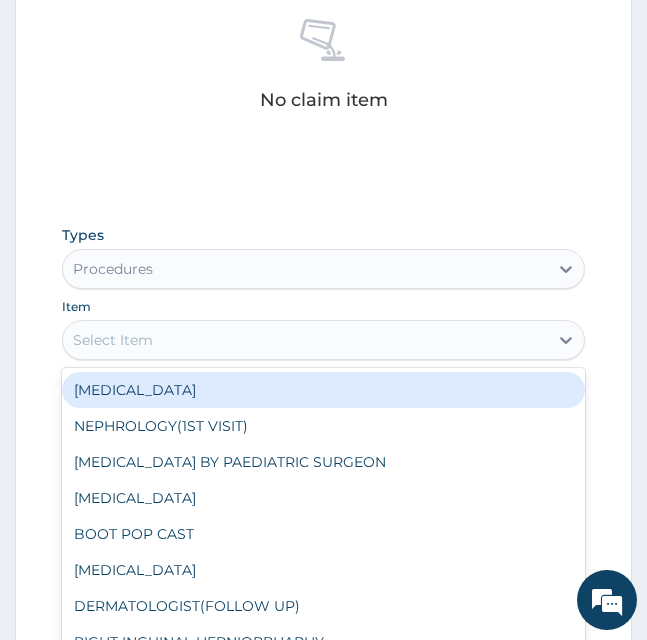 click on "Select Item" at bounding box center (305, 340) 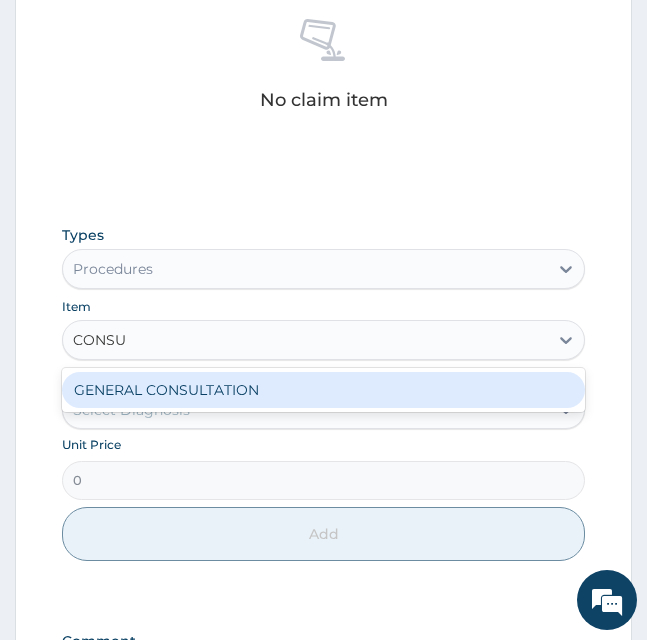 type on "CONSUL" 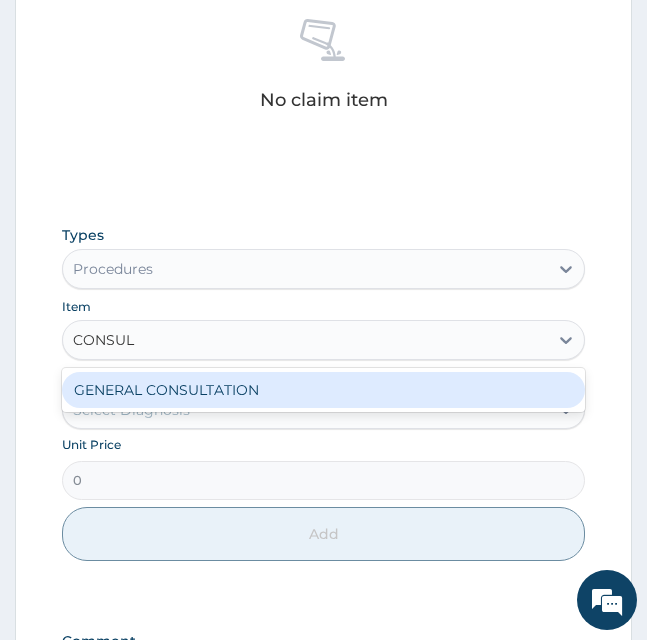 click on "GENERAL CONSULTATION" at bounding box center (323, 390) 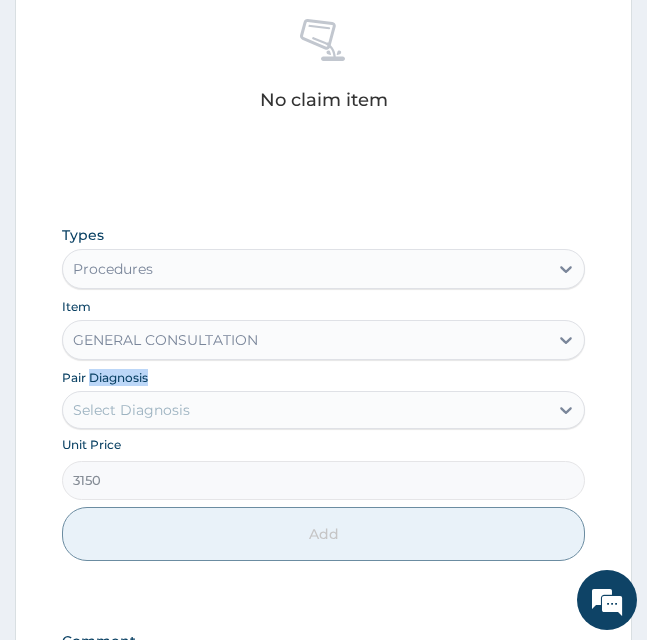 click on "Pair Diagnosis Select Diagnosis" at bounding box center [323, 398] 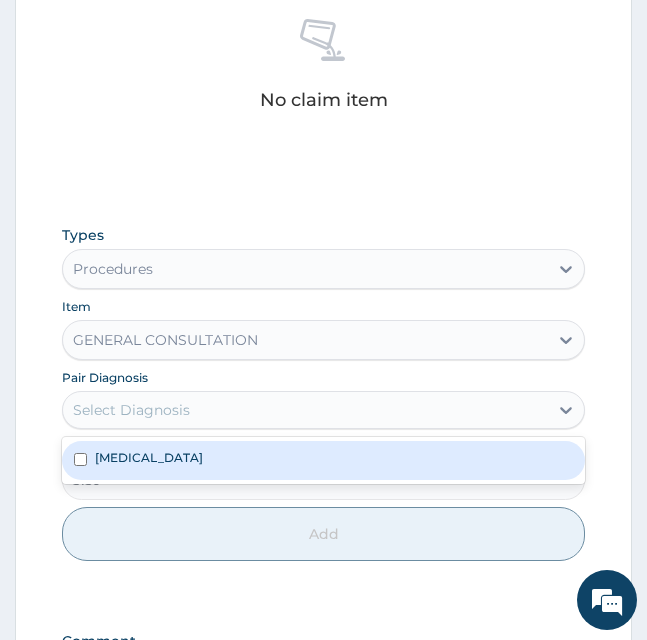 click on "Select Diagnosis" at bounding box center (305, 410) 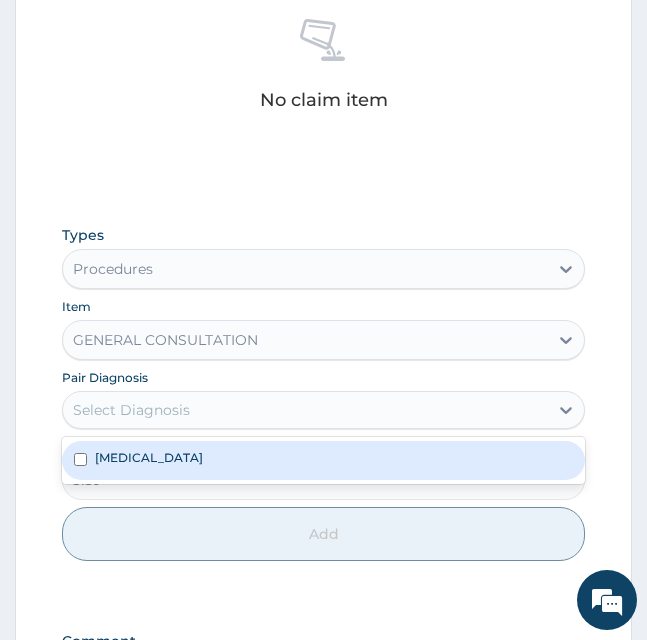 click on "Malaria" at bounding box center [323, 460] 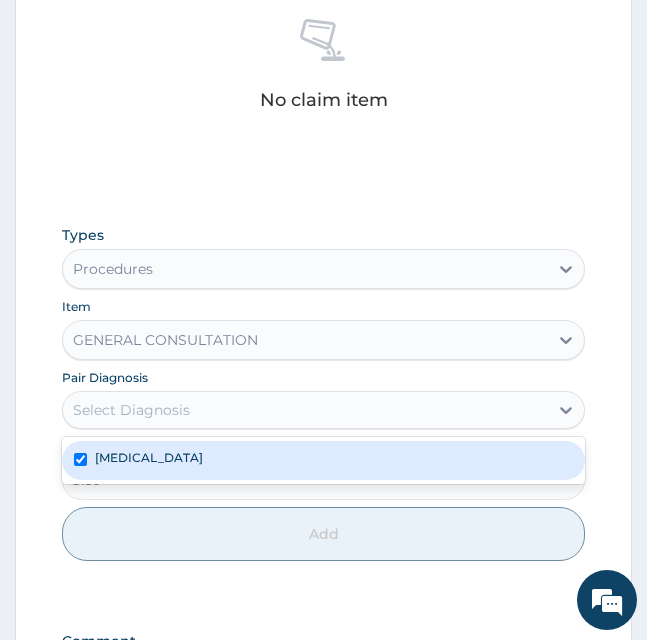 checkbox on "true" 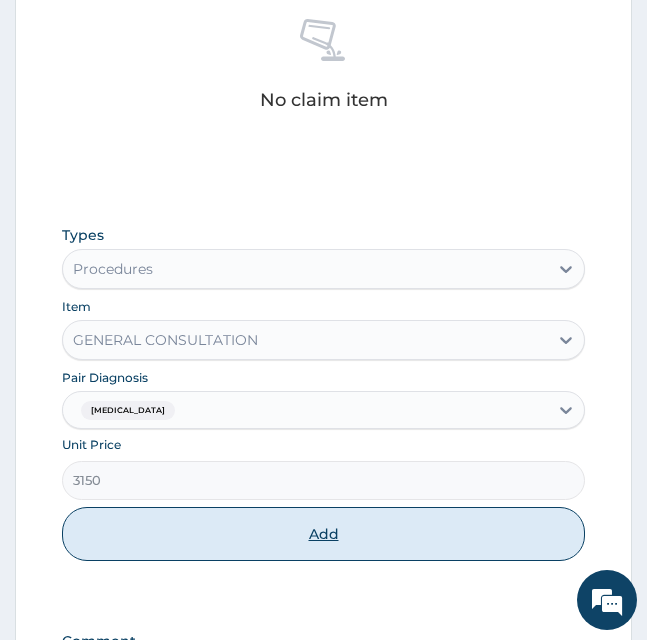 click on "Add" at bounding box center [323, 534] 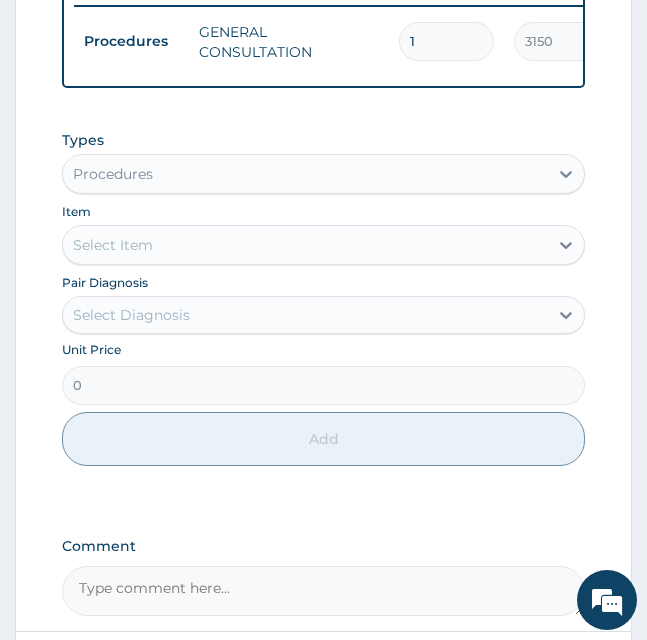 click on "Procedures" at bounding box center [305, 174] 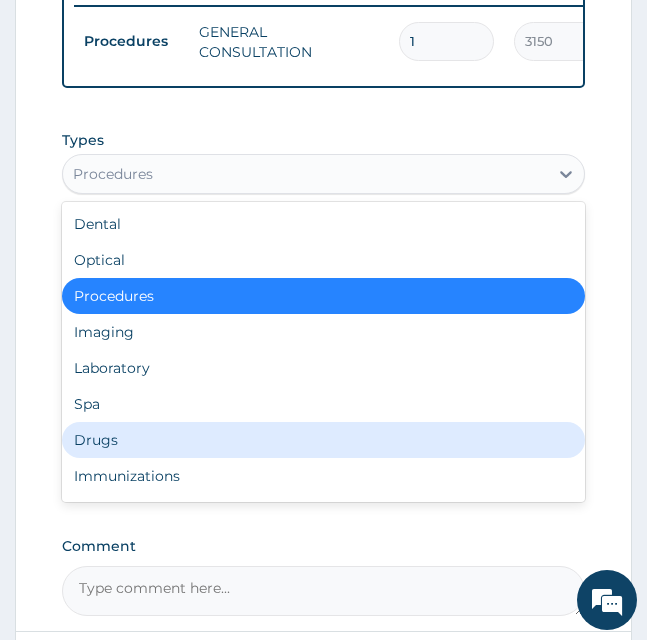 click on "Drugs" at bounding box center (323, 440) 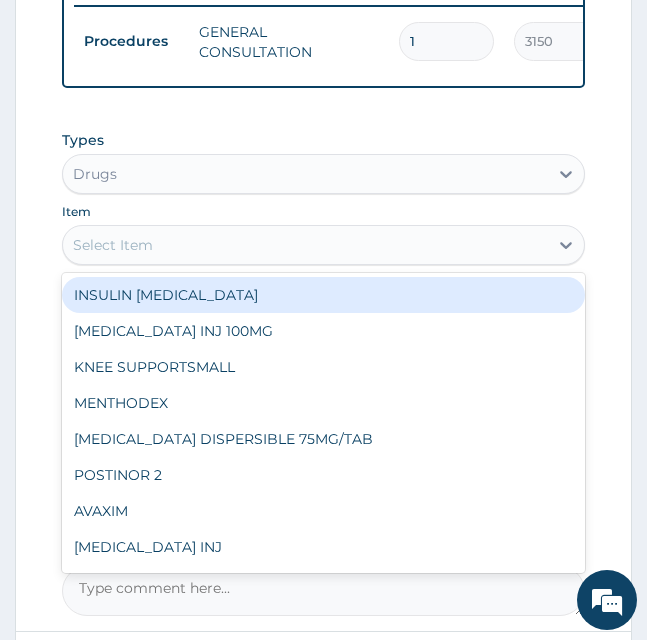 click on "Select Item" at bounding box center [305, 245] 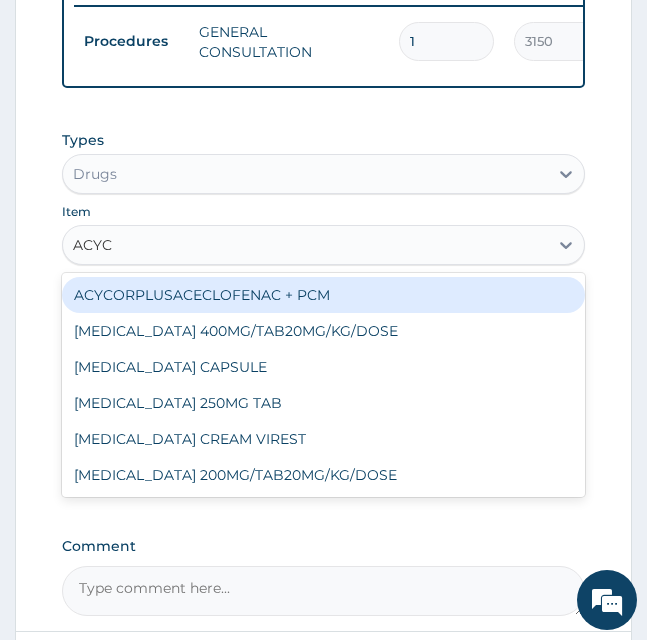 type on "ACYCO" 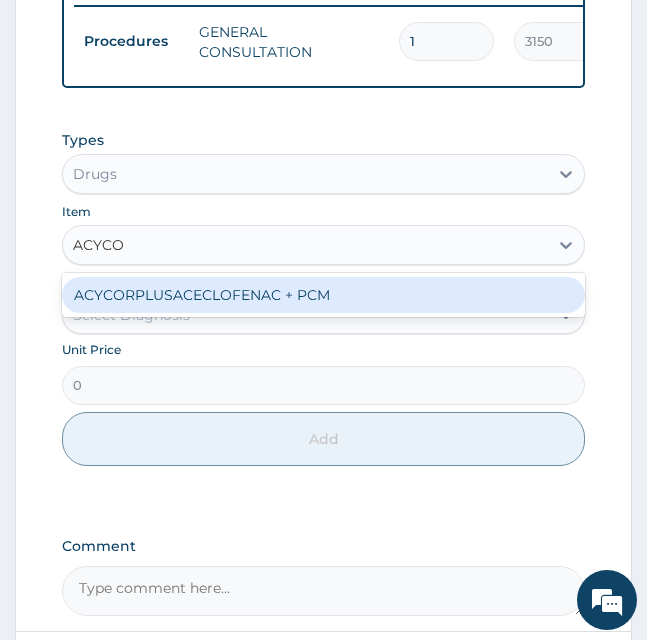 click on "ACYCORPLUSACECLOFENAC + PCM" at bounding box center (323, 295) 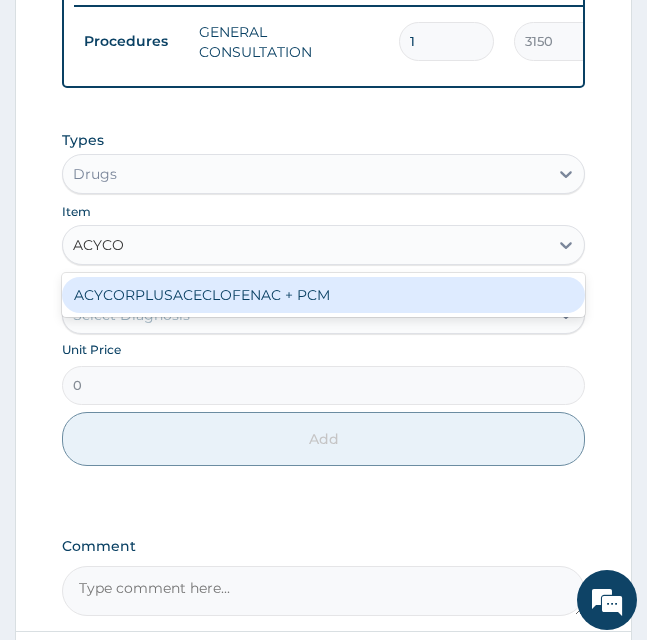 type 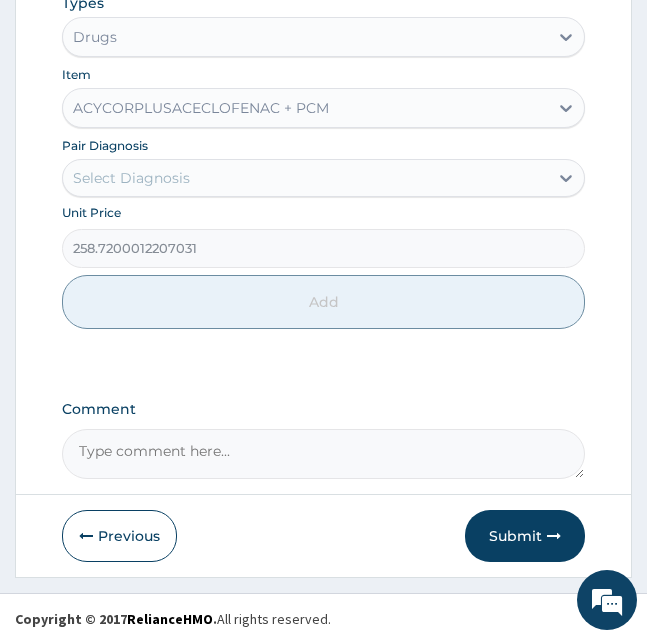 scroll, scrollTop: 1039, scrollLeft: 0, axis: vertical 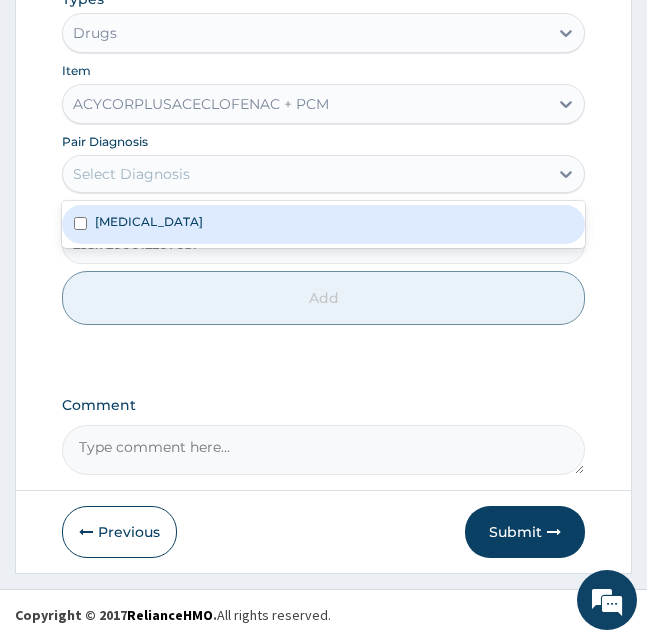 click on "Select Diagnosis" at bounding box center [305, 174] 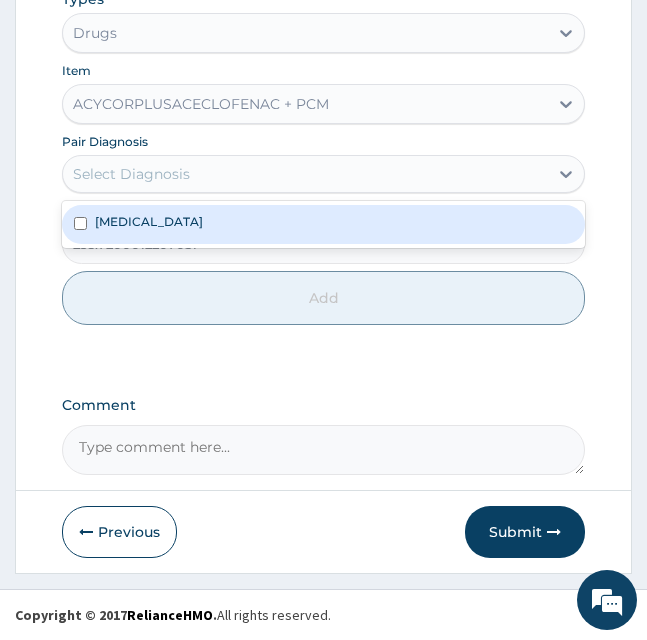 click on "Malaria" at bounding box center (323, 224) 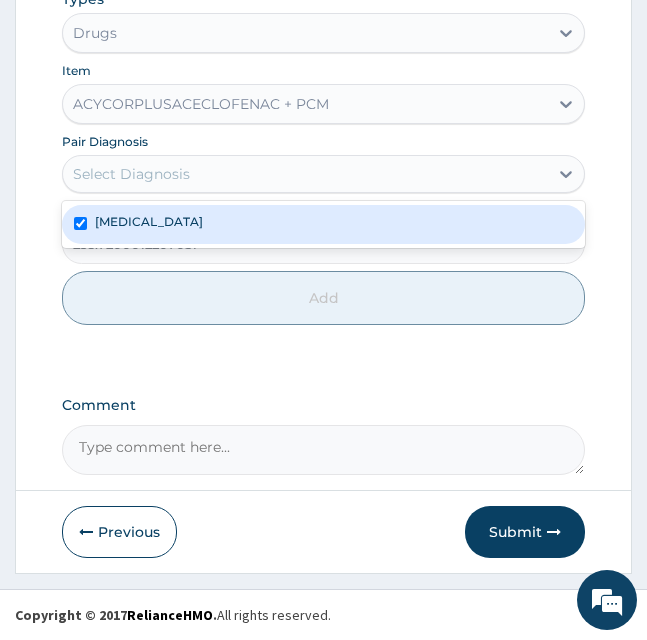 checkbox on "true" 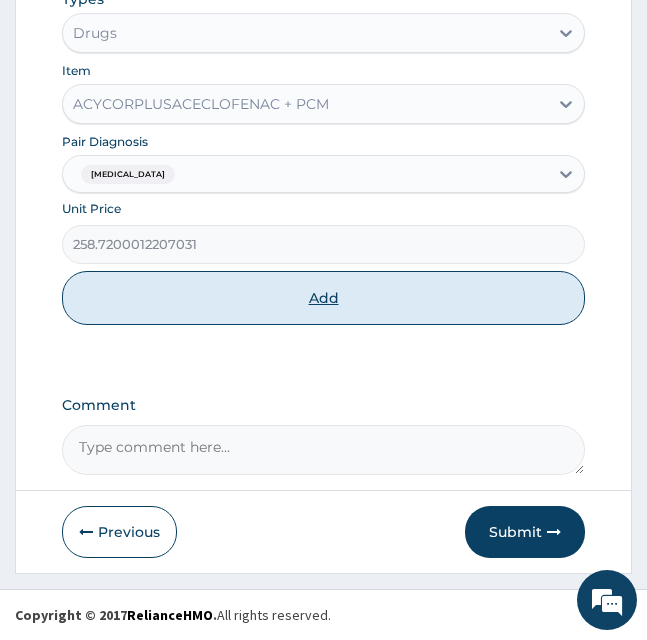 click on "Add" at bounding box center (323, 298) 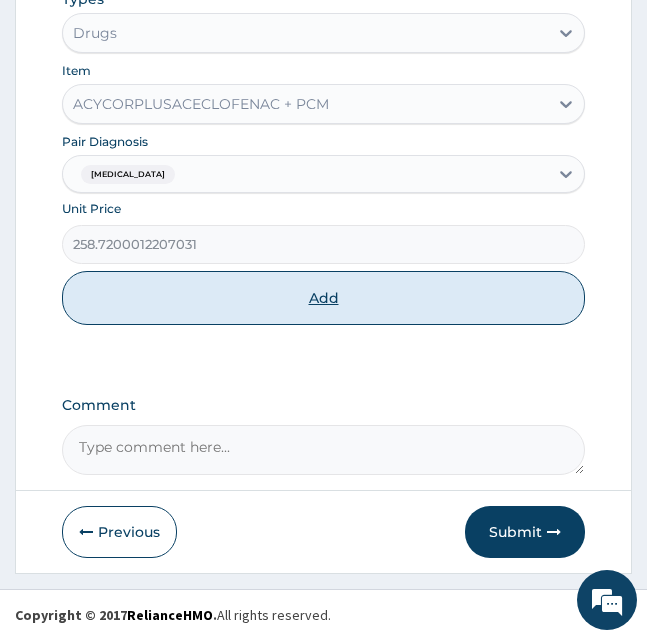 type on "0" 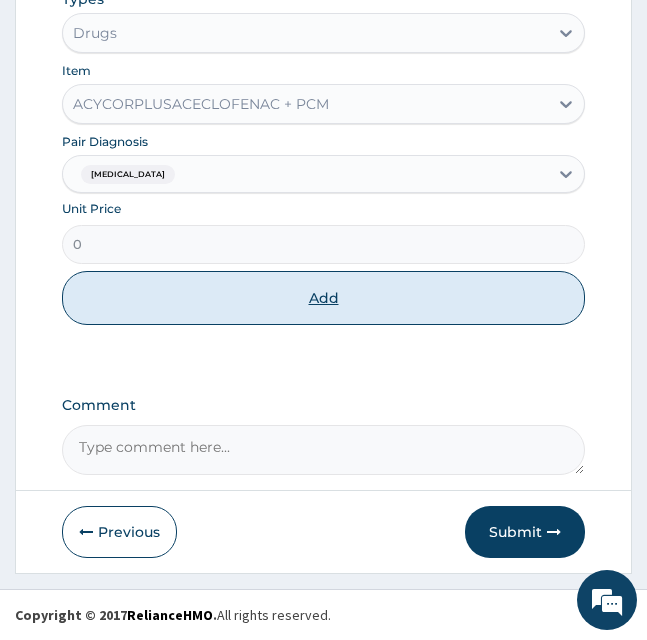 scroll, scrollTop: 674, scrollLeft: 0, axis: vertical 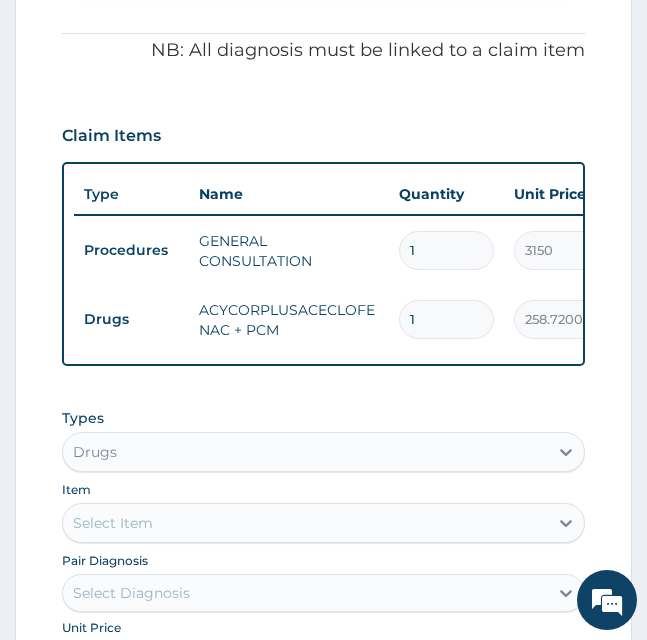 type on "10" 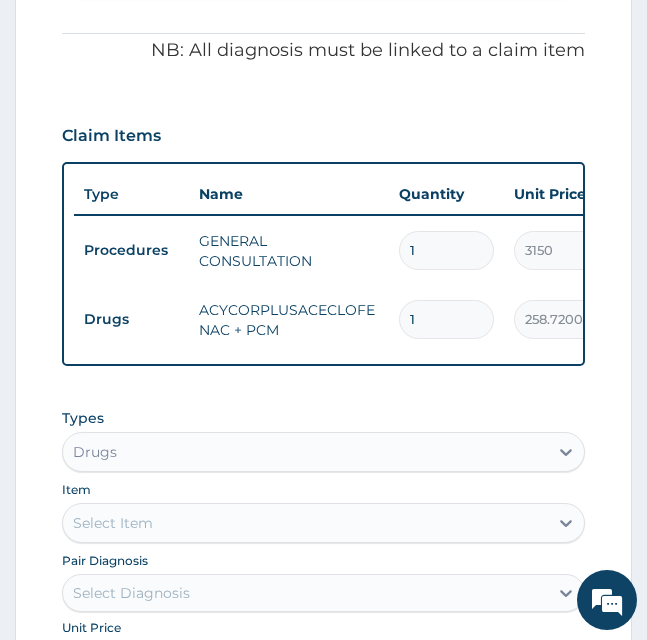 type on "2587.20" 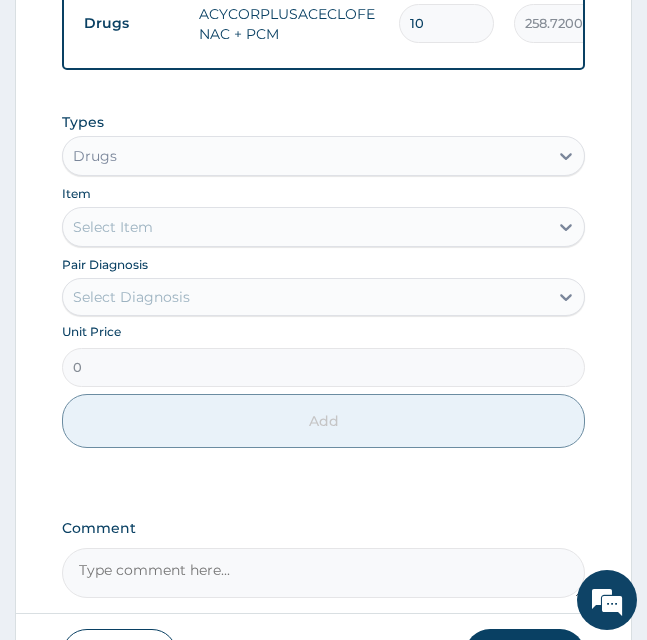 scroll, scrollTop: 974, scrollLeft: 0, axis: vertical 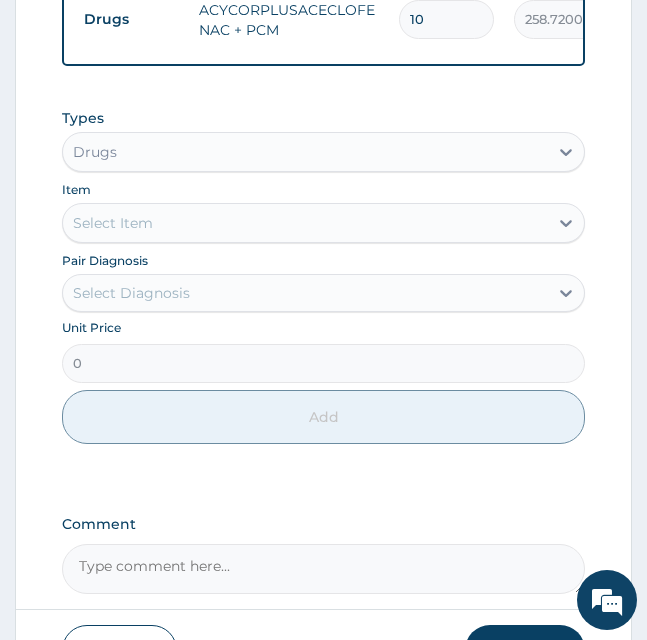 type on "10" 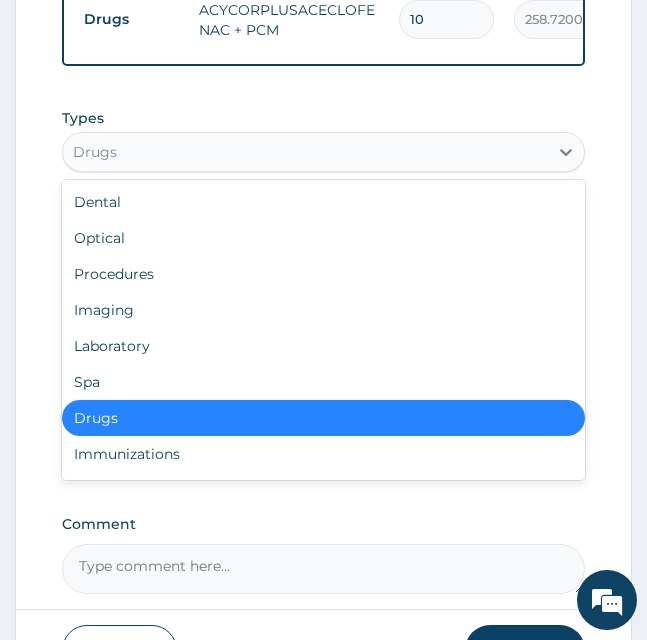 click on "Drugs" at bounding box center [305, 152] 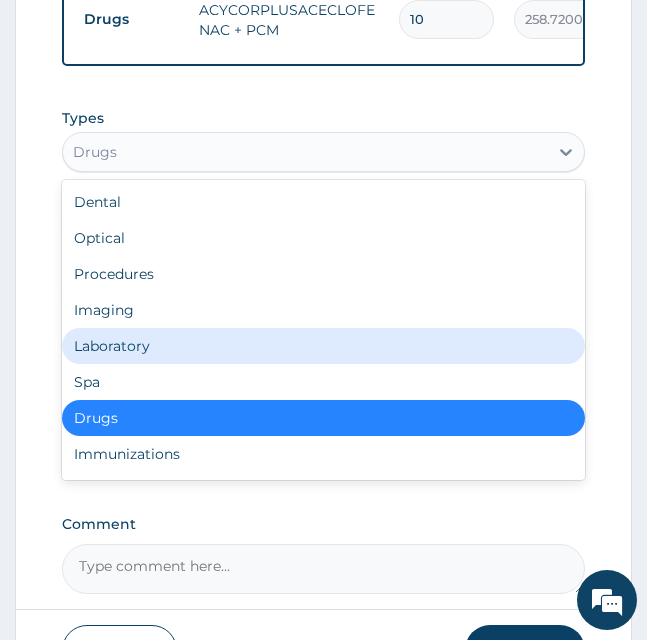 click on "Laboratory" at bounding box center (323, 346) 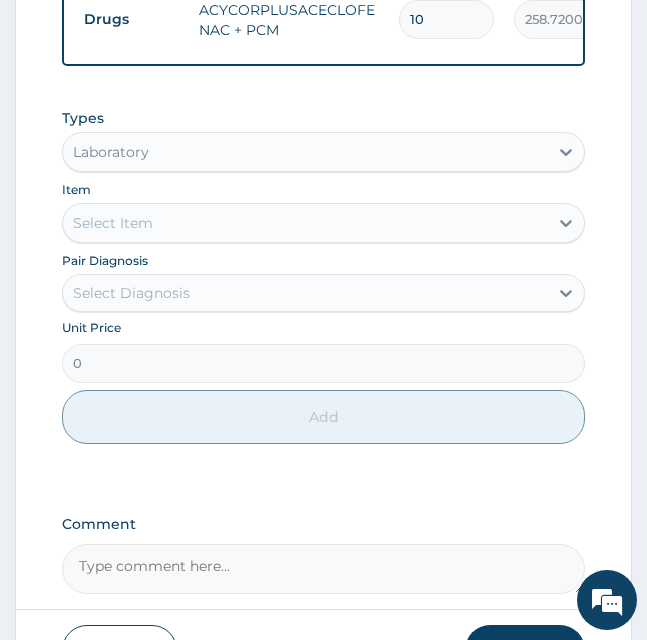 click on "Select Diagnosis" at bounding box center (305, 293) 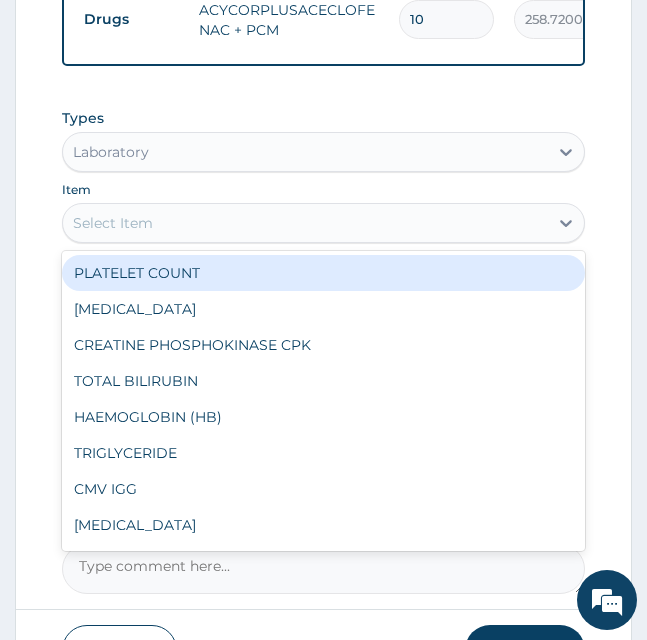 click on "Select Item" at bounding box center (305, 223) 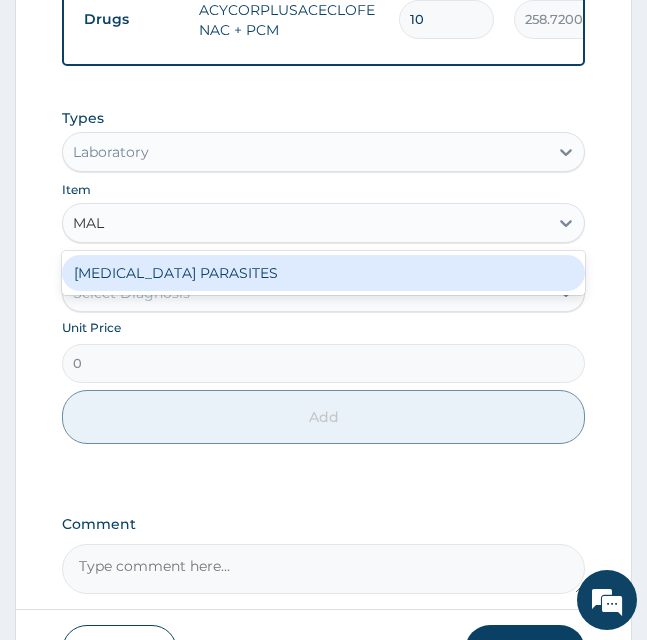 type on "MALA" 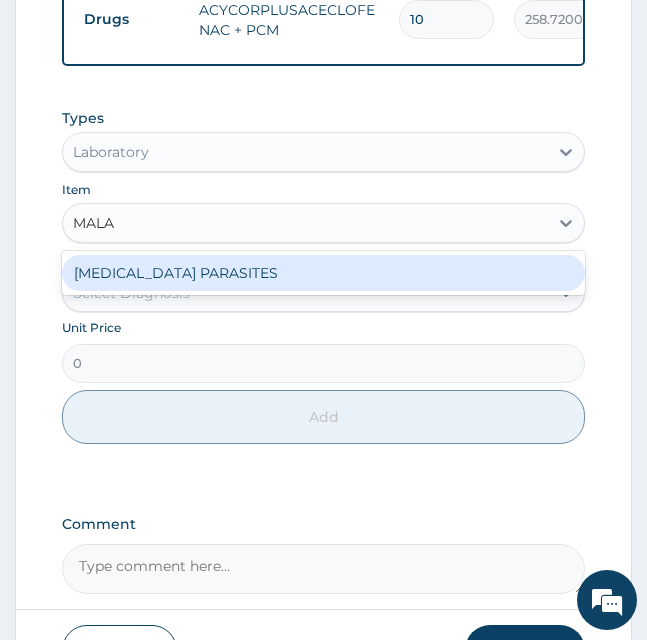 click on "MALARIA PARASITES" at bounding box center (323, 273) 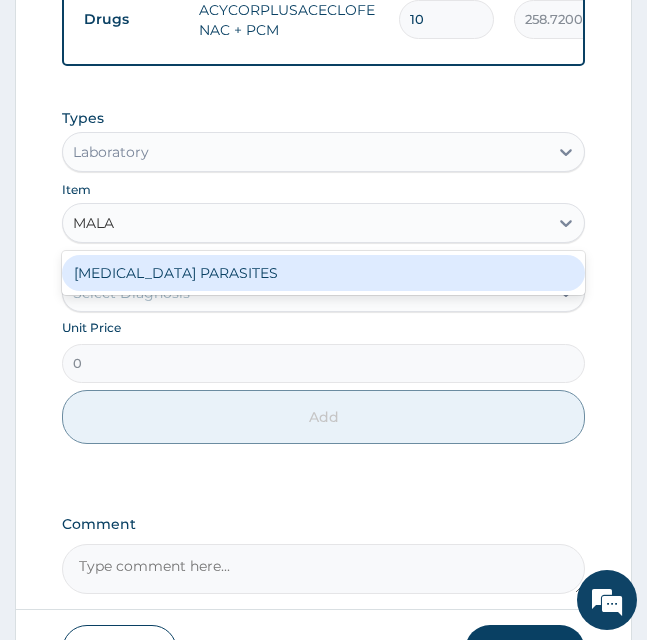type 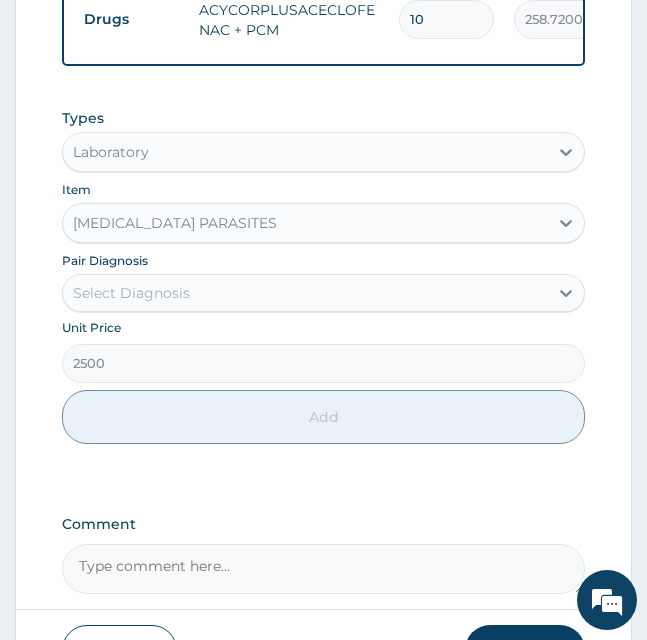 click on "Select Diagnosis" at bounding box center [305, 293] 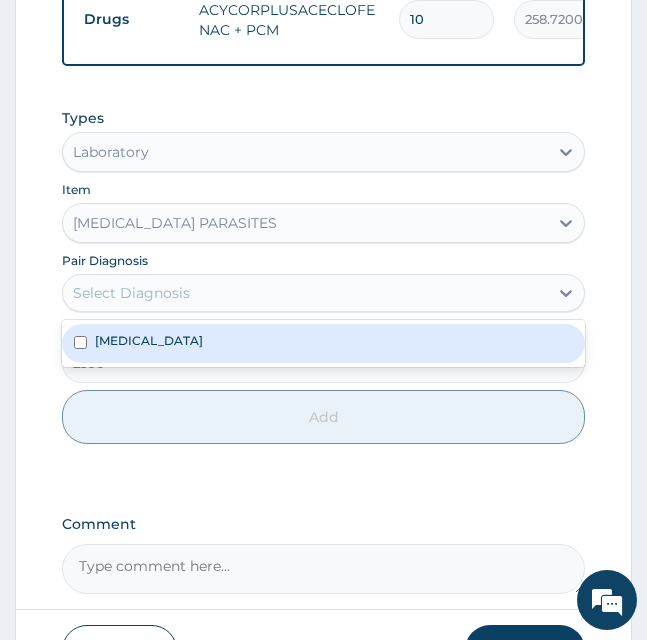 click on "Malaria" at bounding box center [323, 343] 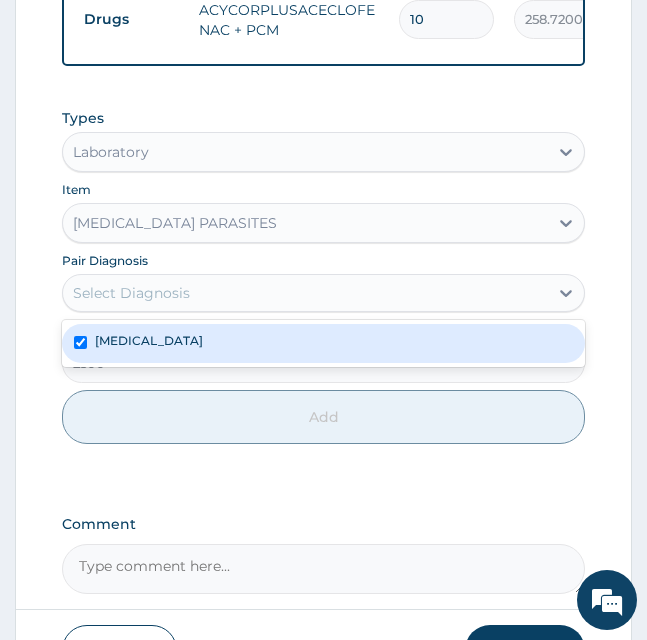 checkbox on "true" 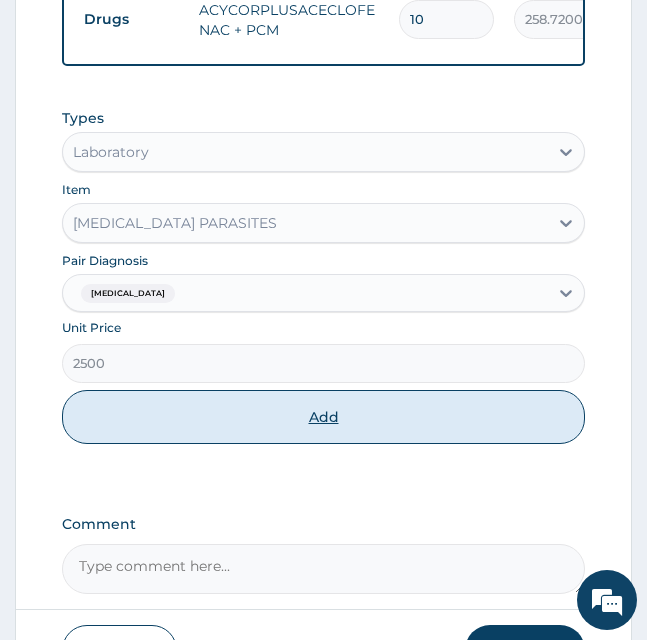 click on "Add" at bounding box center [323, 417] 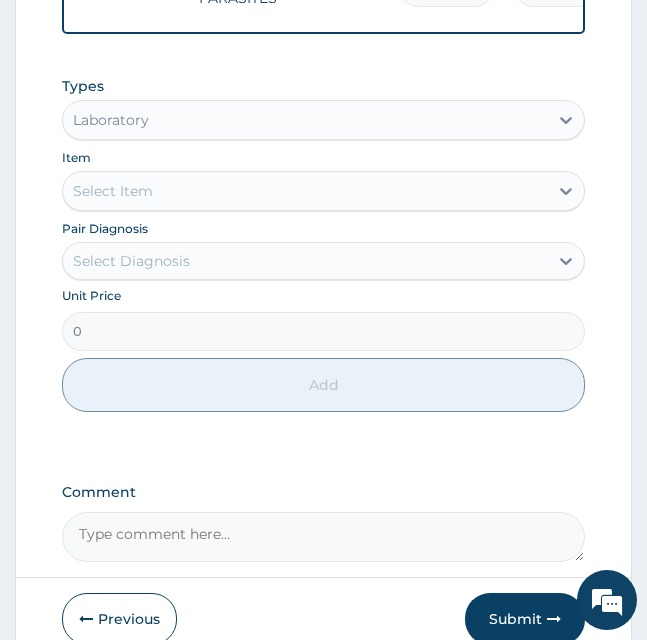 scroll, scrollTop: 1177, scrollLeft: 0, axis: vertical 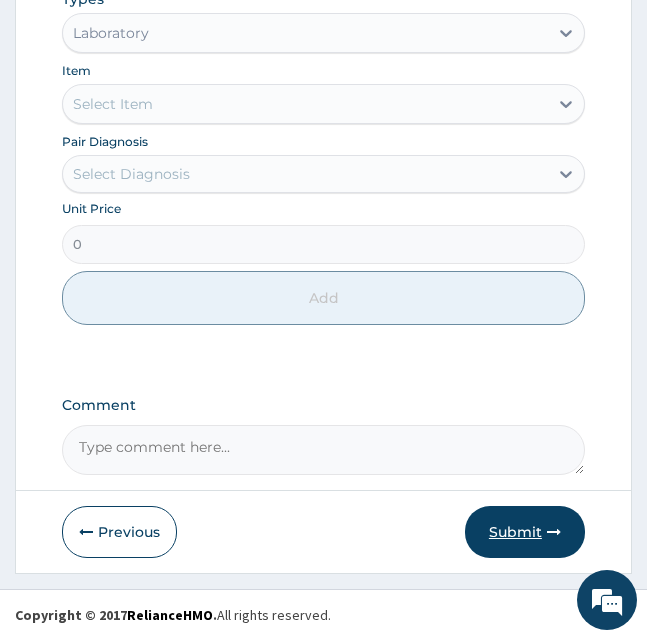click on "Submit" at bounding box center (525, 532) 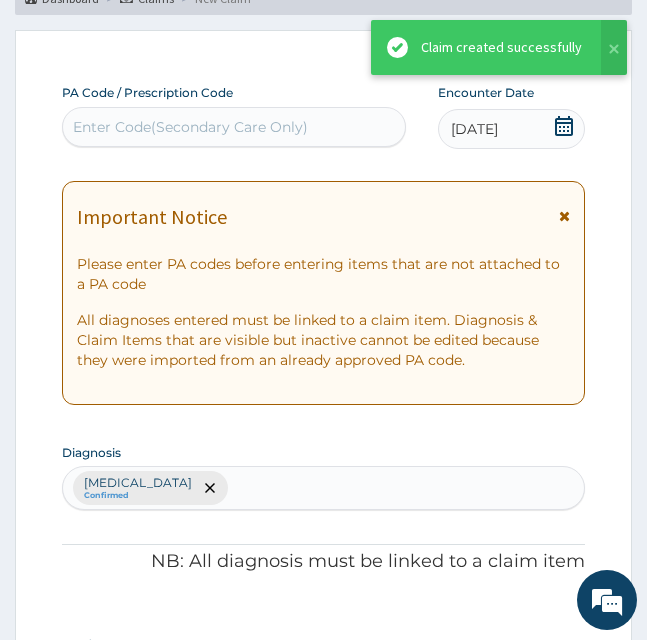 scroll, scrollTop: 1177, scrollLeft: 0, axis: vertical 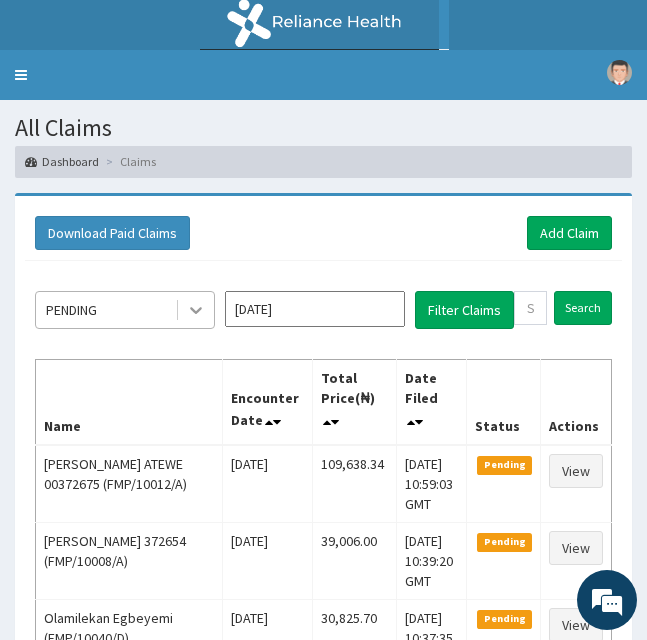 click 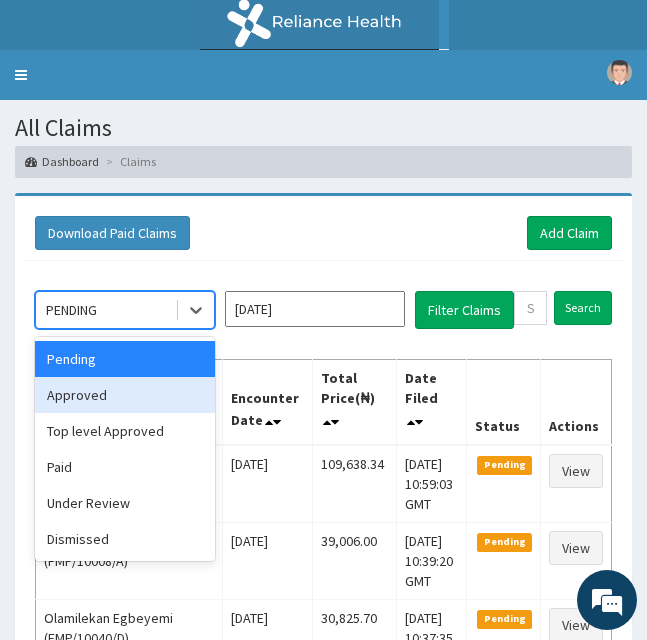 click on "Approved" at bounding box center [125, 395] 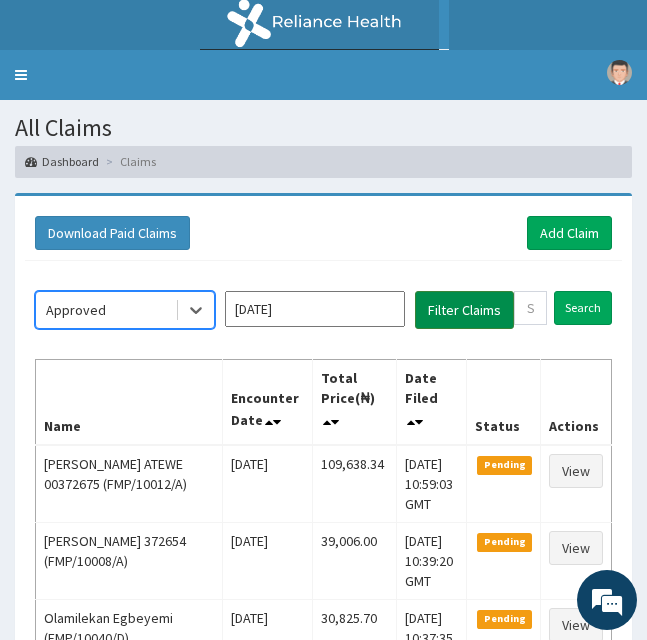 click on "Filter Claims" at bounding box center (464, 310) 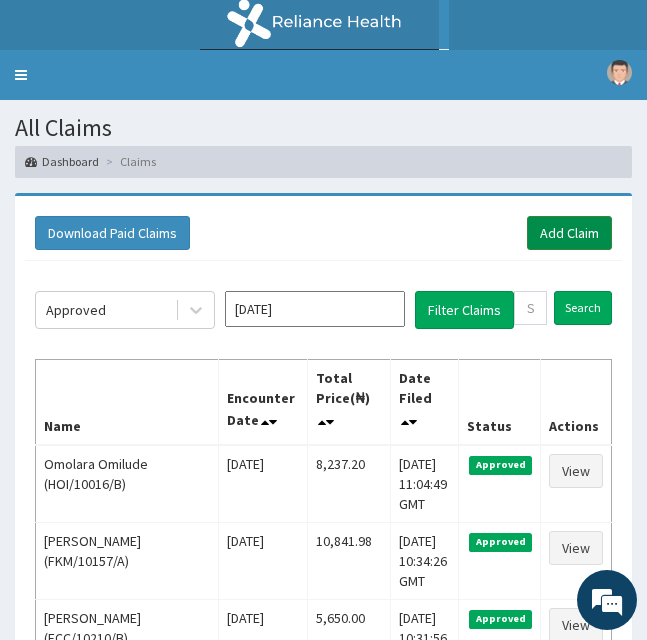 click on "Add Claim" at bounding box center (569, 233) 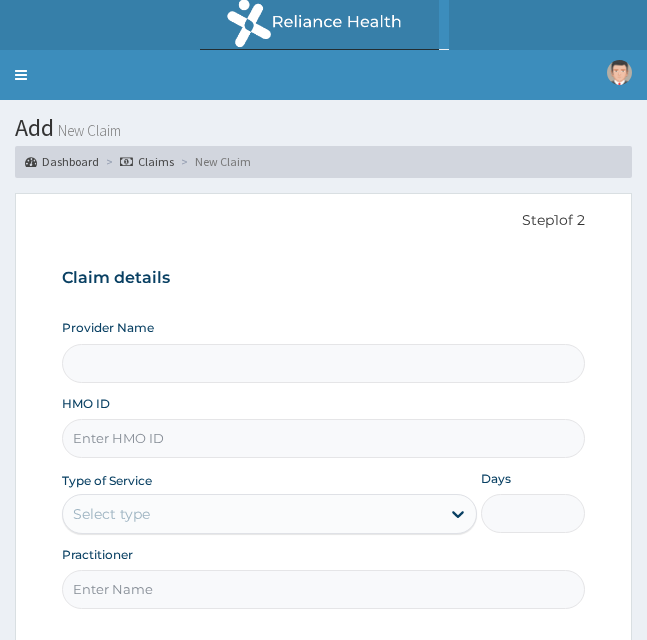scroll, scrollTop: 0, scrollLeft: 0, axis: both 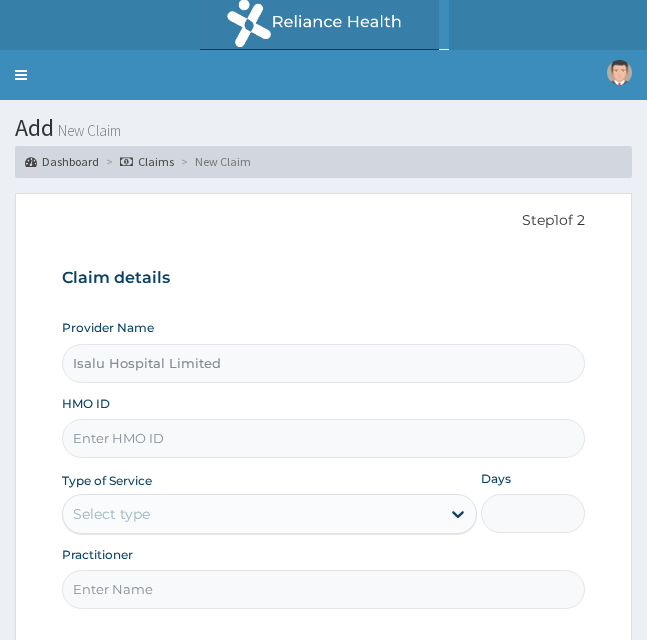 click on "HMO ID" at bounding box center [323, 438] 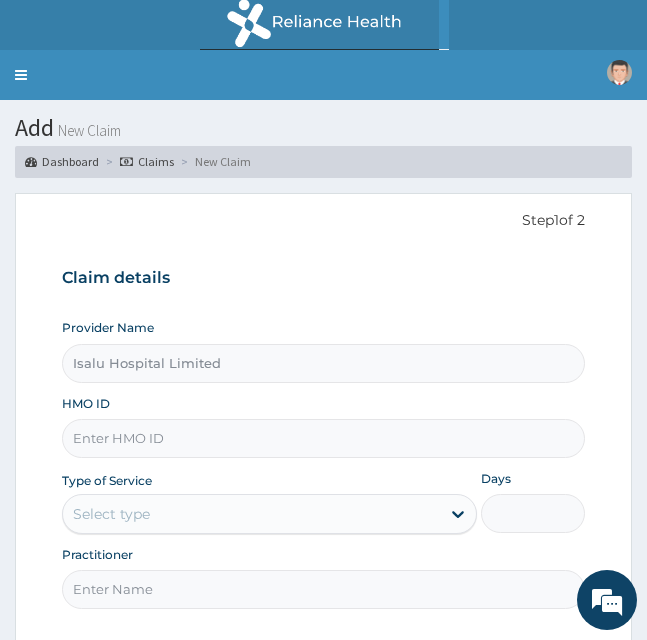 paste on "KRM/10002/D" 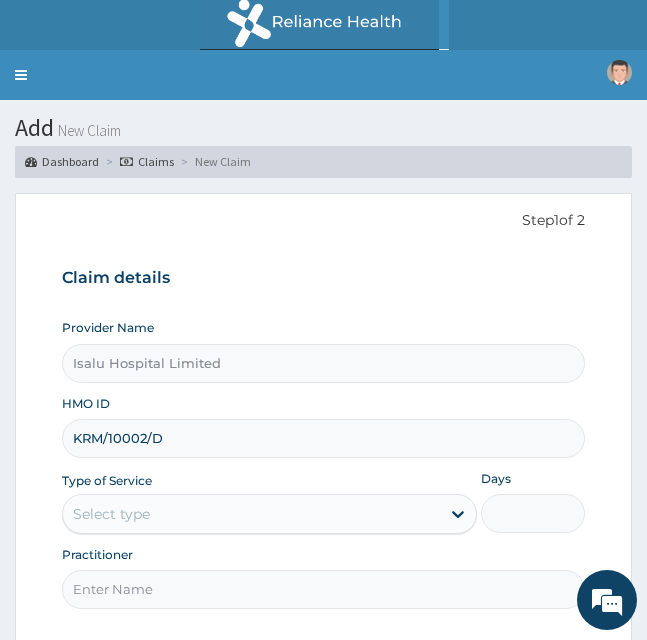 type on "KRM/10002/D" 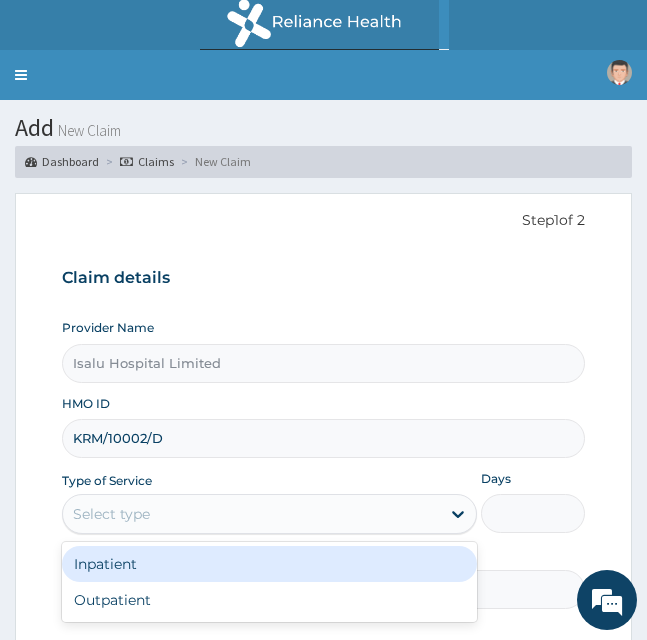click on "Select type" at bounding box center (251, 514) 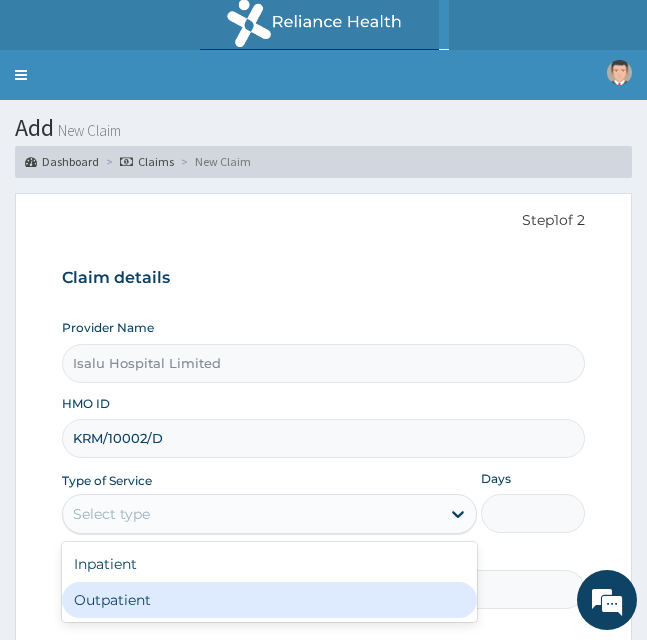 click on "Outpatient" at bounding box center (269, 600) 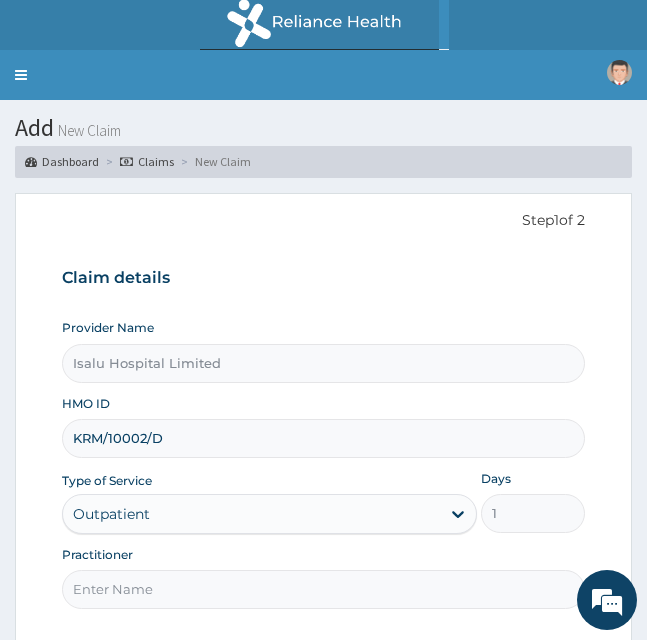 click on "Practitioner" at bounding box center [323, 589] 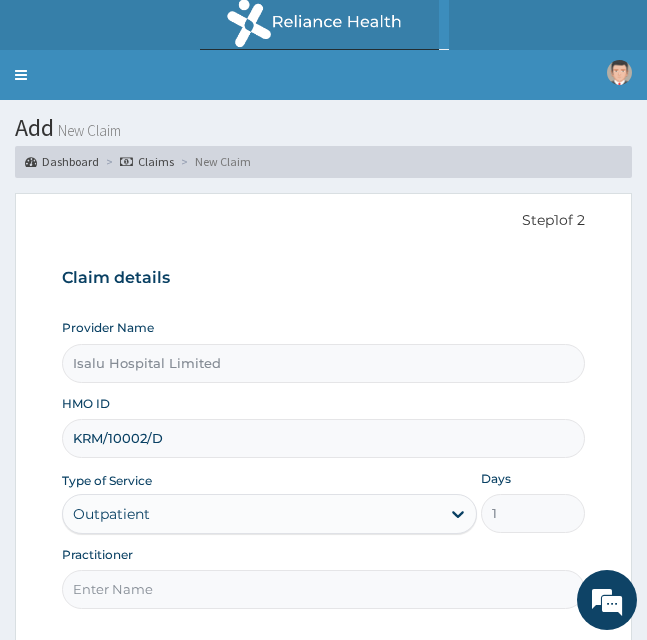 scroll, scrollTop: 0, scrollLeft: 0, axis: both 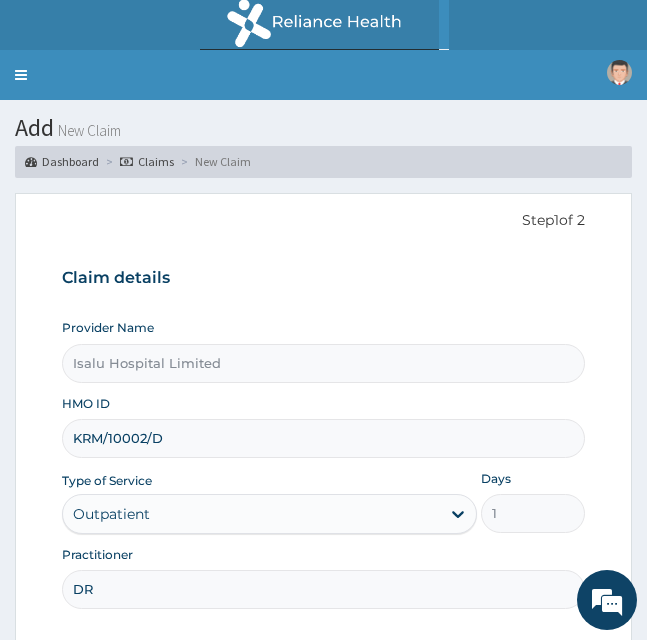 click on "DR" at bounding box center [323, 589] 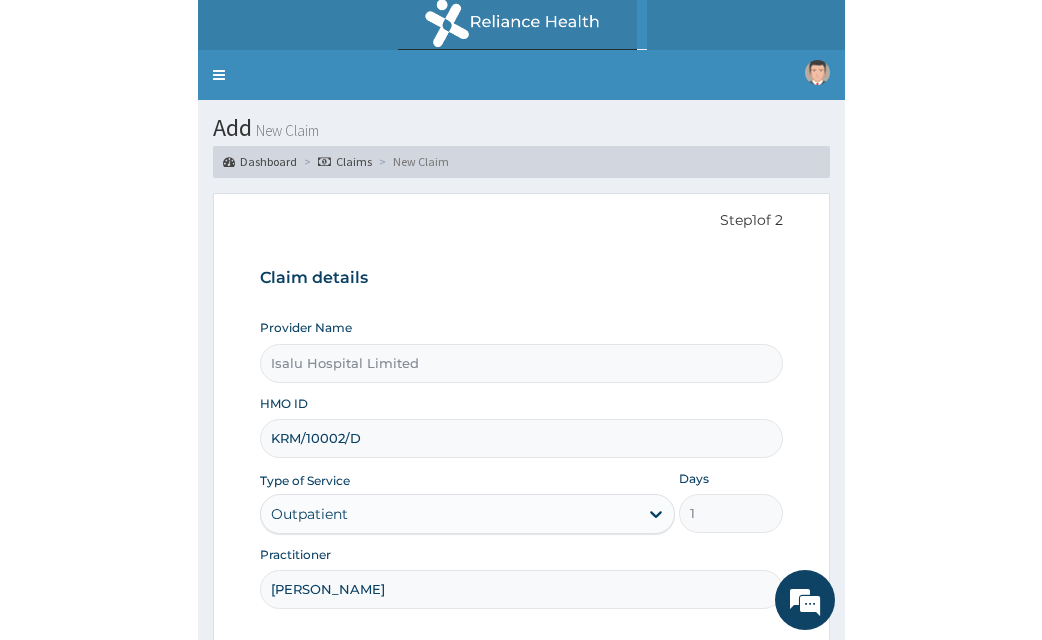 scroll, scrollTop: 183, scrollLeft: 0, axis: vertical 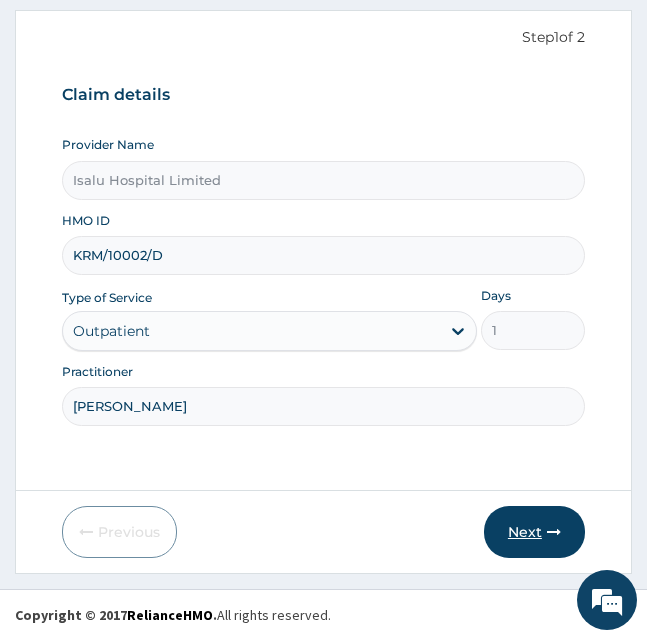 type on "[PERSON_NAME]" 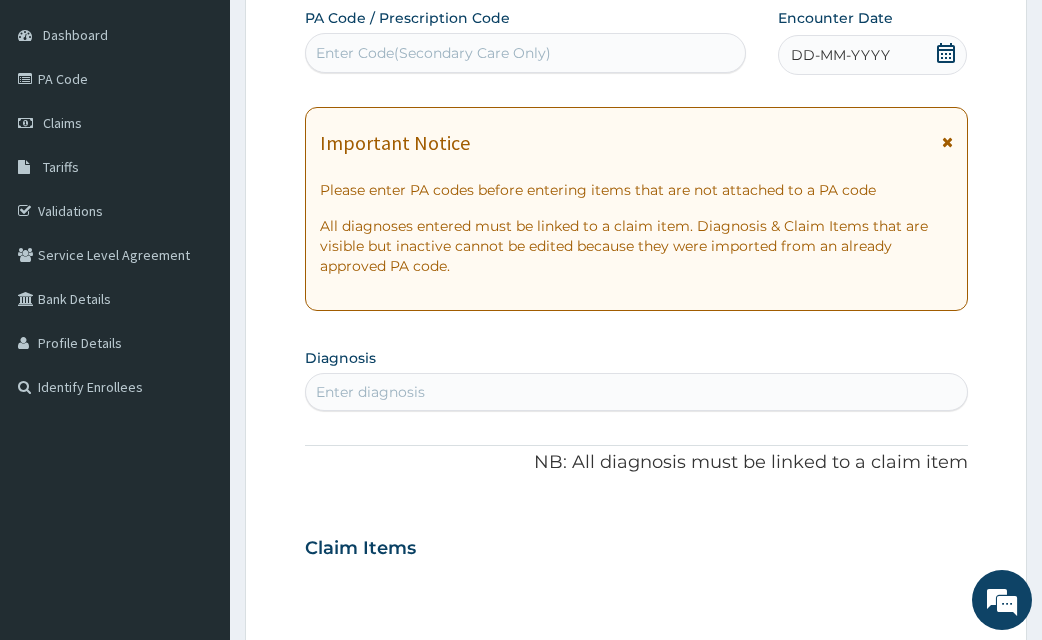 click on "Enter Code(Secondary Care Only)" at bounding box center [526, 53] 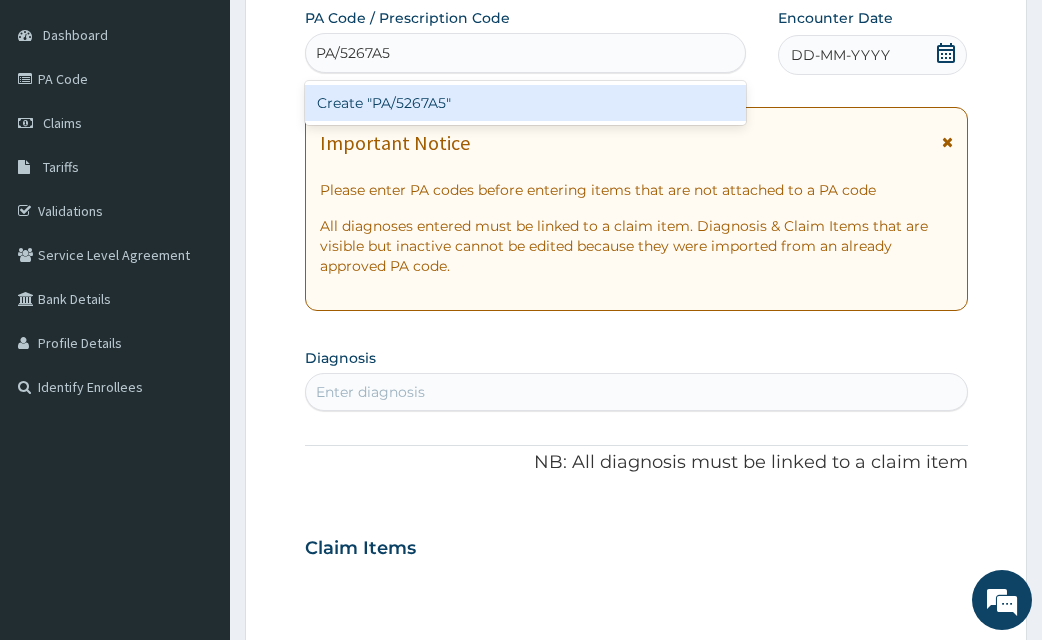 click on "Create "PA/5267A5"" at bounding box center [526, 103] 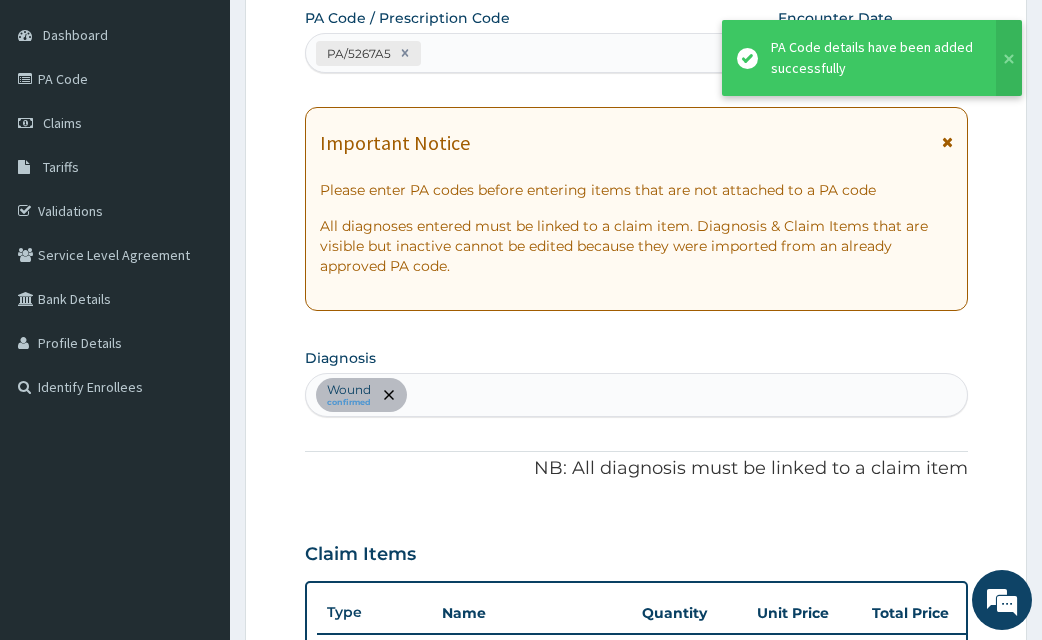 scroll, scrollTop: 532, scrollLeft: 0, axis: vertical 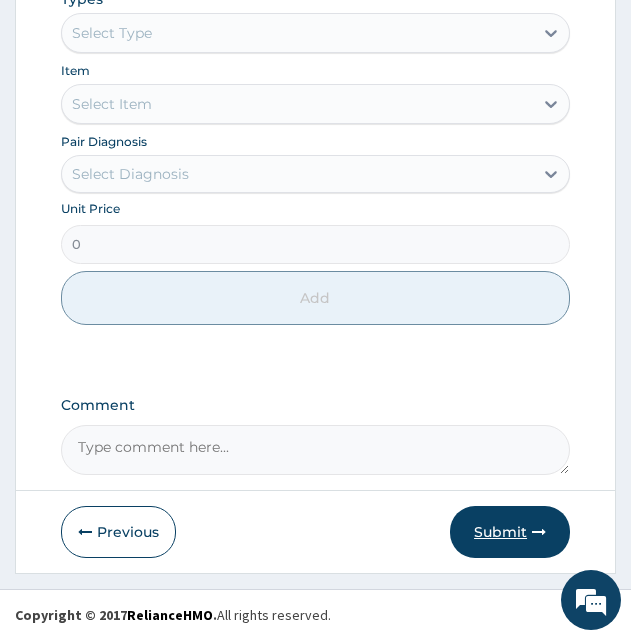 click on "Submit" at bounding box center (510, 532) 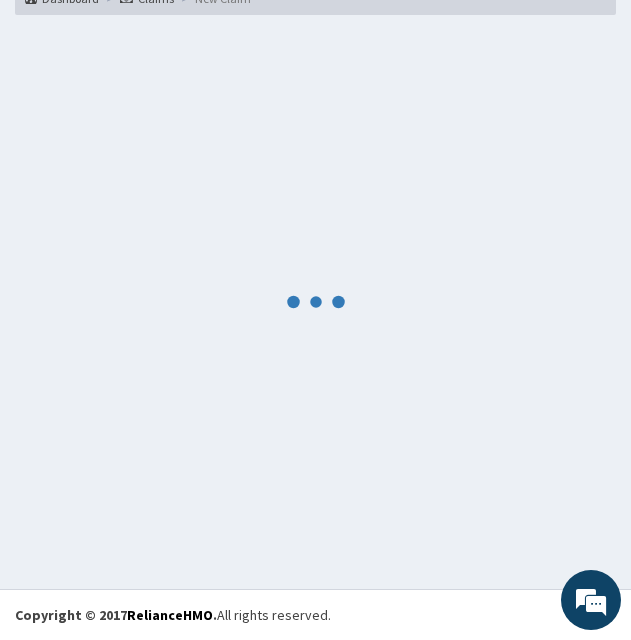 scroll, scrollTop: 163, scrollLeft: 0, axis: vertical 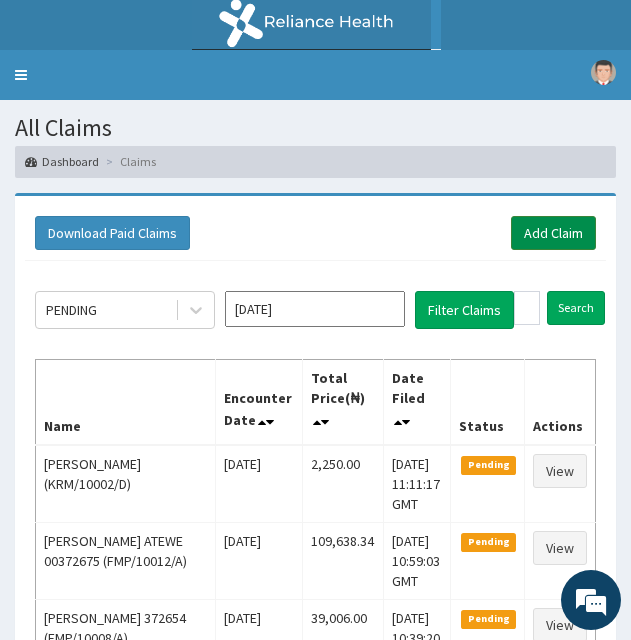 click on "Add Claim" at bounding box center (553, 233) 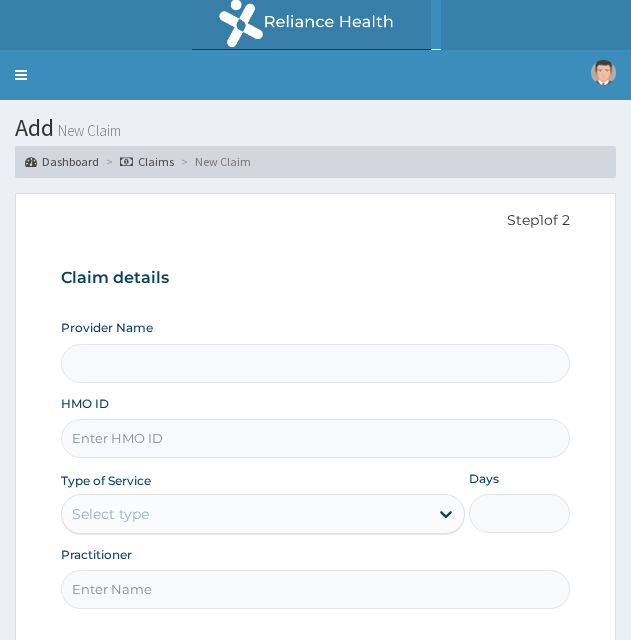 scroll, scrollTop: 0, scrollLeft: 0, axis: both 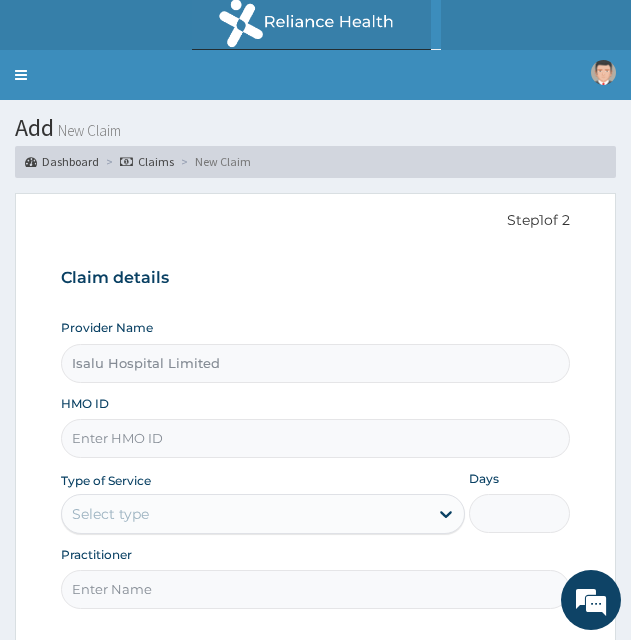 click on "HMO ID" at bounding box center [315, 438] 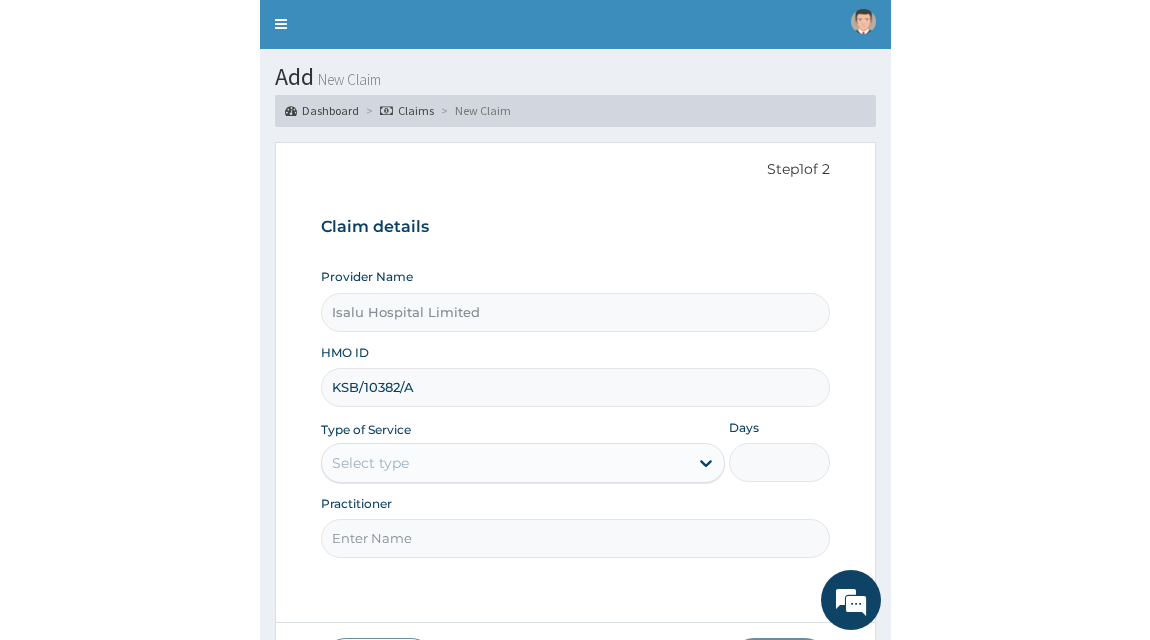 scroll, scrollTop: 100, scrollLeft: 0, axis: vertical 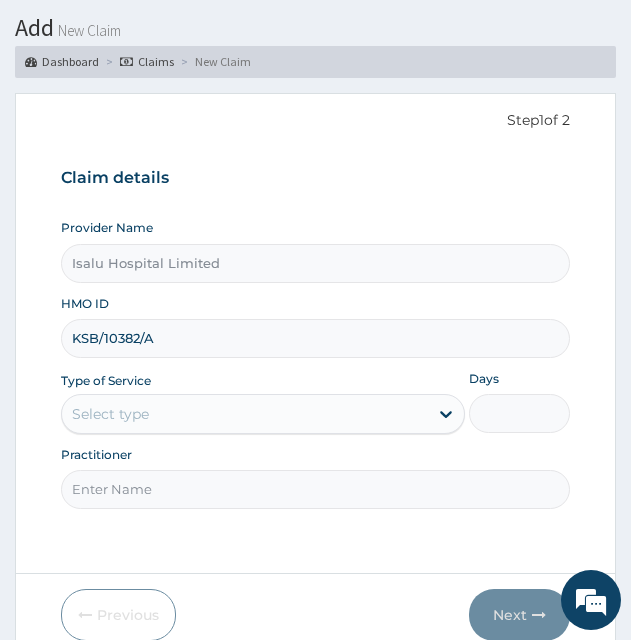 type on "KSB/10382/A" 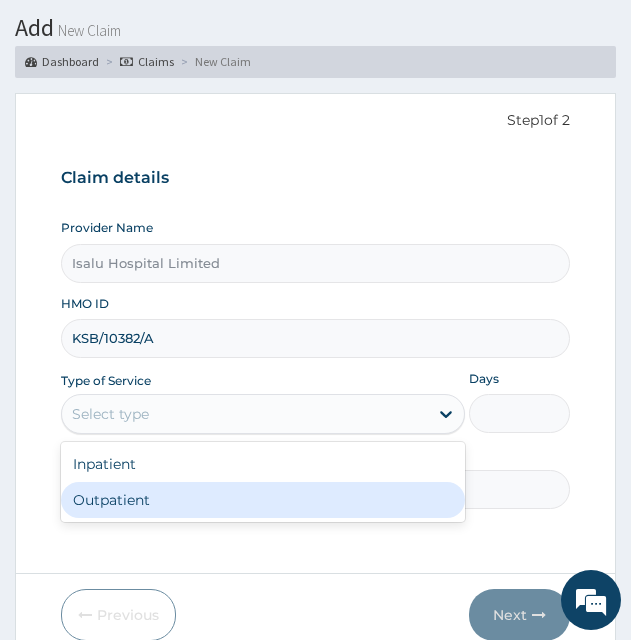 click on "Outpatient" at bounding box center (263, 500) 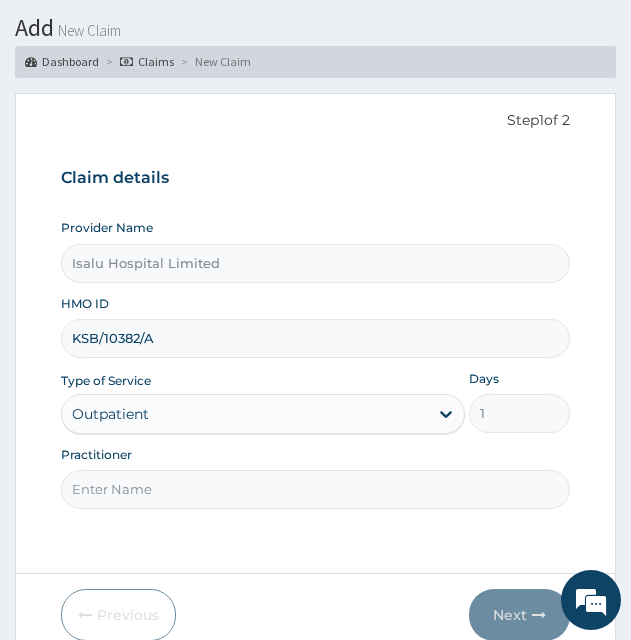 click on "Practitioner" at bounding box center (315, 489) 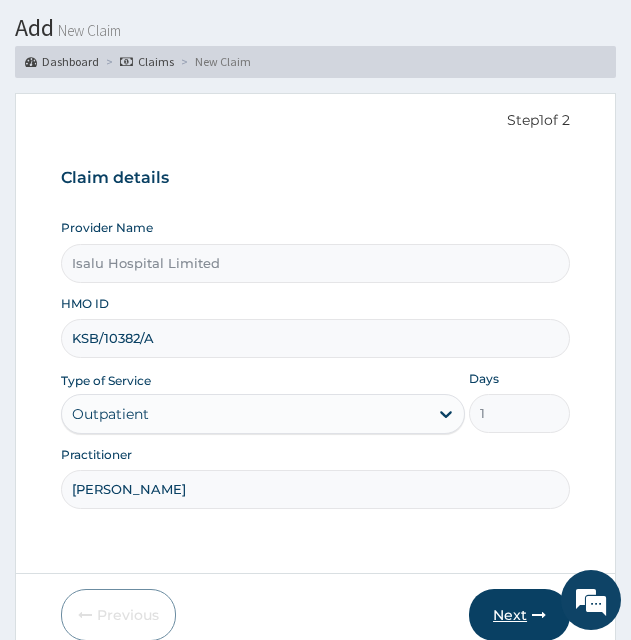 type on "DR ADESIYAN" 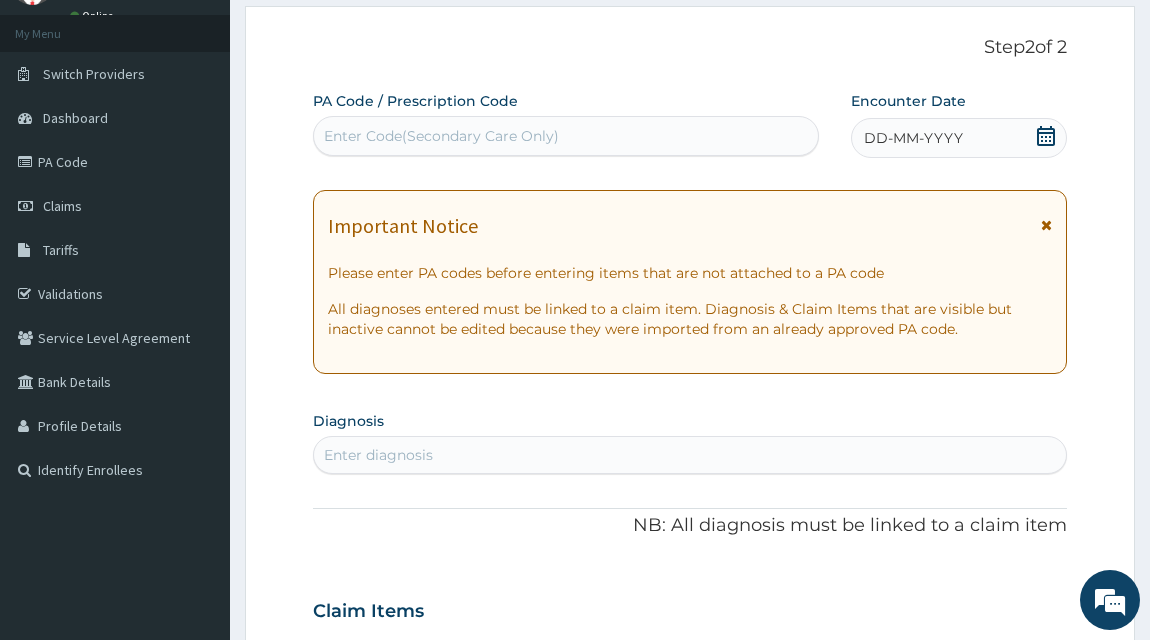 click on "Enter Code(Secondary Care Only)" at bounding box center [566, 136] 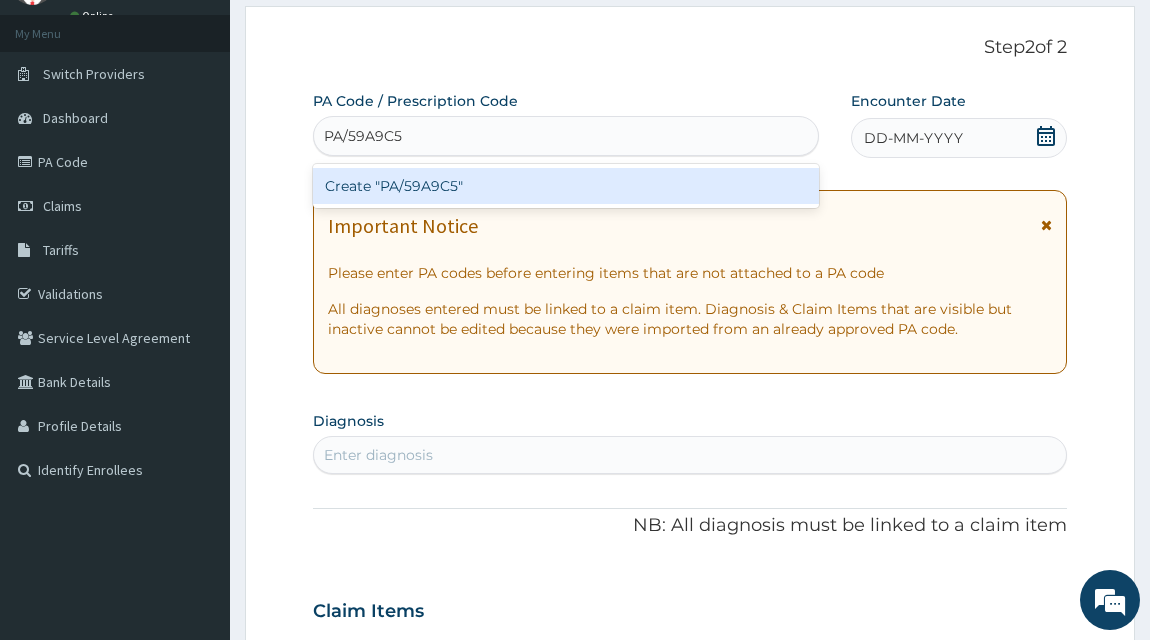 click on "Create "PA/59A9C5"" at bounding box center [566, 186] 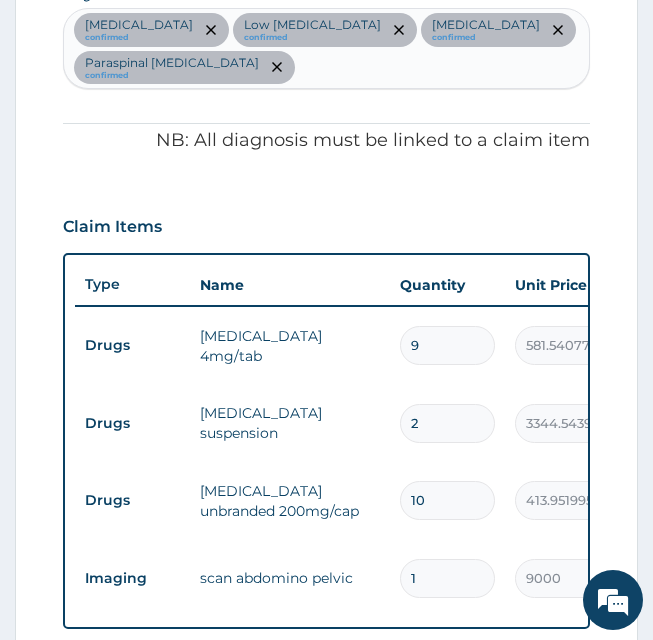 scroll, scrollTop: 819, scrollLeft: 0, axis: vertical 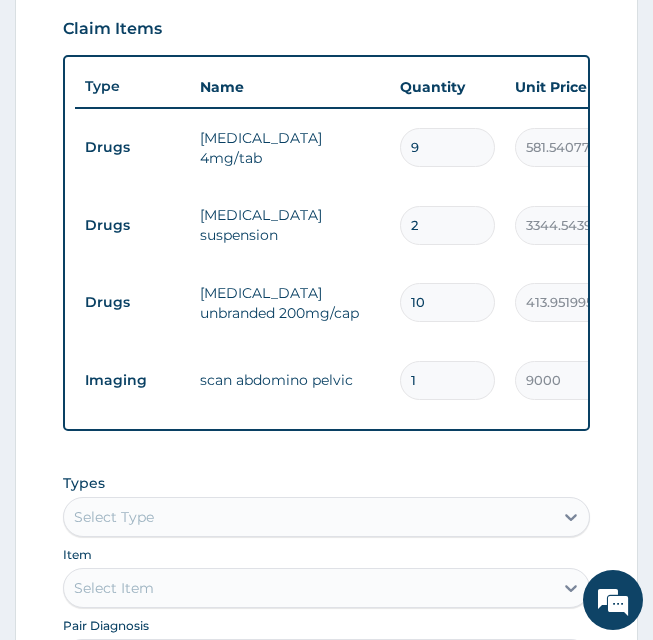 click on "Types Select Type Item Select Item Pair Diagnosis Select Diagnosis Unit Price 0 Add" at bounding box center (327, 641) 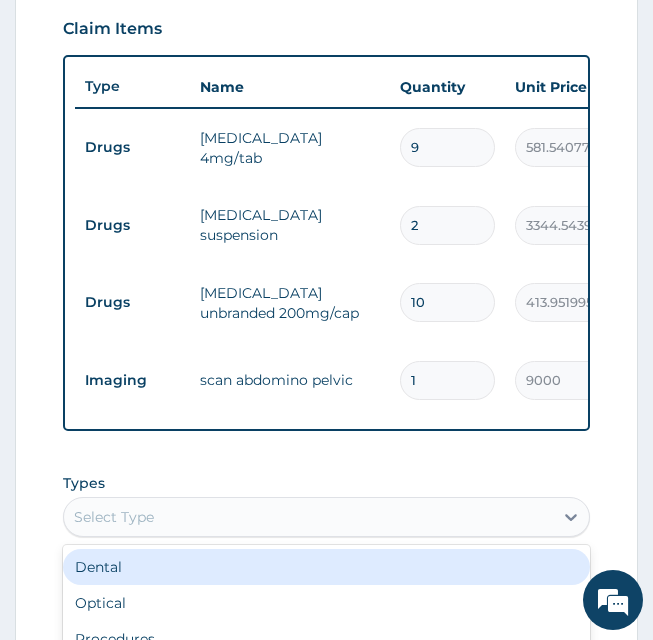 click on "Select Type" at bounding box center [114, 517] 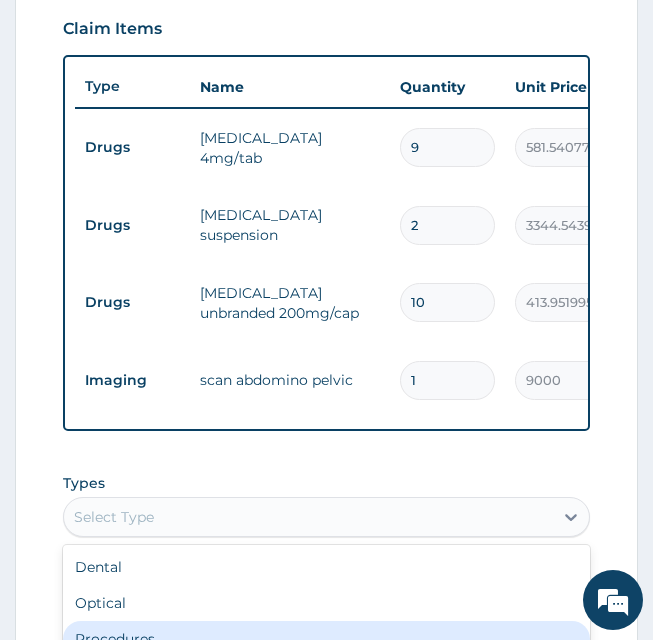 click on "Procedures" at bounding box center [327, 639] 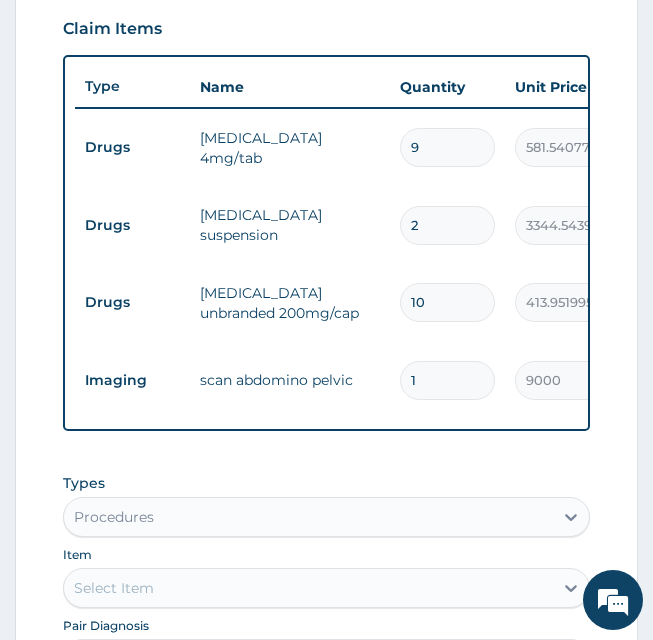 click on "2" at bounding box center [447, 225] 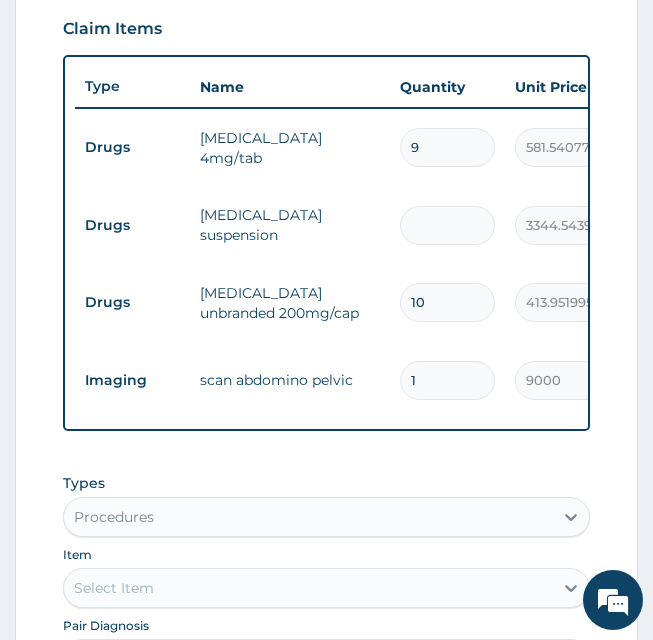 type on "1" 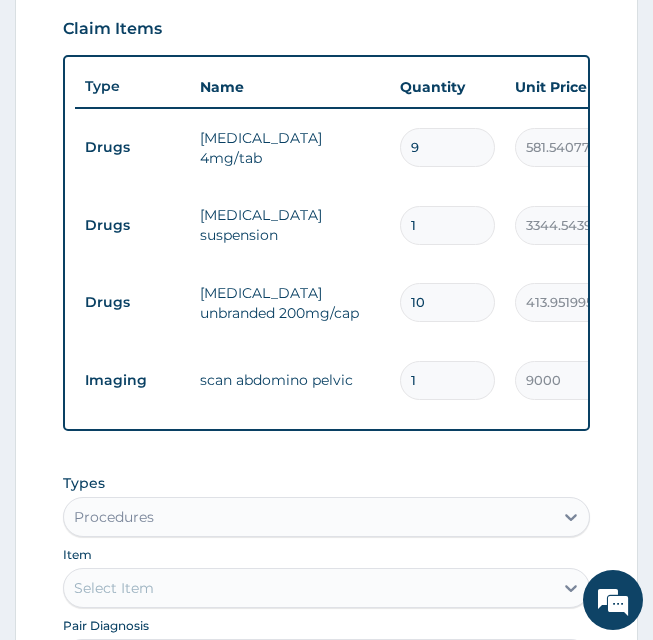 type on "1" 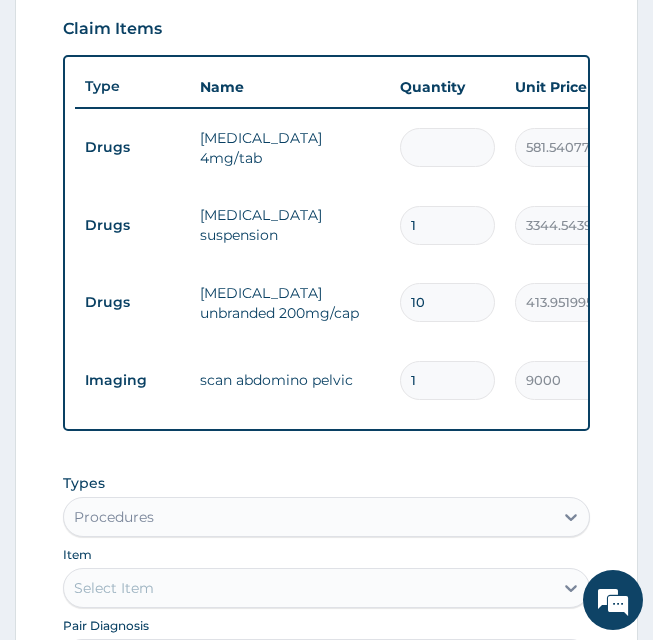 type on "1" 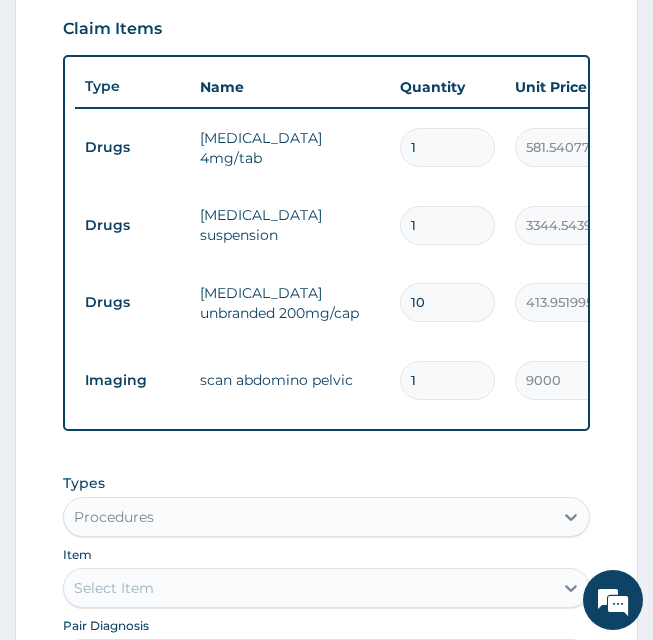 type on "10" 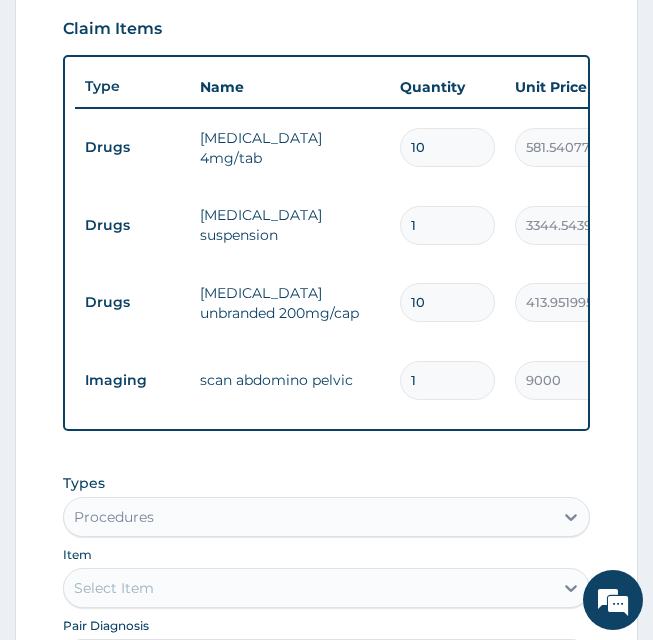 type on "10" 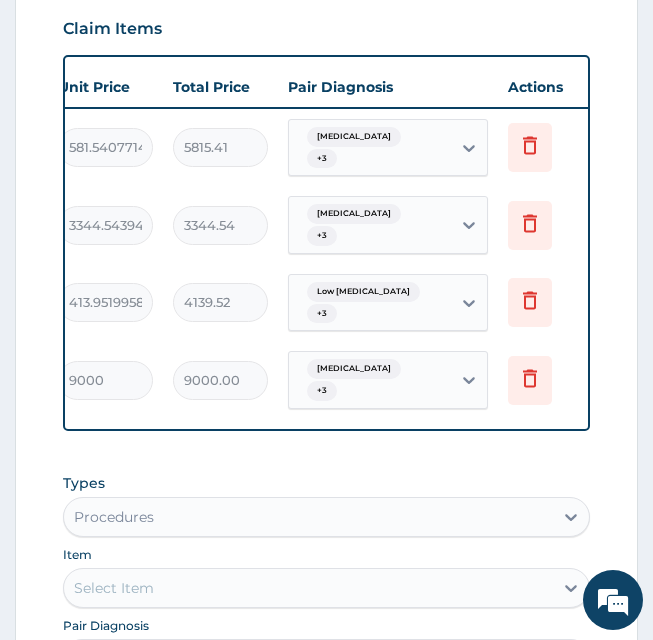 scroll, scrollTop: 0, scrollLeft: 0, axis: both 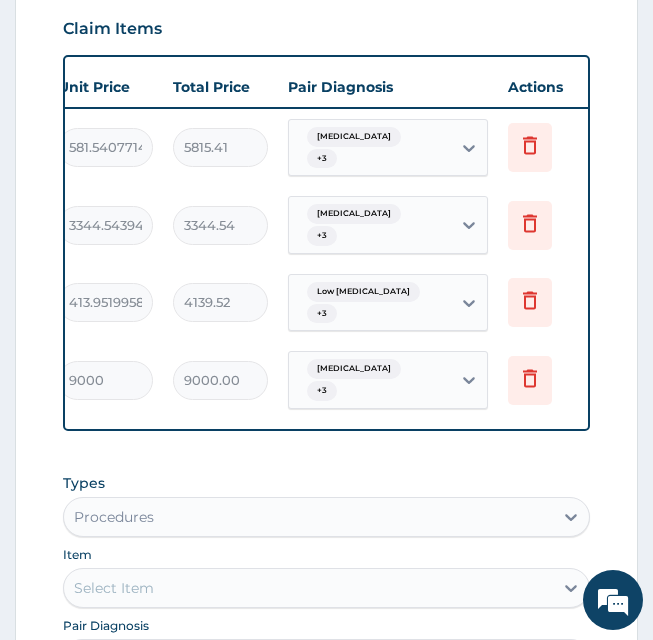 click on "Indigestion  + 3" at bounding box center [370, 380] 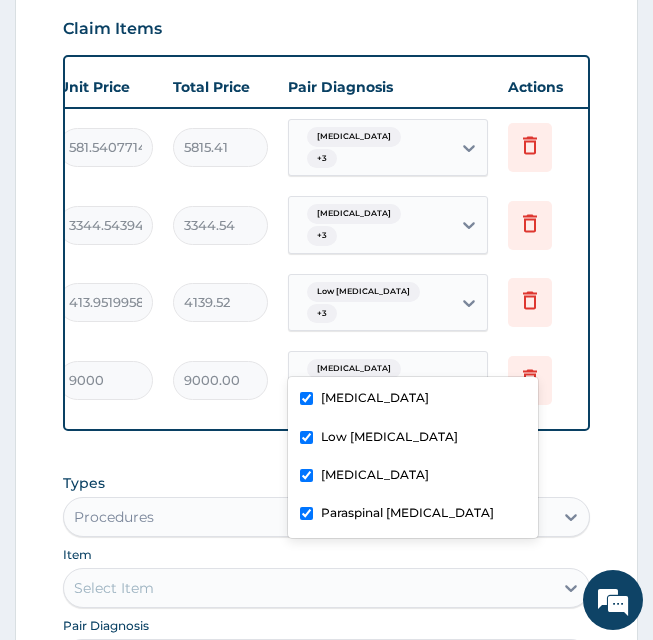 scroll, scrollTop: 0, scrollLeft: 0, axis: both 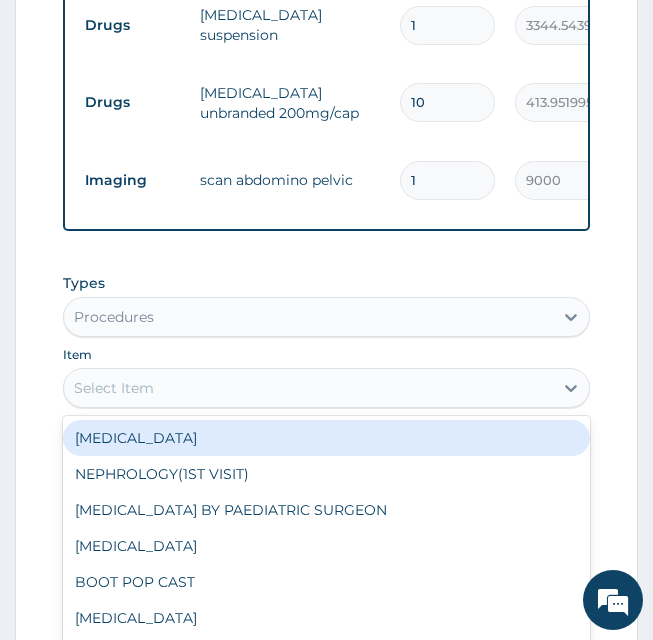 click on "Select Item" at bounding box center (114, 388) 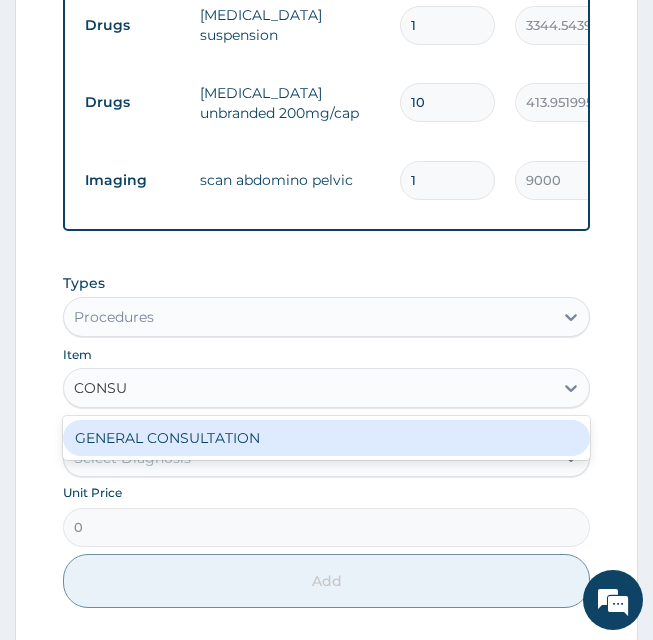 type on "CONSUL" 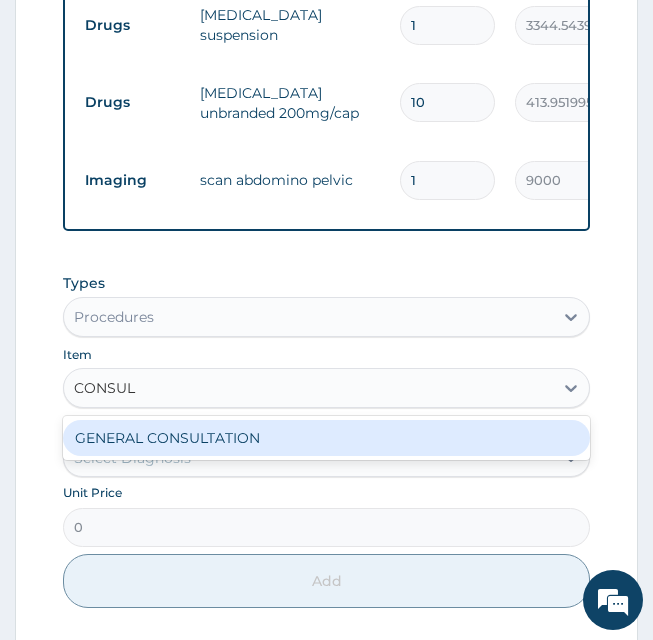 click on "GENERAL CONSULTATION" at bounding box center (327, 438) 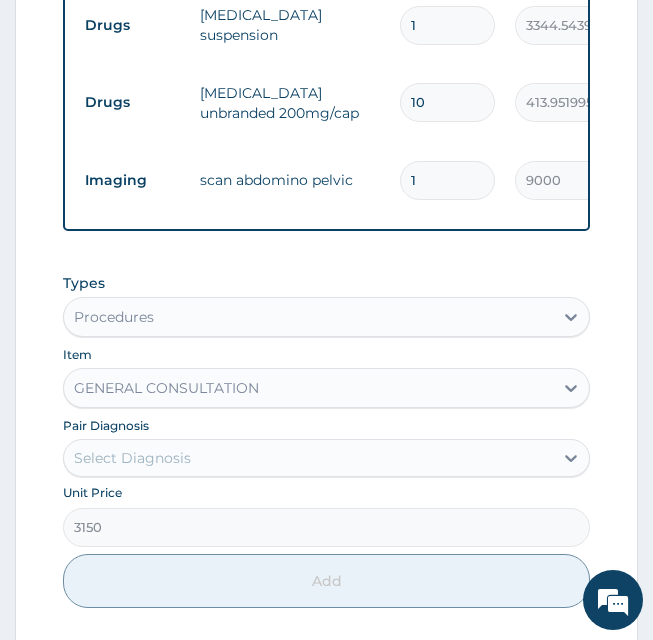 click on "Select Diagnosis" at bounding box center [309, 458] 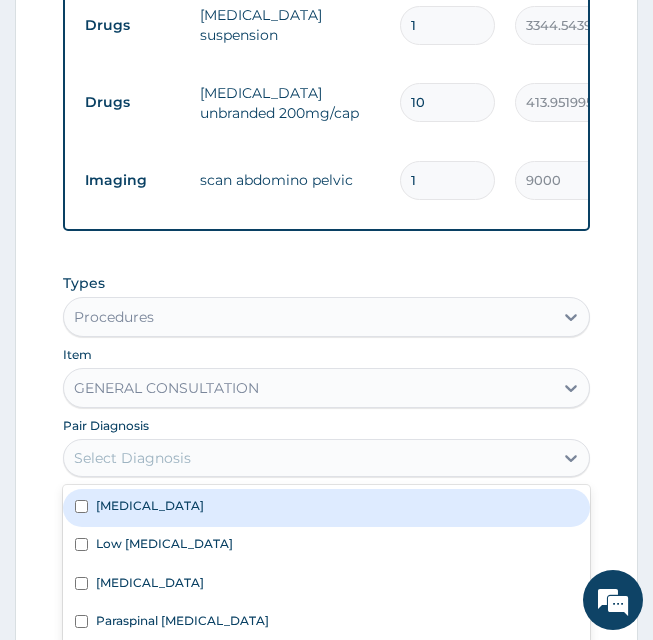click on "Acute abdomen" at bounding box center [327, 508] 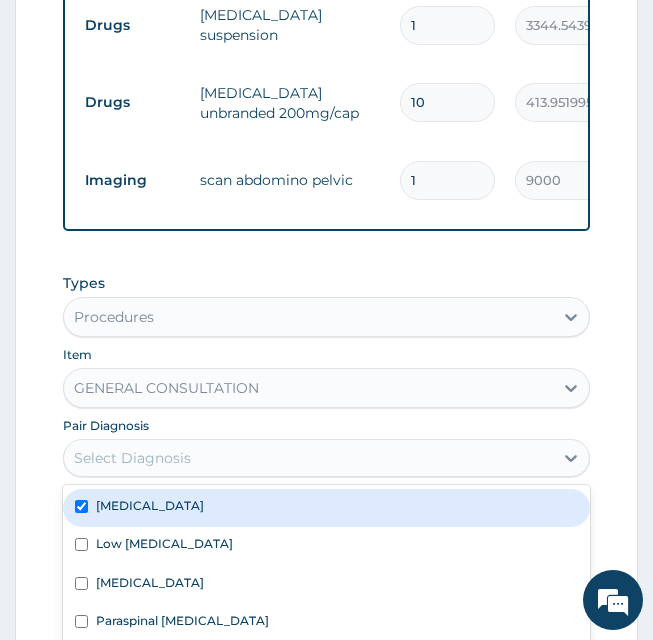 checkbox on "true" 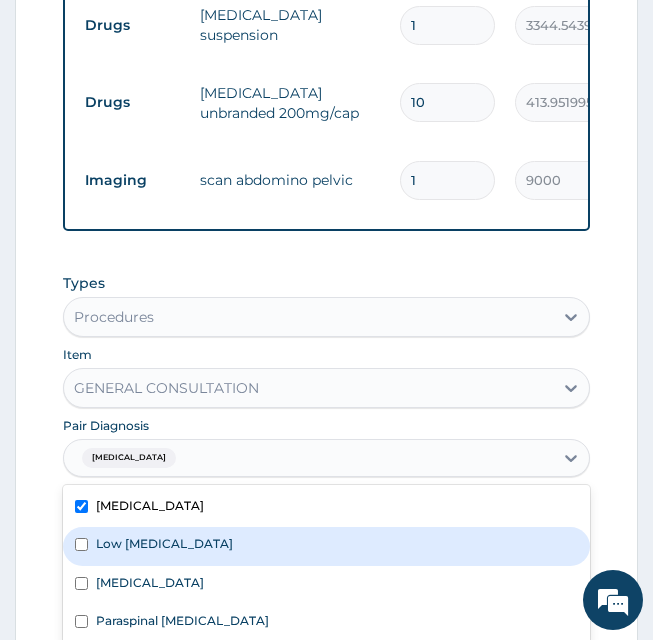 click on "Low back strain" at bounding box center [327, 546] 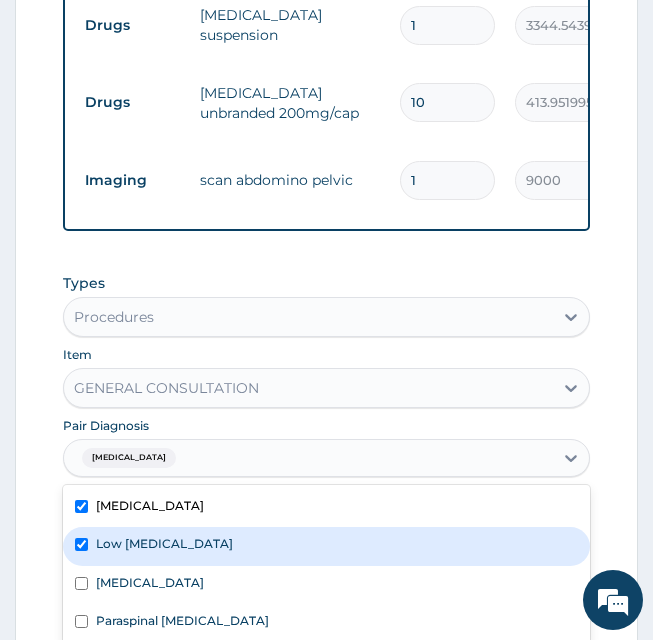 checkbox on "true" 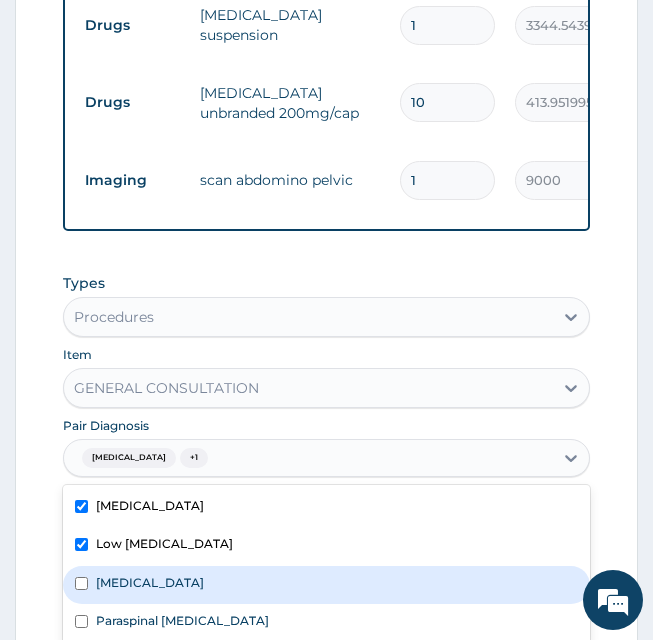 click on "Indigestion" at bounding box center (327, 585) 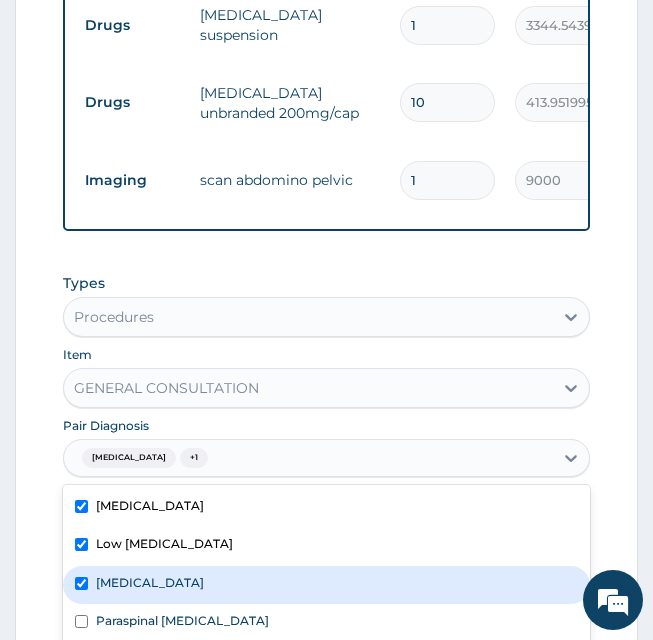 checkbox on "true" 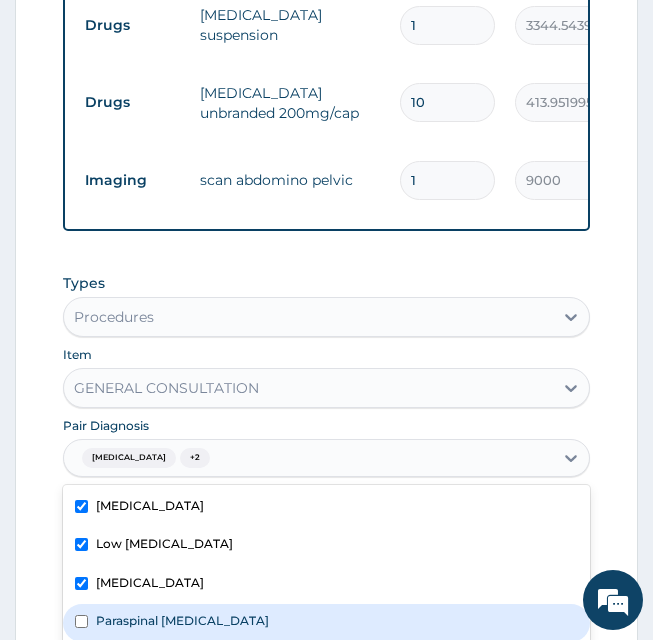 click on "Paraspinal abscess" at bounding box center (327, 623) 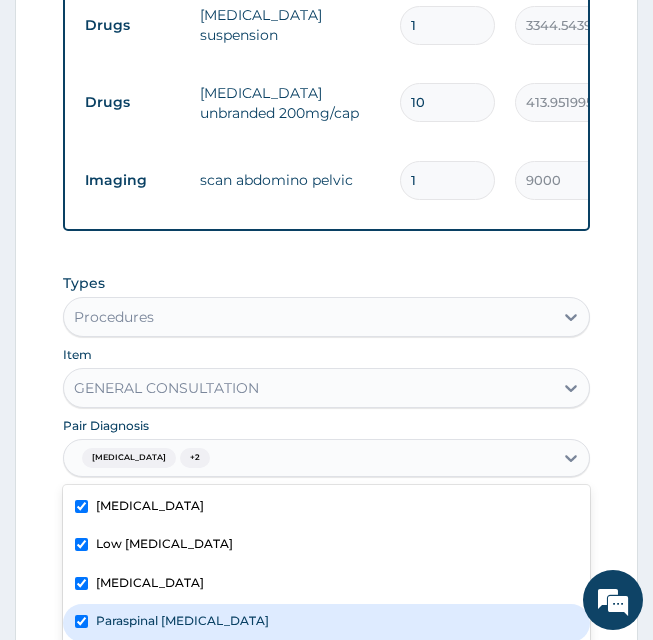 checkbox on "true" 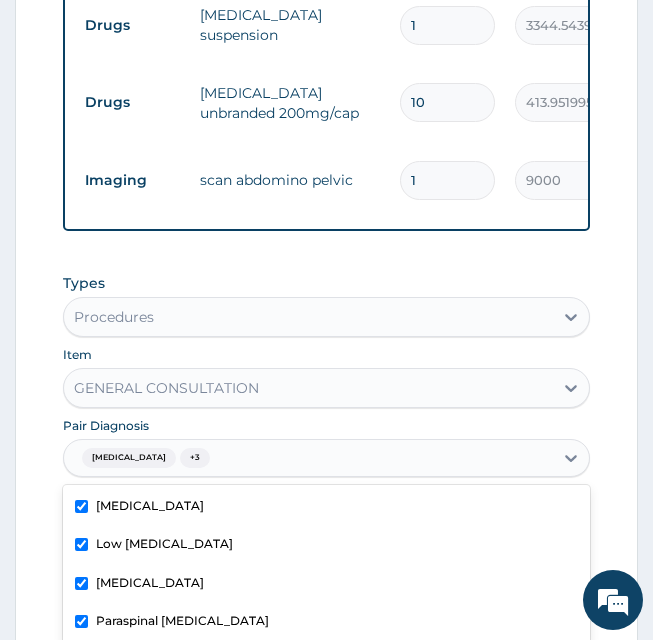 click on "Step  2  of 2 PA Code / Prescription Code PA/59A9C5 Encounter Date 08-07-2025 Important Notice Please enter PA codes before entering items that are not attached to a PA code   All diagnoses entered must be linked to a claim item. Diagnosis & Claim Items that are visible but inactive cannot be edited because they were imported from an already approved PA code. Diagnosis Acute abdomen confirmed Low back strain confirmed Indigestion confirmed Paraspinal abscess confirmed NB: All diagnosis must be linked to a claim item Claim Items Type Name Quantity Unit Price Total Price Pair Diagnosis Actions Drugs sirdalud 4mg/tab 10 581.540771484375 5815.41 Acute abdomen  + 3 Delete Drugs rulox suspension 1 3344.5439453125 3344.54 Acute abdomen  + 3 Delete Drugs celebrex unbranded 200mg/cap 10 413.9519958496094 4139.52 Low back strain  + 3 Delete Imaging scan abdomino pelvic 1 9000 9000.00 Indigestion  + 3 Delete Types Procedures Item GENERAL CONSULTATION Pair Diagnosis option Paraspinal abscess, selected. Acute abdomen  + 3" at bounding box center [326, 16] 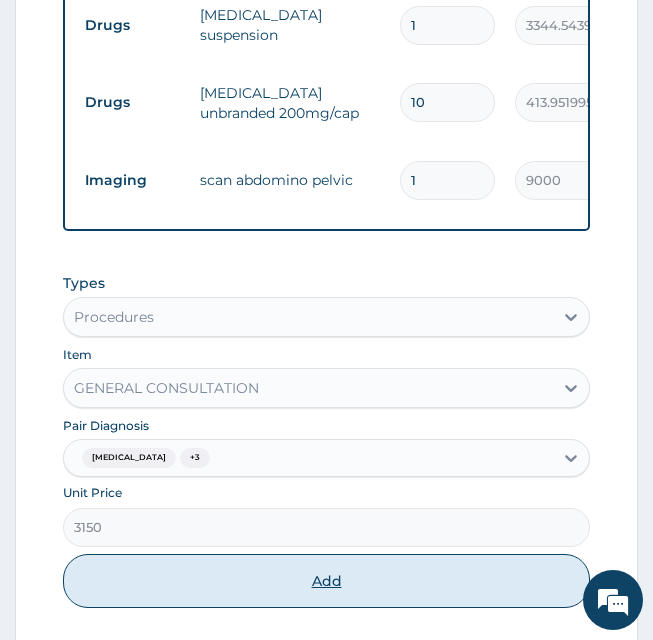 click on "Add" at bounding box center (327, 581) 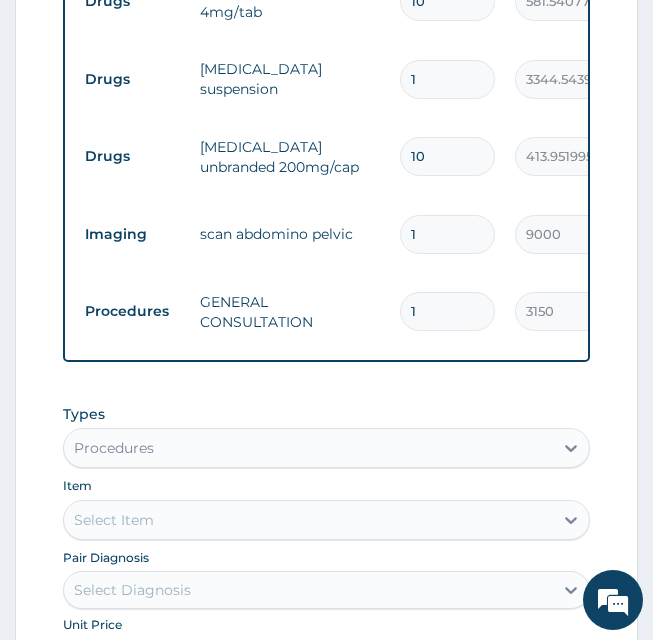 scroll, scrollTop: 919, scrollLeft: 0, axis: vertical 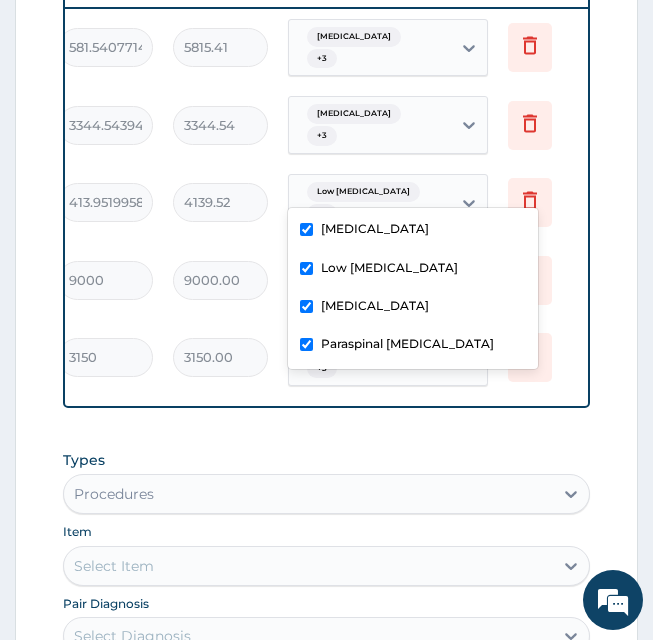 click on "Low back strain  + 3" at bounding box center (370, 203) 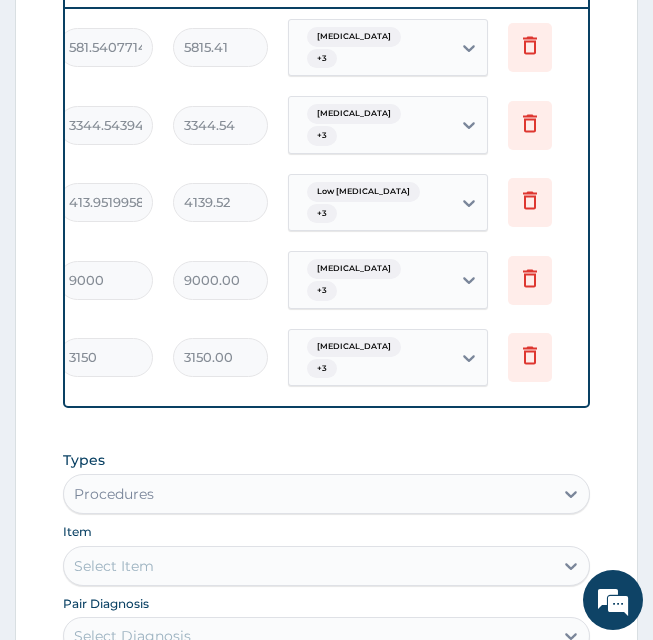 click on "Delete" at bounding box center (548, 280) 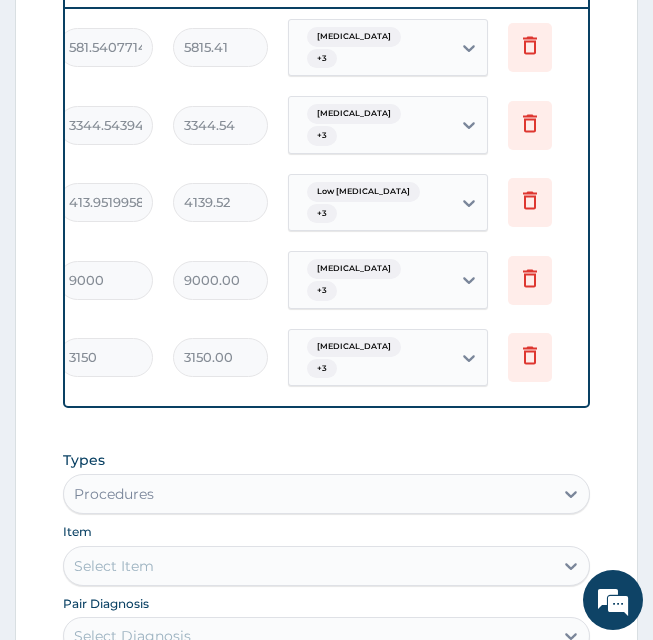 scroll, scrollTop: 0, scrollLeft: 0, axis: both 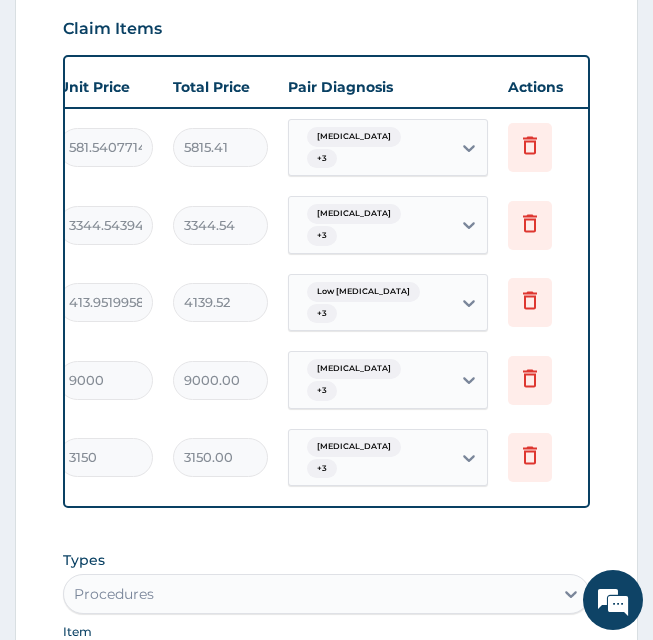 click on "Acute abdomen  + 3" at bounding box center (370, 148) 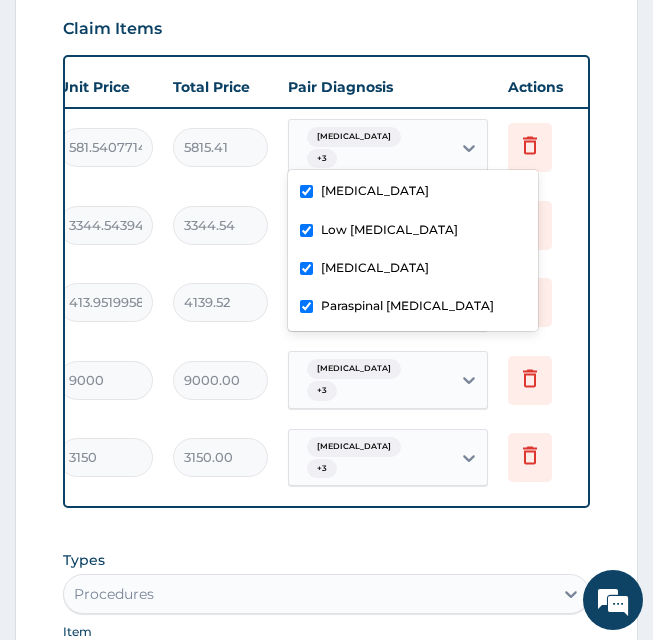 scroll, scrollTop: 0, scrollLeft: 0, axis: both 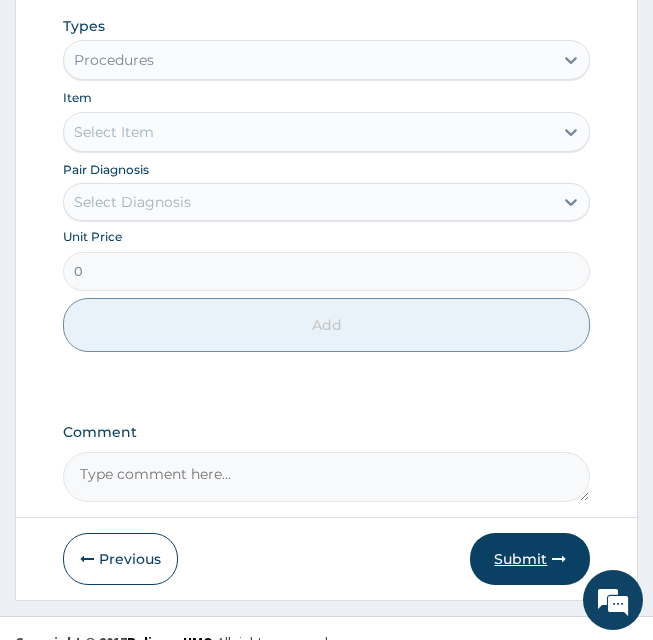 click on "Submit" at bounding box center (530, 559) 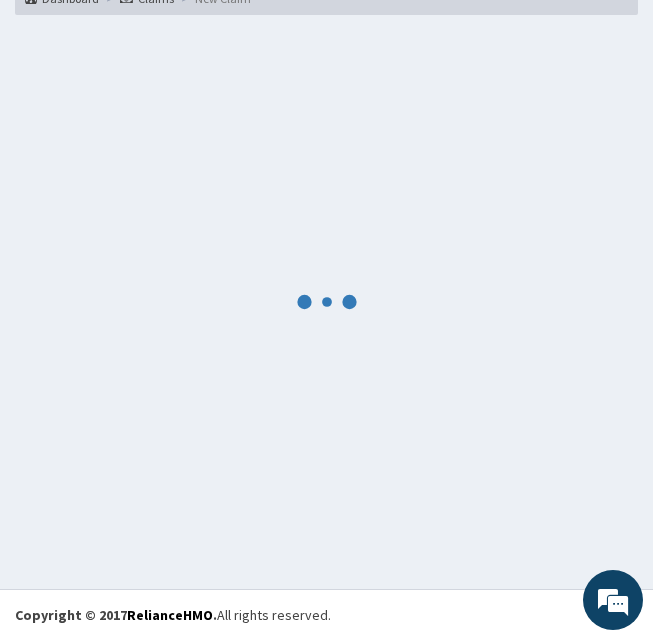 scroll, scrollTop: 1353, scrollLeft: 0, axis: vertical 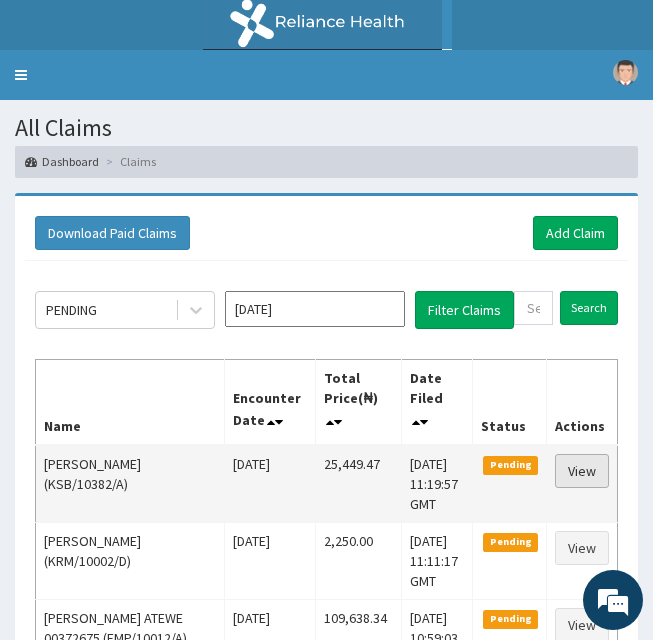 click on "View" at bounding box center (582, 471) 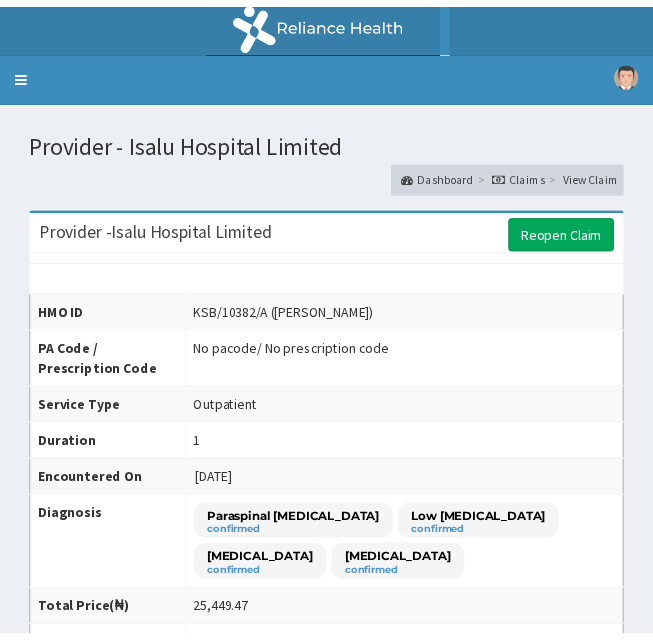 scroll, scrollTop: 0, scrollLeft: 0, axis: both 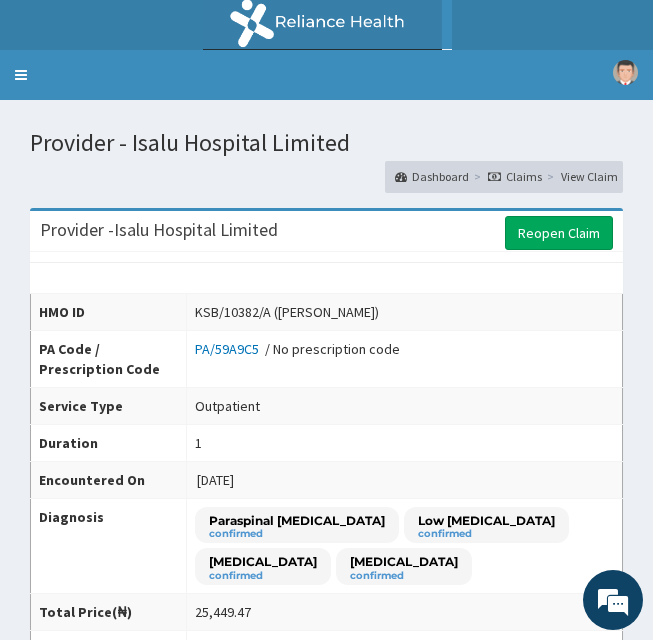 click on "Reopen Claim" at bounding box center [559, 233] 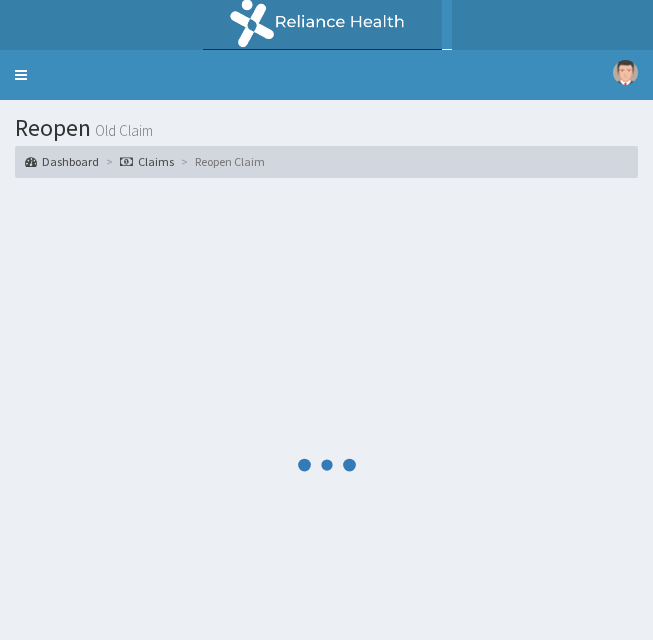 scroll, scrollTop: 0, scrollLeft: 0, axis: both 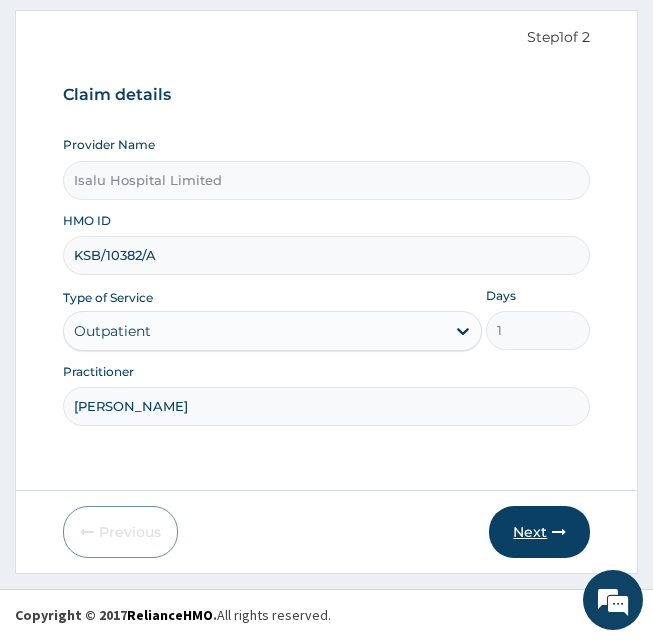 click on "Next" at bounding box center [539, 532] 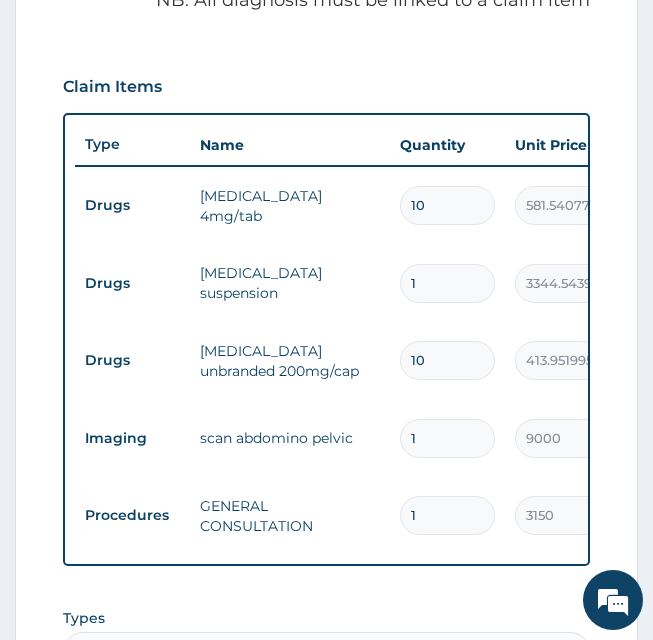 scroll, scrollTop: 783, scrollLeft: 0, axis: vertical 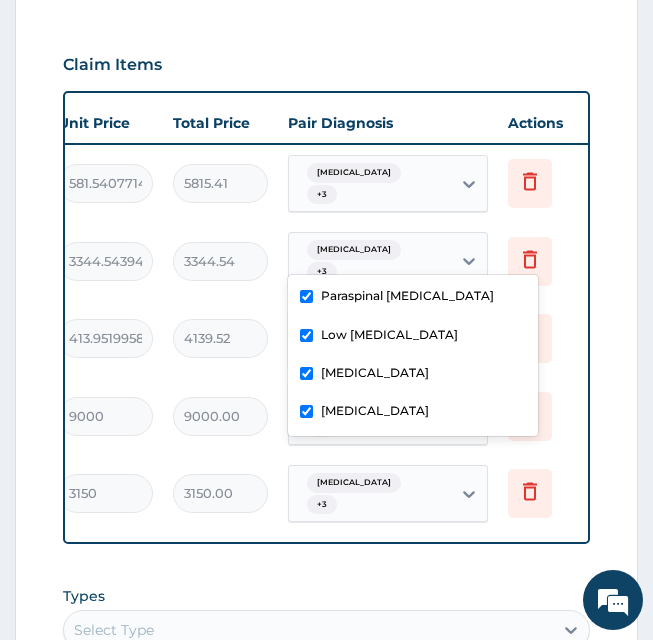 click on "Indigestion  + 3" at bounding box center [370, 261] 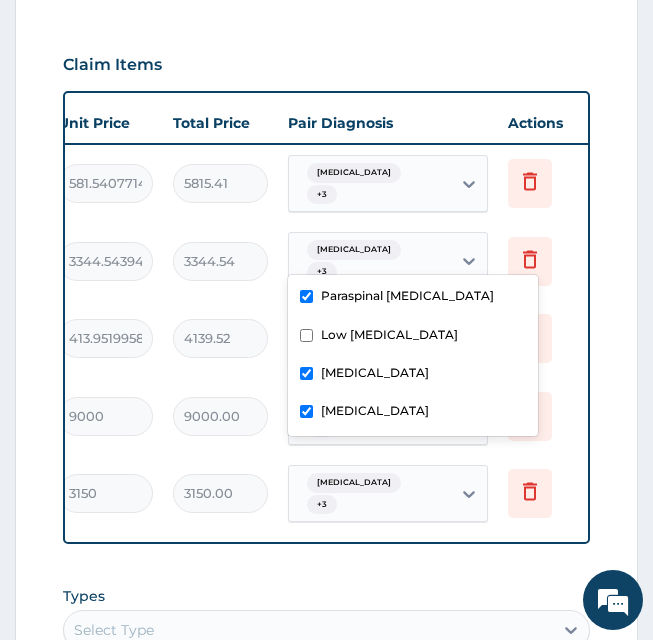 checkbox on "false" 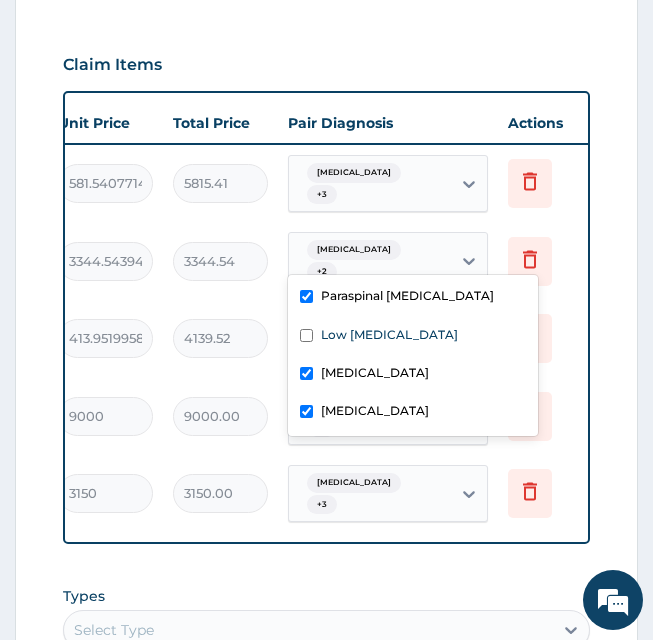 click on "Acute abdomen" at bounding box center (375, 372) 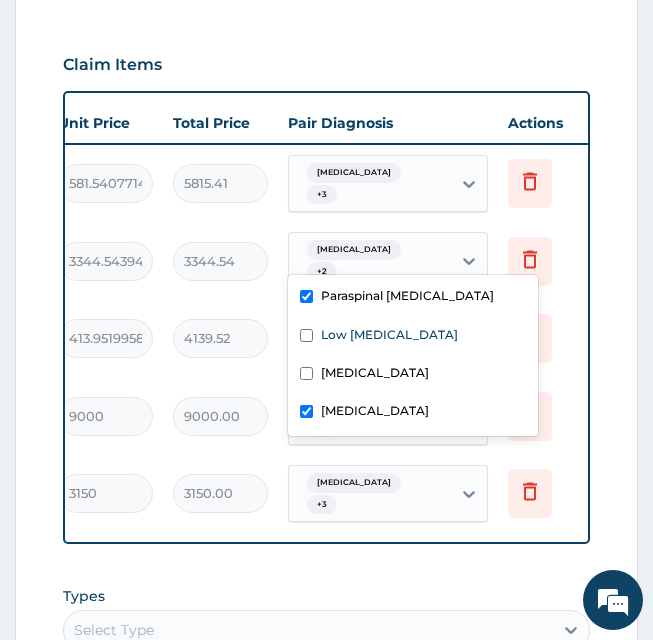 scroll, scrollTop: 0, scrollLeft: 0, axis: both 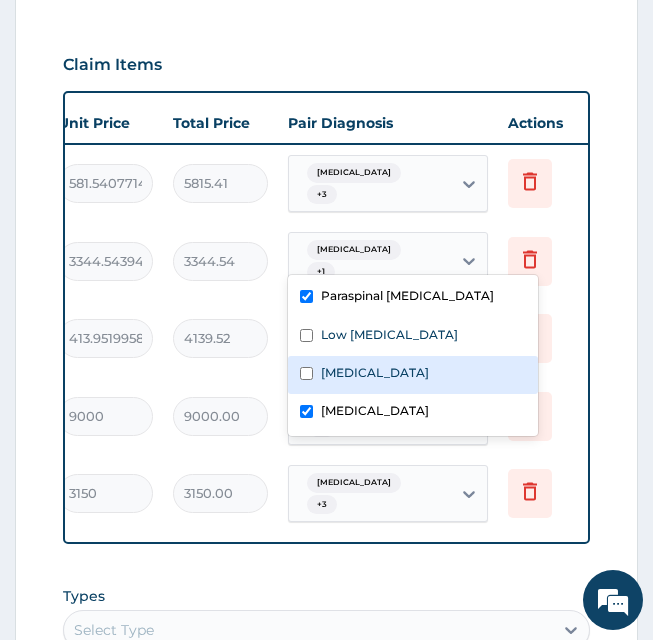 click on "Acute abdomen" at bounding box center (375, 372) 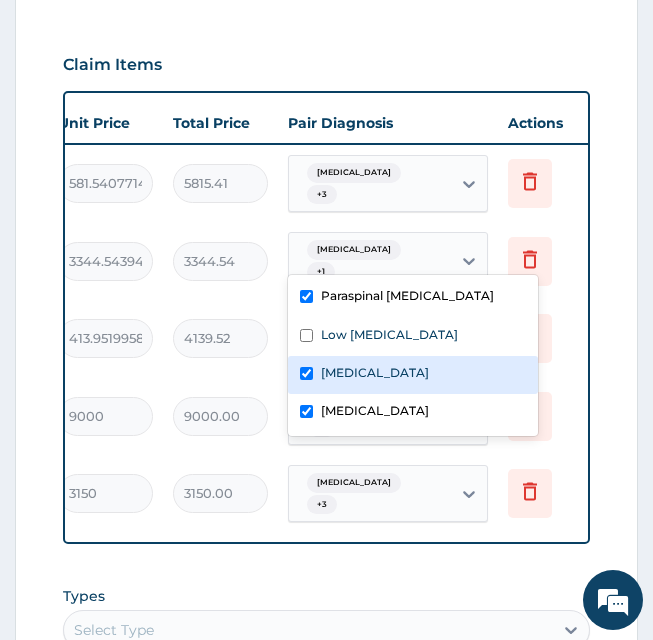 checkbox on "true" 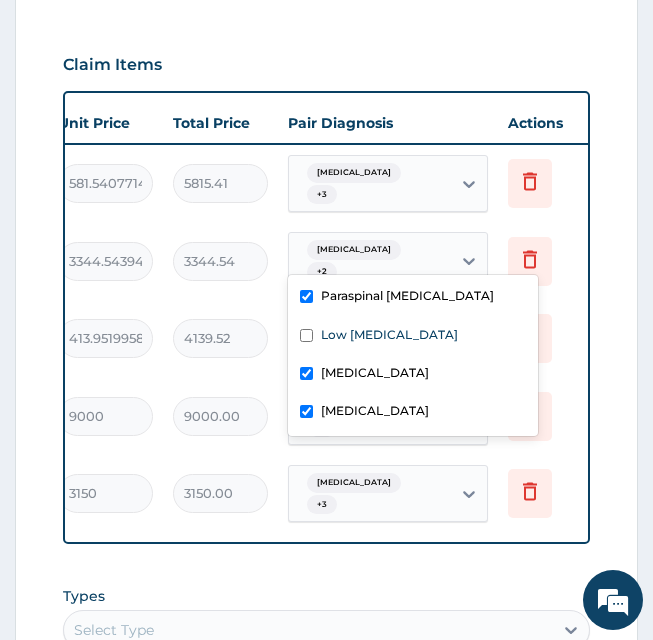 click on "Paraspinal abscess" at bounding box center (407, 295) 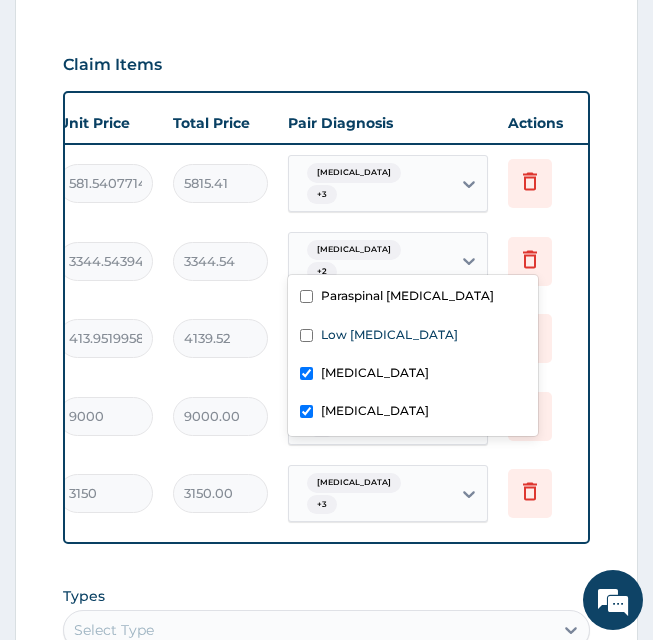 checkbox on "false" 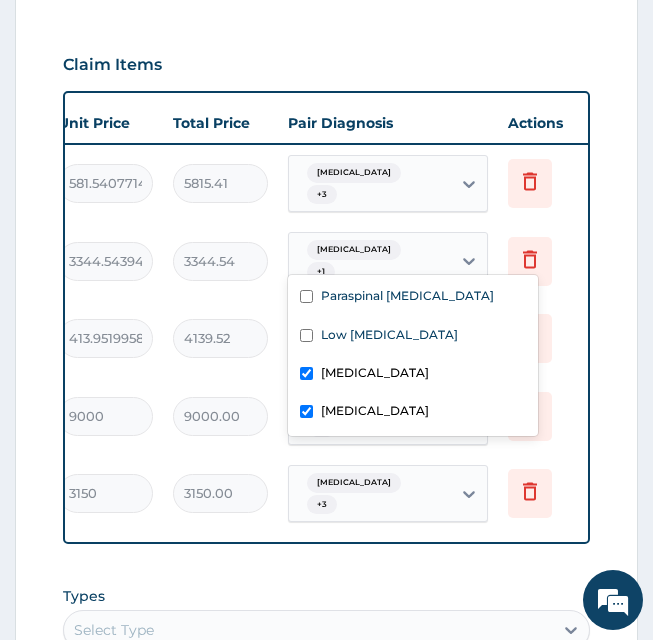 scroll, scrollTop: 0, scrollLeft: 0, axis: both 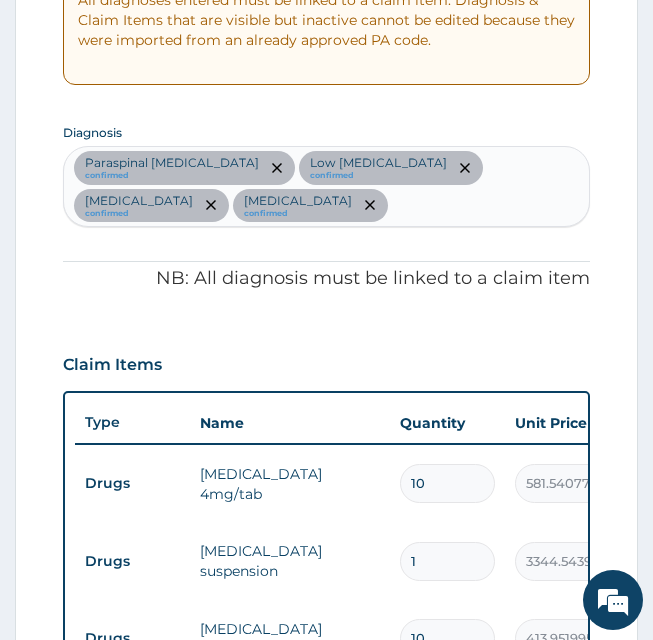 click on "Paraspinal abscess confirmed Low back strain confirmed Acute abdomen confirmed Indigestion confirmed" at bounding box center [327, 187] 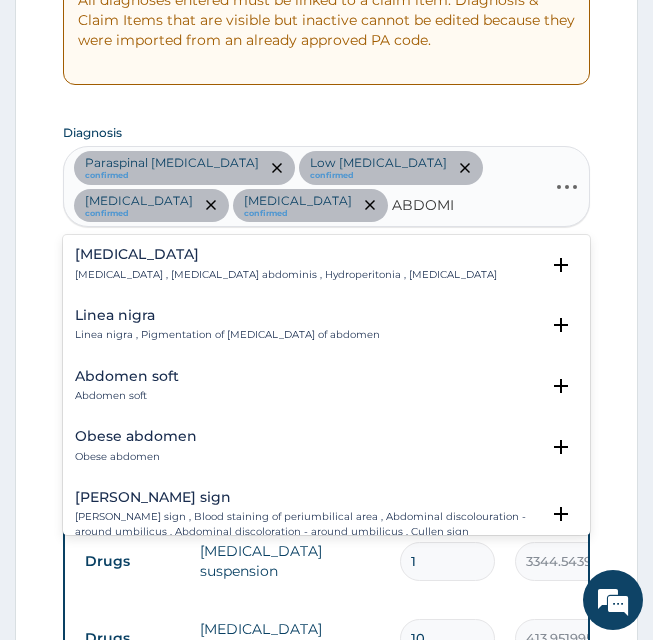 type on "ABDOMIN" 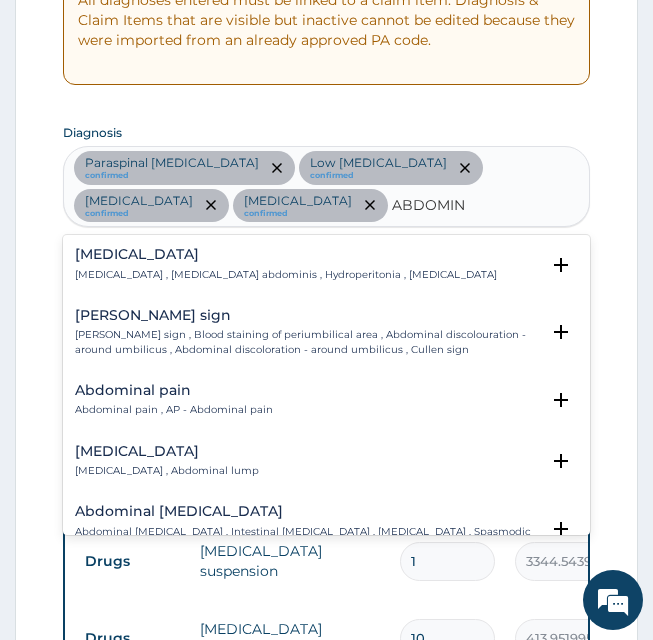 click on "Abdominal pain" at bounding box center (174, 390) 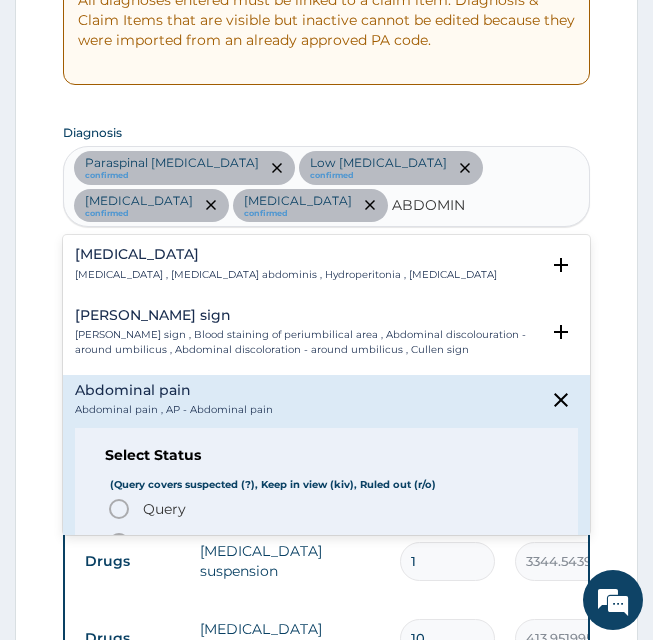 scroll, scrollTop: 300, scrollLeft: 0, axis: vertical 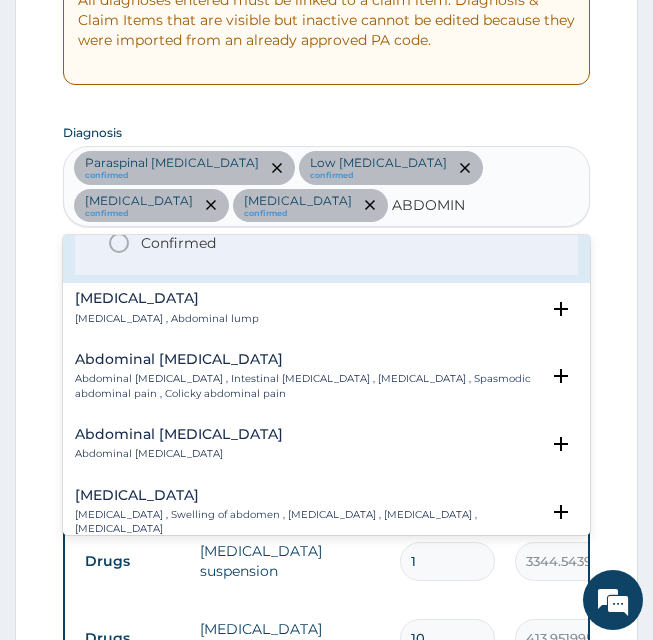 click on "Confirmed" at bounding box center [178, 243] 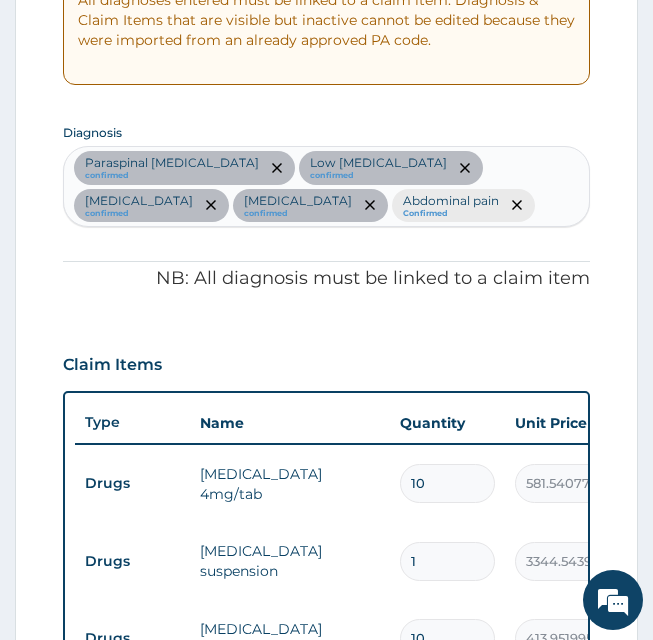 scroll, scrollTop: 883, scrollLeft: 0, axis: vertical 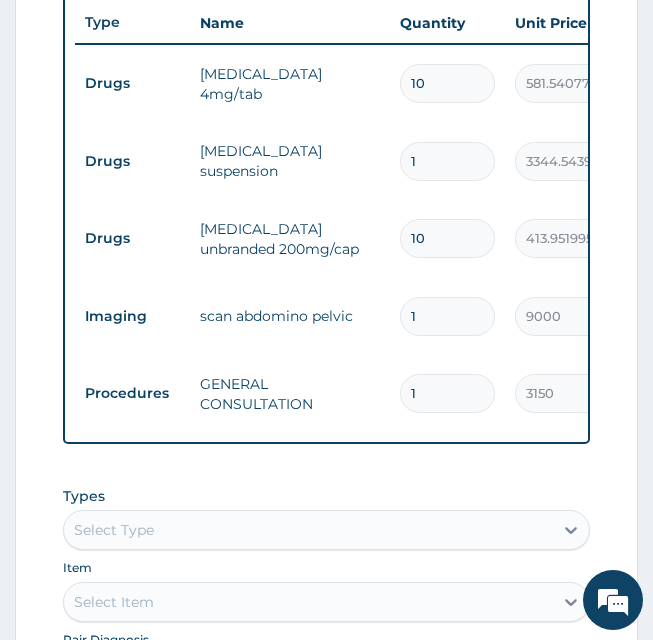 click on "PA Code / Prescription Code PA/59A9C5 Encounter Date 08-07-2025 Important Notice Please enter PA codes before entering items that are not attached to a PA code   All diagnoses entered must be linked to a claim item. Diagnosis & Claim Items that are visible but inactive cannot be edited because they were imported from an already approved PA code. Diagnosis option Abdominal pain, selected.   Select is focused ,type to refine list, press Down to open the menu,  press left to focus selected values Paraspinal abscess confirmed Low back strain confirmed Acute abdomen confirmed Indigestion confirmed Abdominal pain Confirmed NB: All diagnosis must be linked to a claim item Claim Items Type Name Quantity Unit Price Total Price Pair Diagnosis Actions Drugs sirdalud 4mg/tab 10 581.540771484375 5815.41 Indigestion  + 3 Delete Drugs rulox suspension 1 3344.5439453125 3344.54 Indigestion  + 1 Delete Drugs celebrex unbranded 200mg/cap 10 413.9519958496094 4139.52 Indigestion  + 3 Delete Imaging scan abdomino pelvic 1 9000 3" at bounding box center (327, 112) 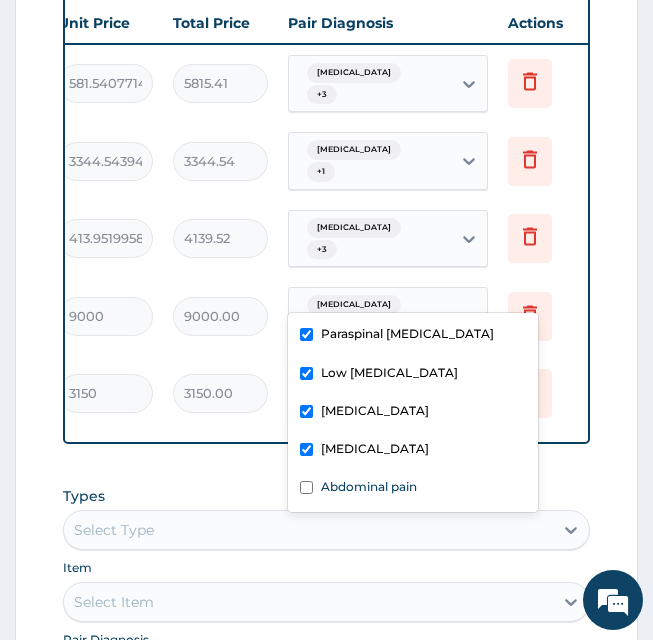 click on "Indigestion  + 3" at bounding box center [370, 316] 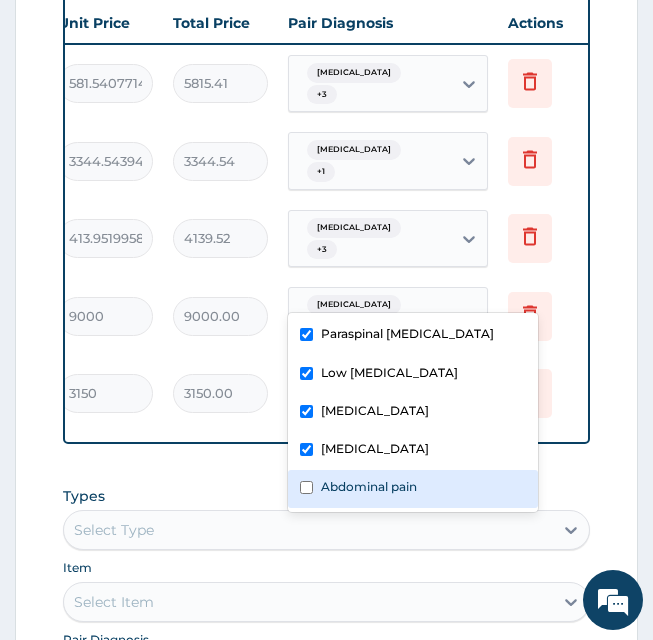 click on "Abdominal pain" at bounding box center [369, 486] 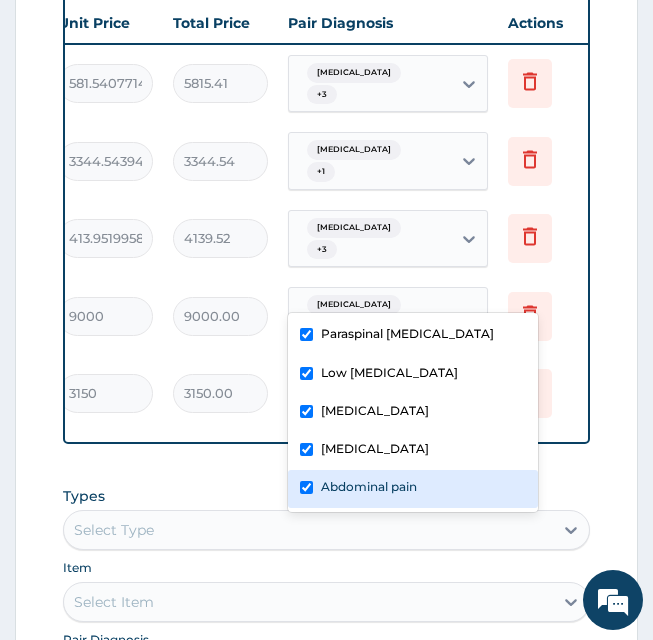 checkbox on "true" 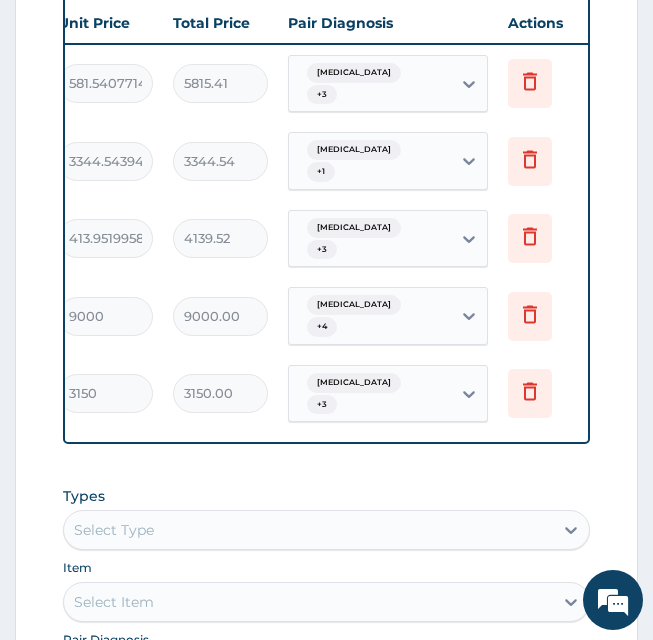 click on "Type Name Quantity Unit Price Total Price Pair Diagnosis Actions Drugs sirdalud 4mg/tab 10 581.540771484375 5815.41 Indigestion  + 3 Delete Drugs rulox suspension 1 3344.5439453125 3344.54 Indigestion  + 1 Delete Drugs celebrex unbranded 200mg/cap 10 413.9519958496094 4139.52 Indigestion  + 3 Delete Imaging scan abdomino pelvic 1 9000 9000.00 Indigestion  + 4 Delete Procedures GENERAL CONSULTATION 1 3150 3150.00 Indigestion  + 3 Delete" at bounding box center (327, 218) 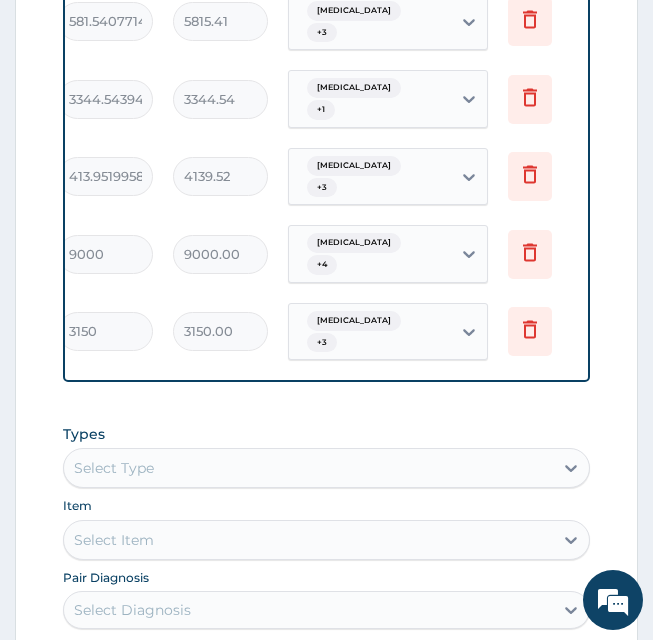 scroll, scrollTop: 942, scrollLeft: 0, axis: vertical 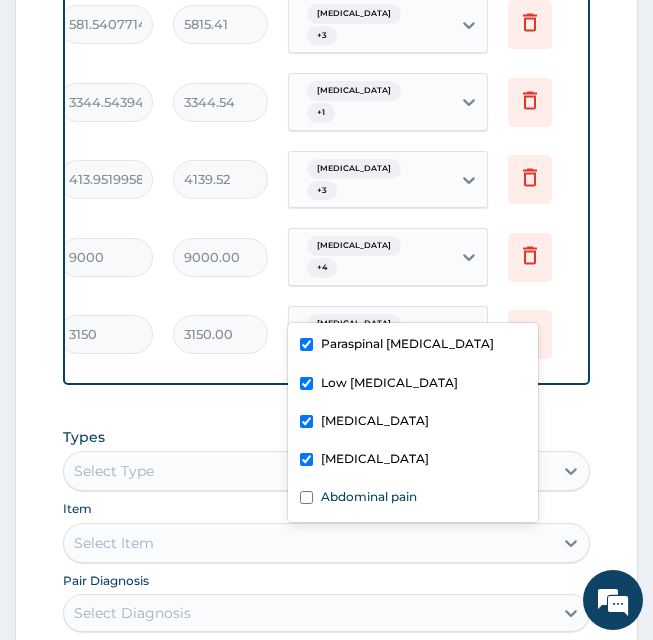 click on "Indigestion  + 3" at bounding box center [370, 335] 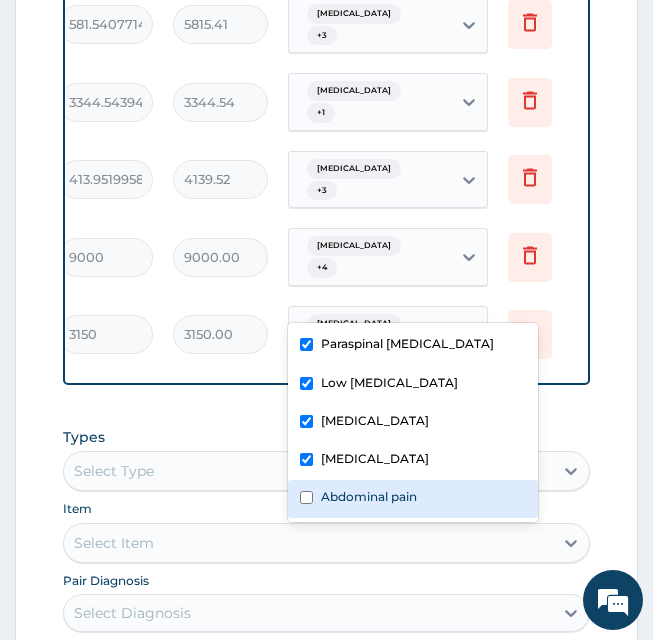 click on "Abdominal pain" at bounding box center (369, 496) 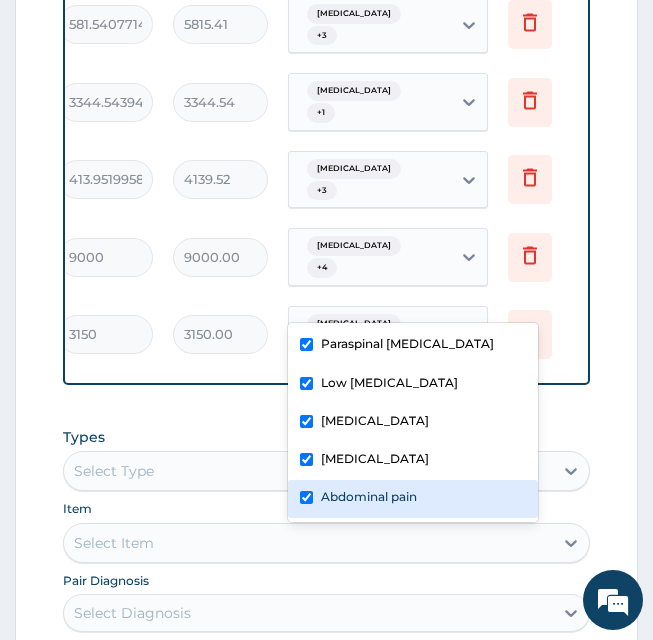 checkbox on "true" 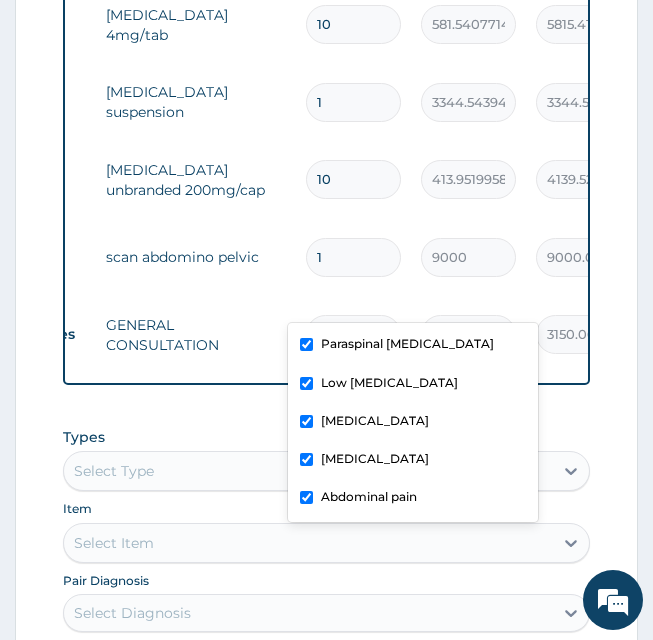 scroll, scrollTop: 0, scrollLeft: 0, axis: both 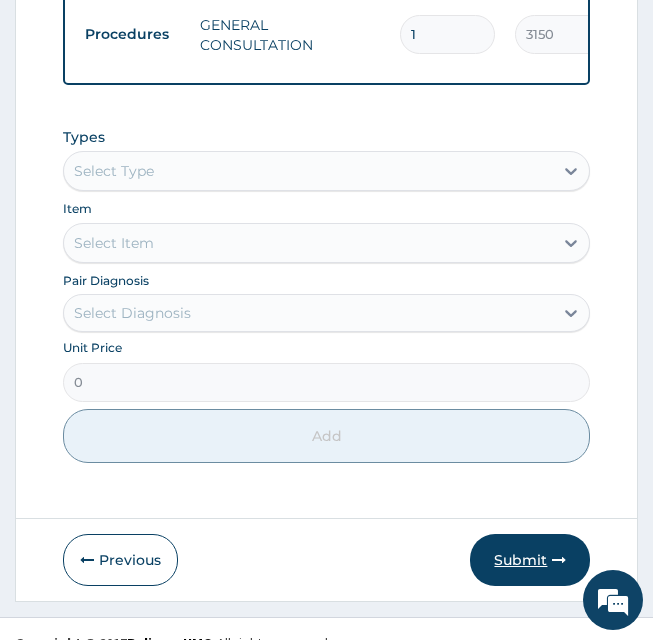 click on "Submit" at bounding box center (530, 560) 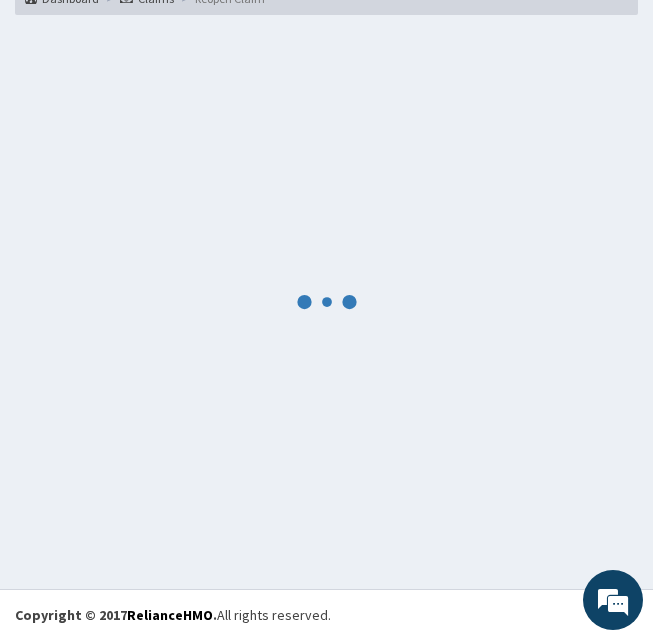 scroll, scrollTop: 1242, scrollLeft: 0, axis: vertical 